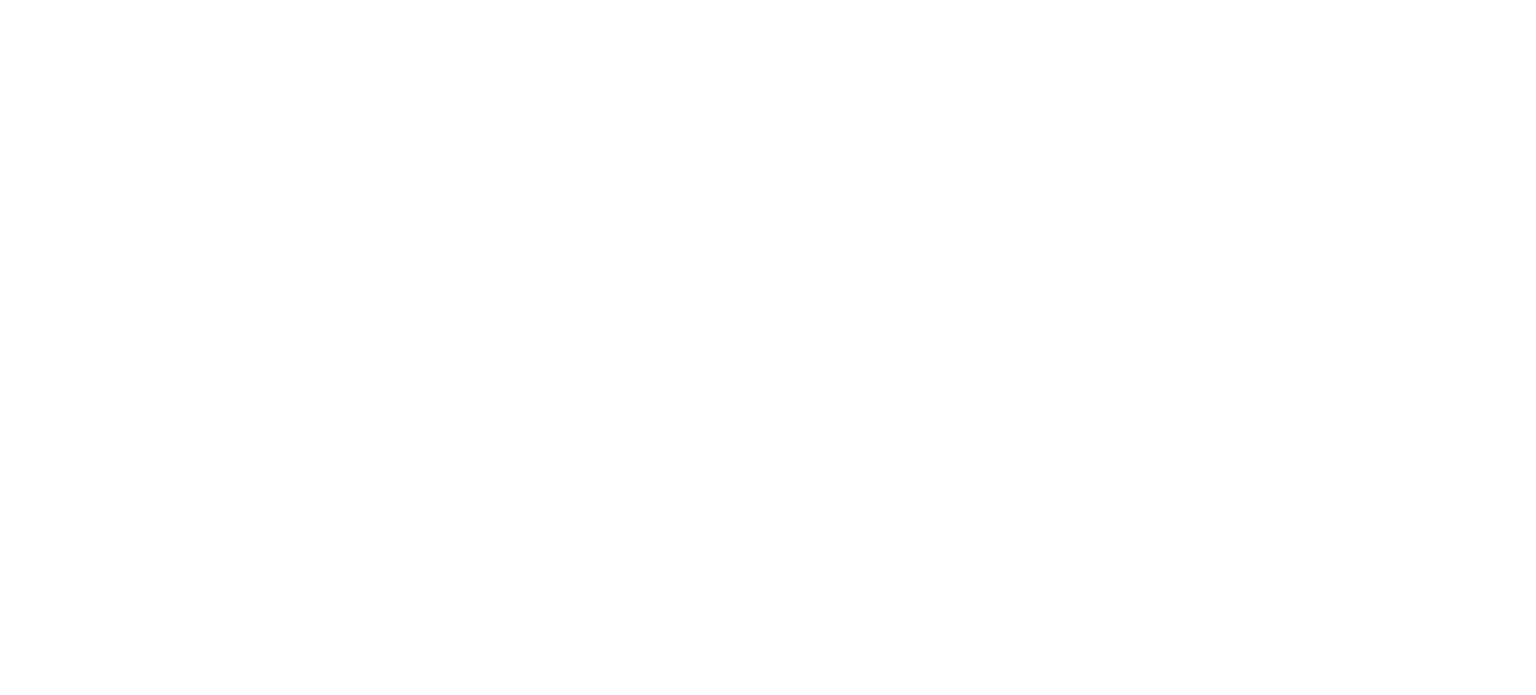 scroll, scrollTop: 0, scrollLeft: 0, axis: both 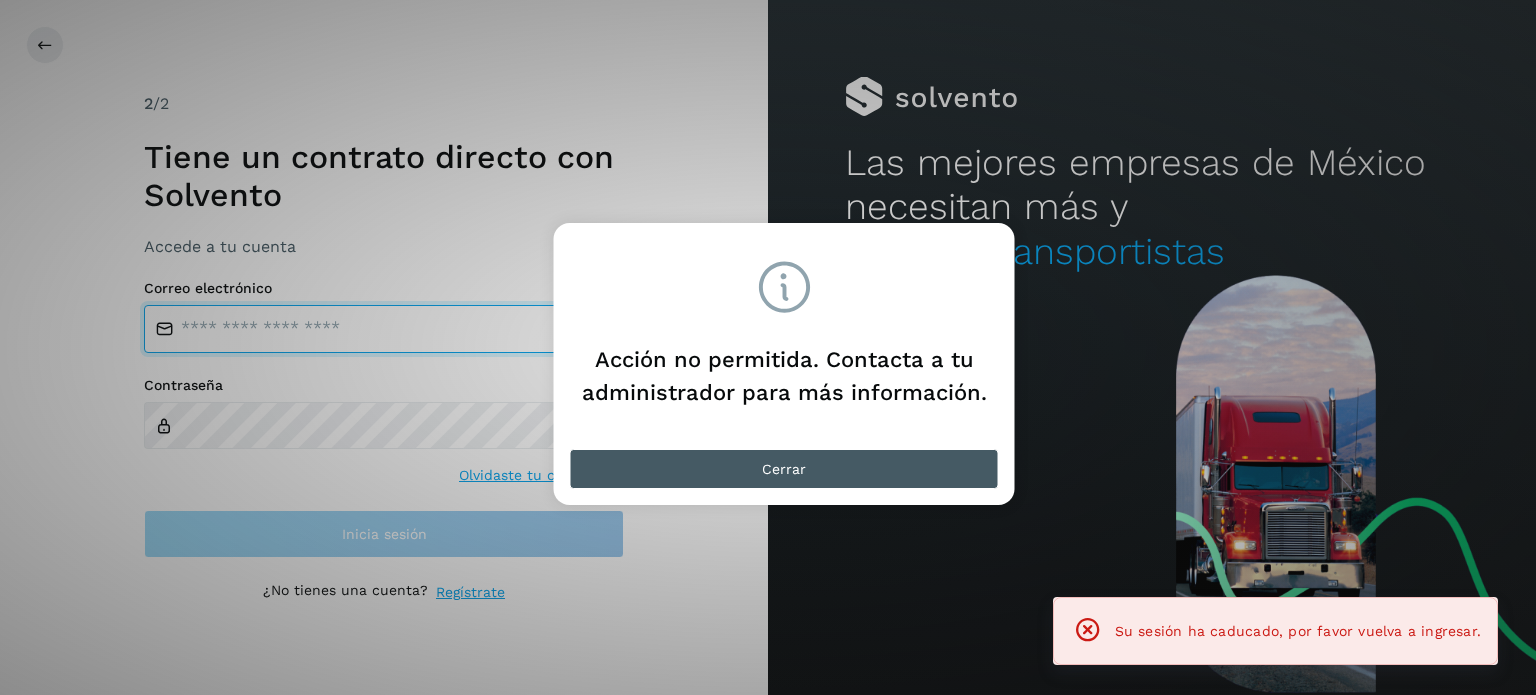 type on "**********" 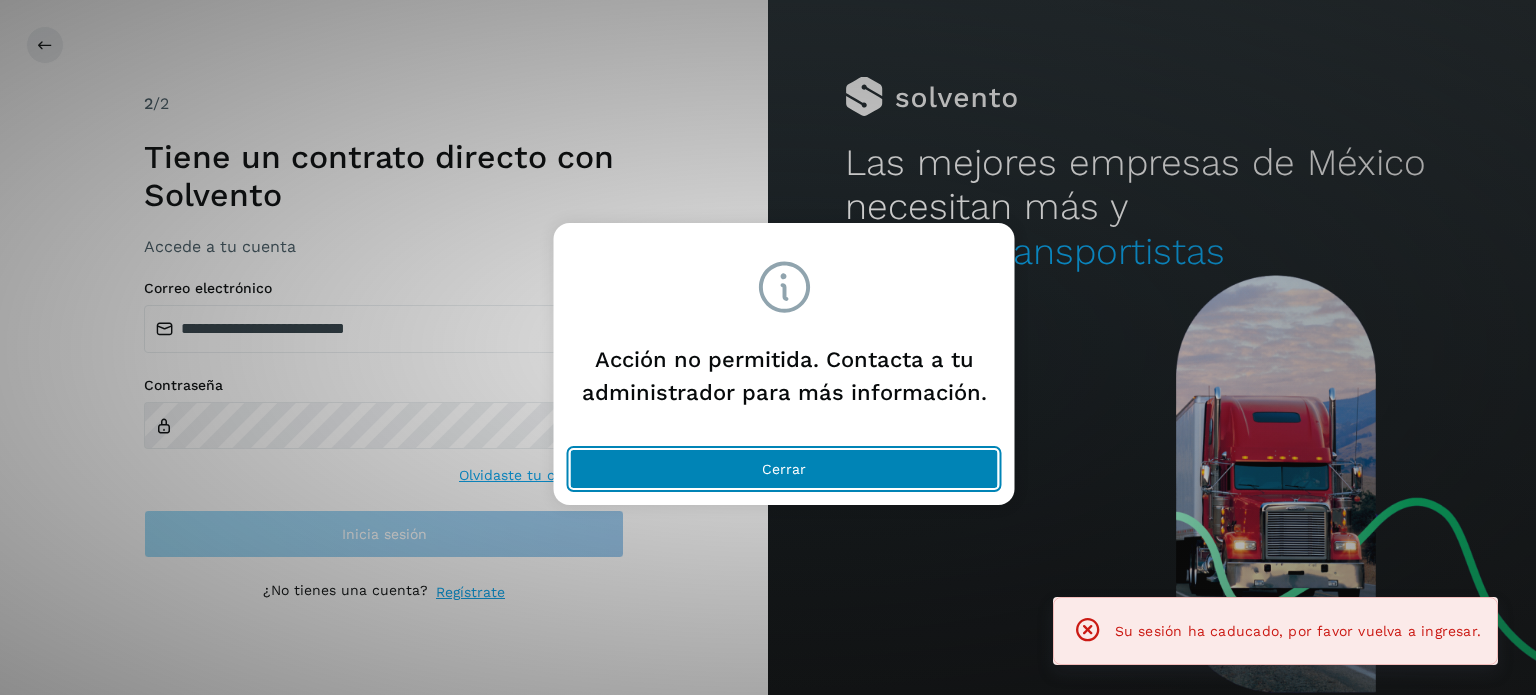 click on "Cerrar" 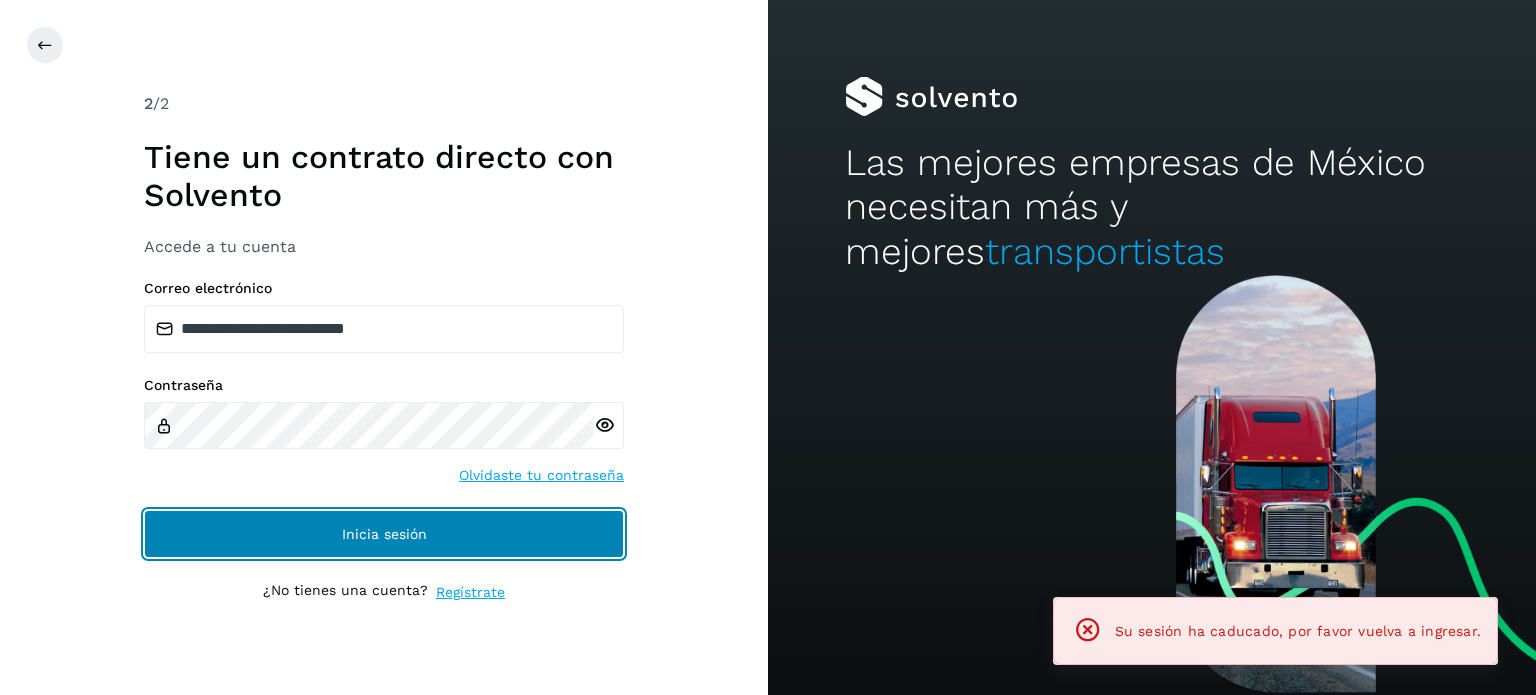 click on "Inicia sesión" at bounding box center [384, 534] 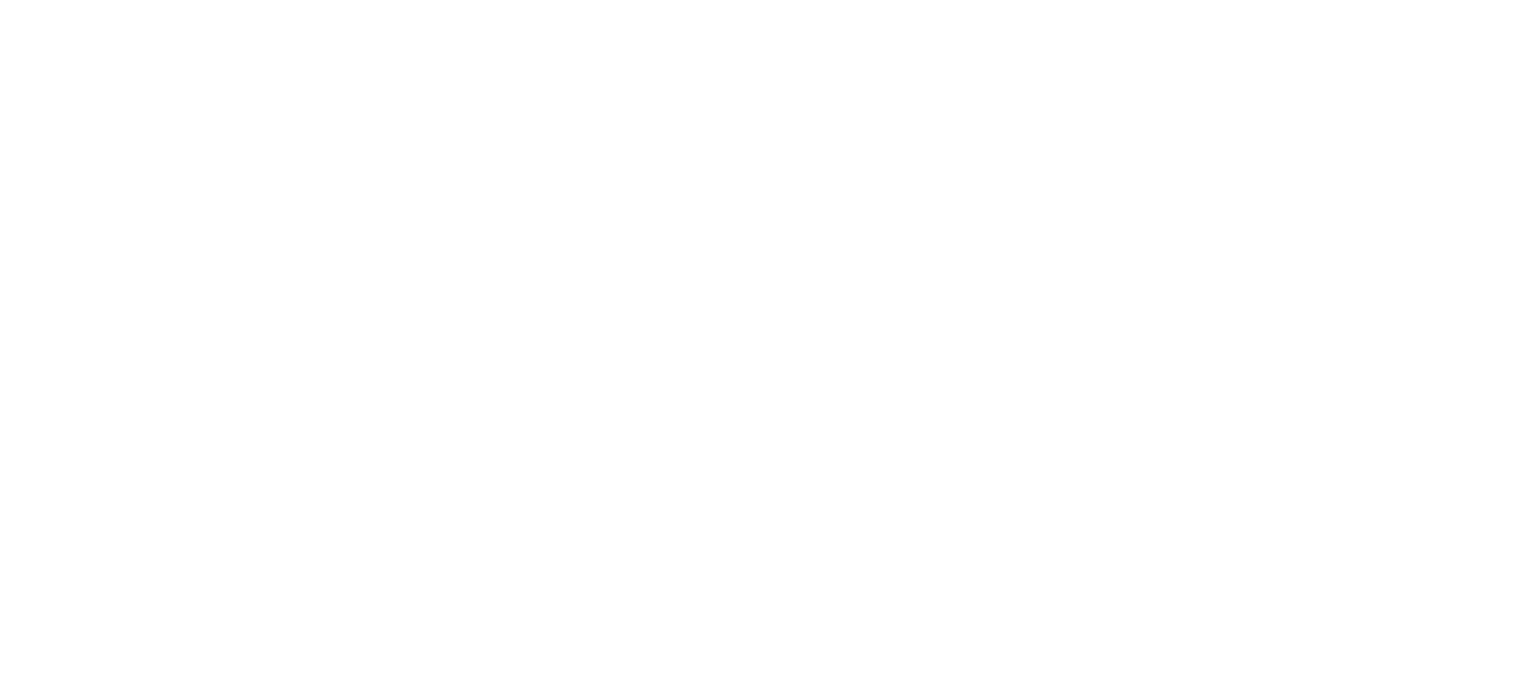 scroll, scrollTop: 0, scrollLeft: 0, axis: both 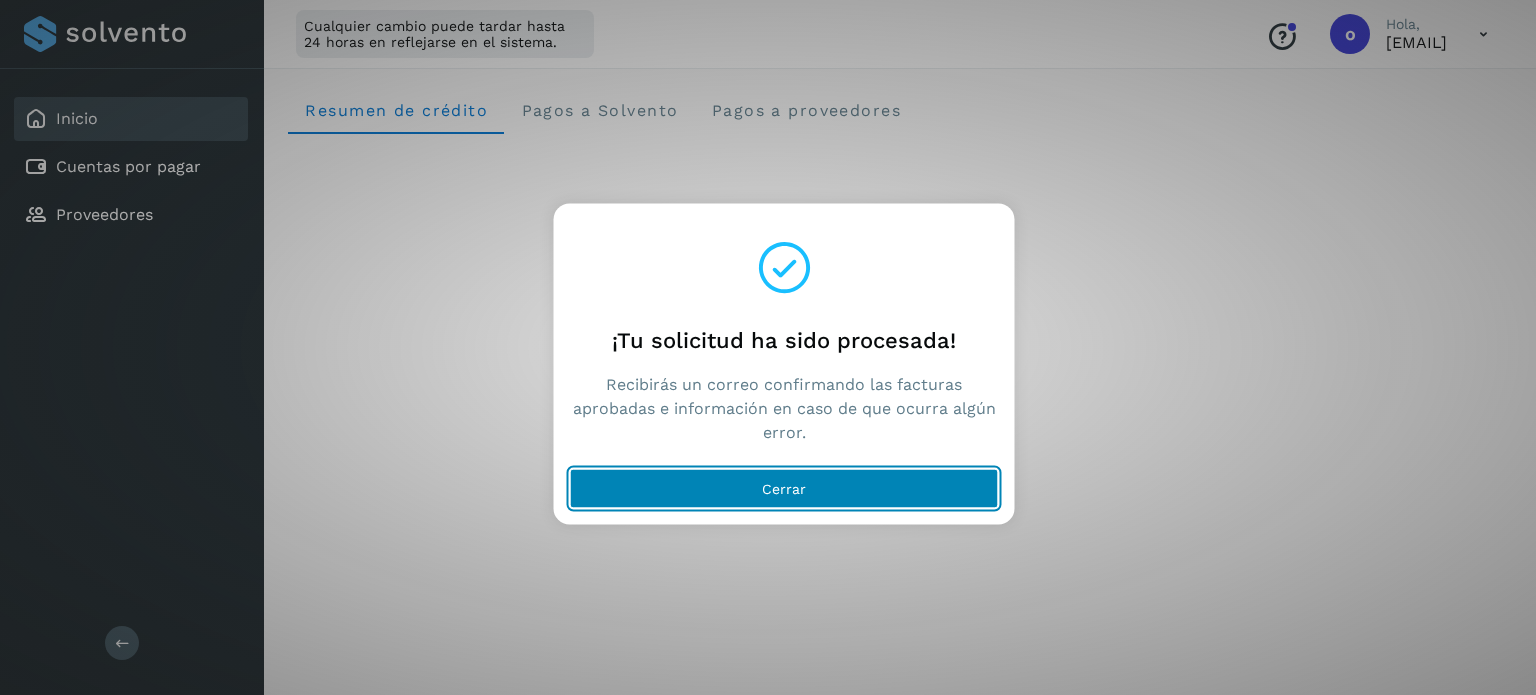 click on "Cerrar" 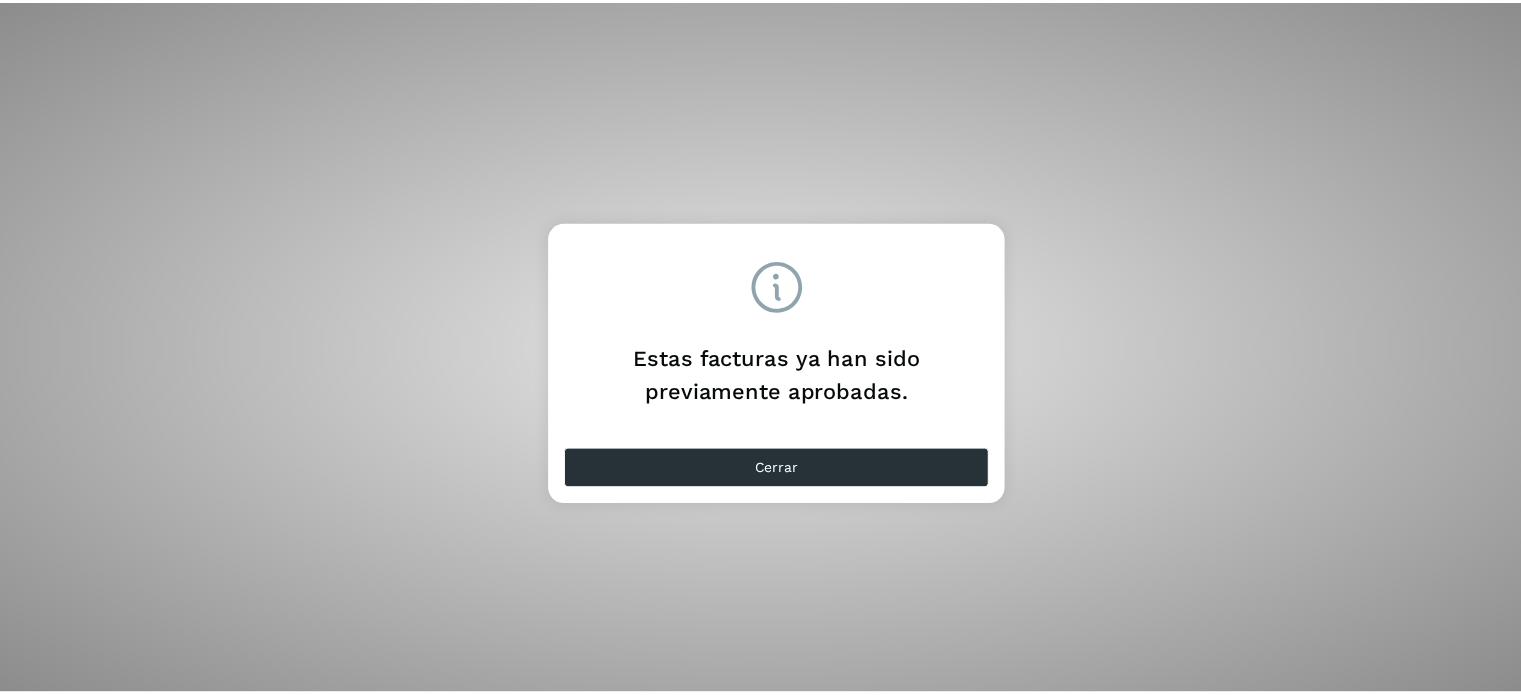 scroll, scrollTop: 0, scrollLeft: 0, axis: both 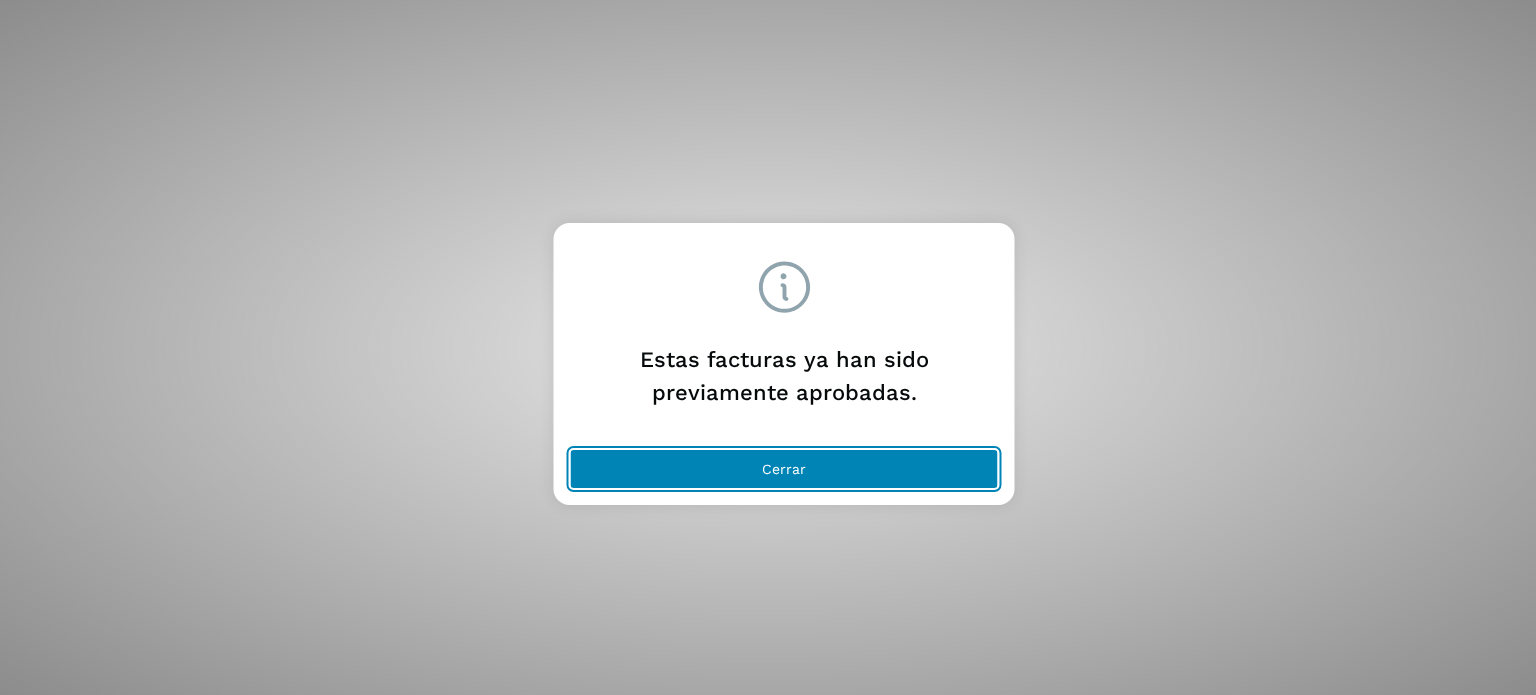 click on "Cerrar" 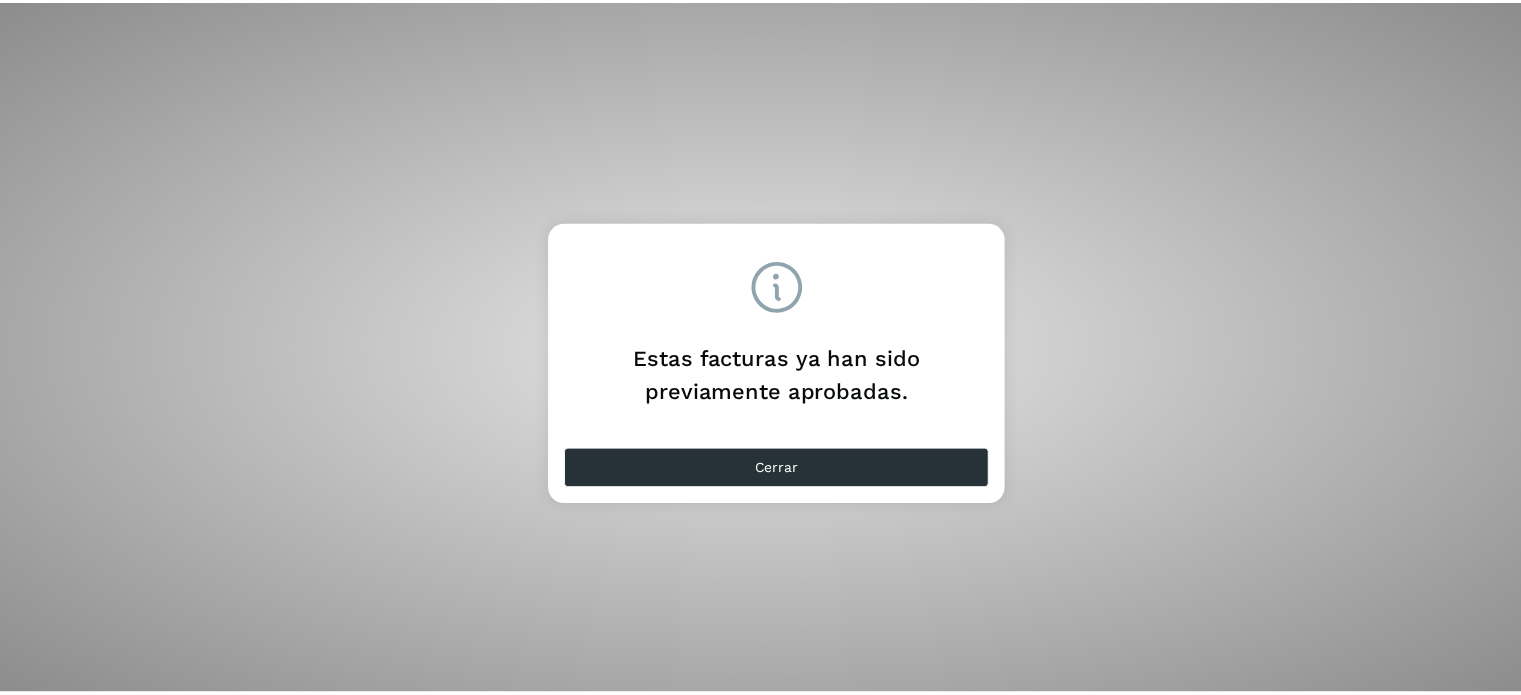 scroll, scrollTop: 0, scrollLeft: 0, axis: both 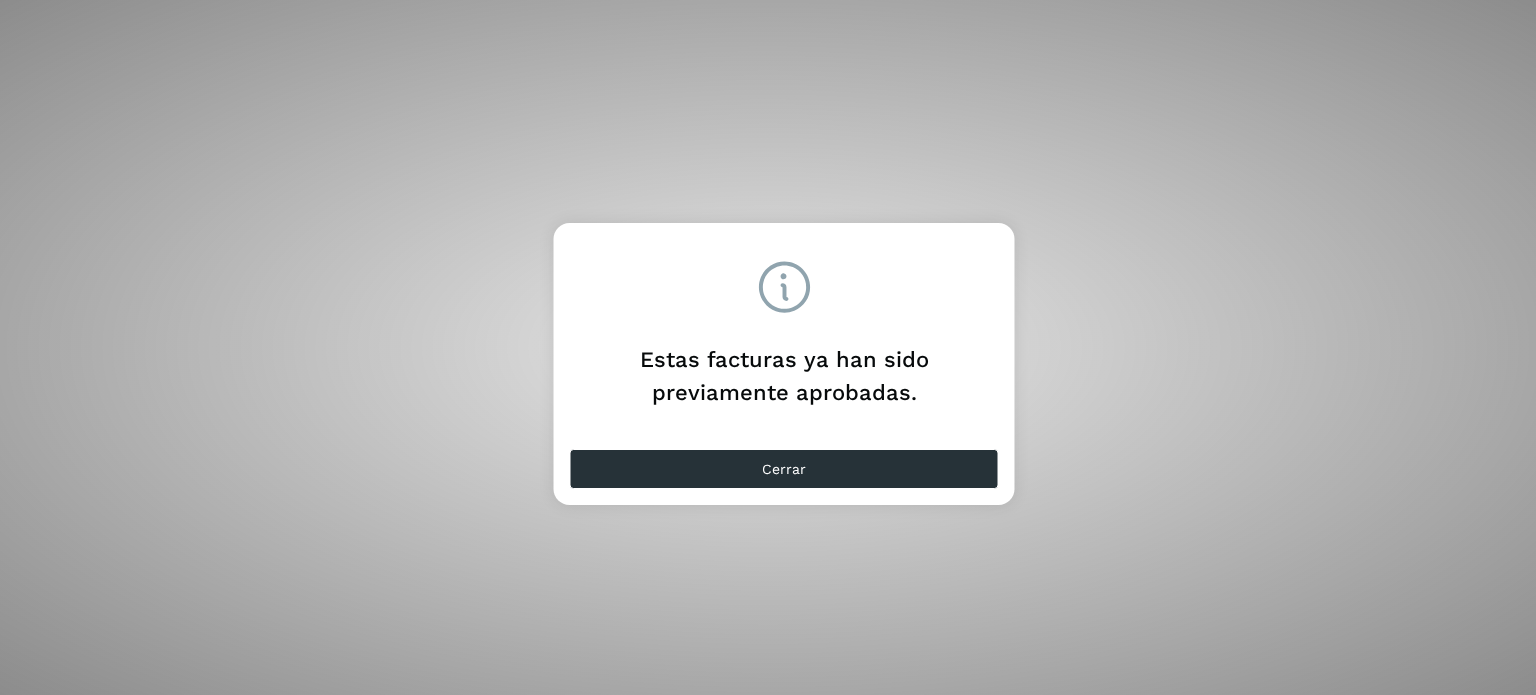 click on "Cerrar" at bounding box center (784, 473) 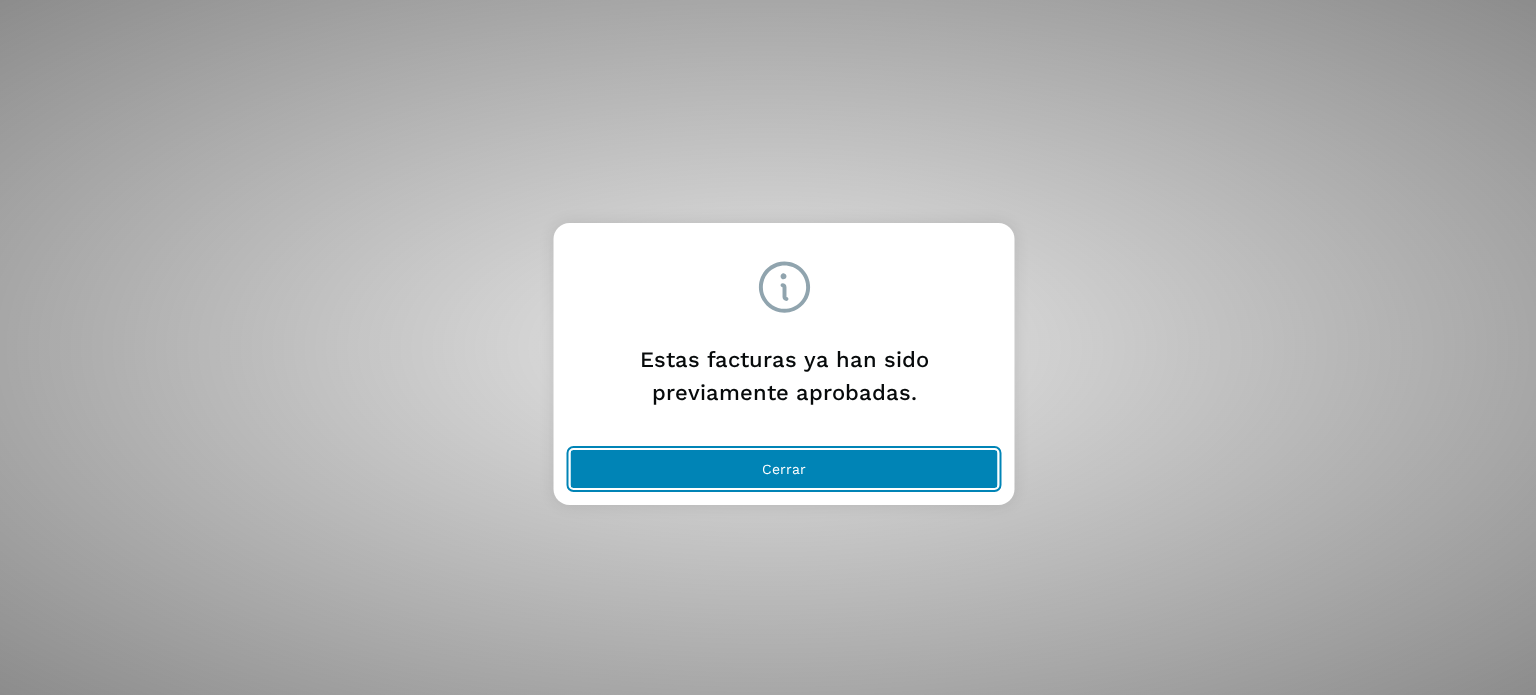 click on "Cerrar" 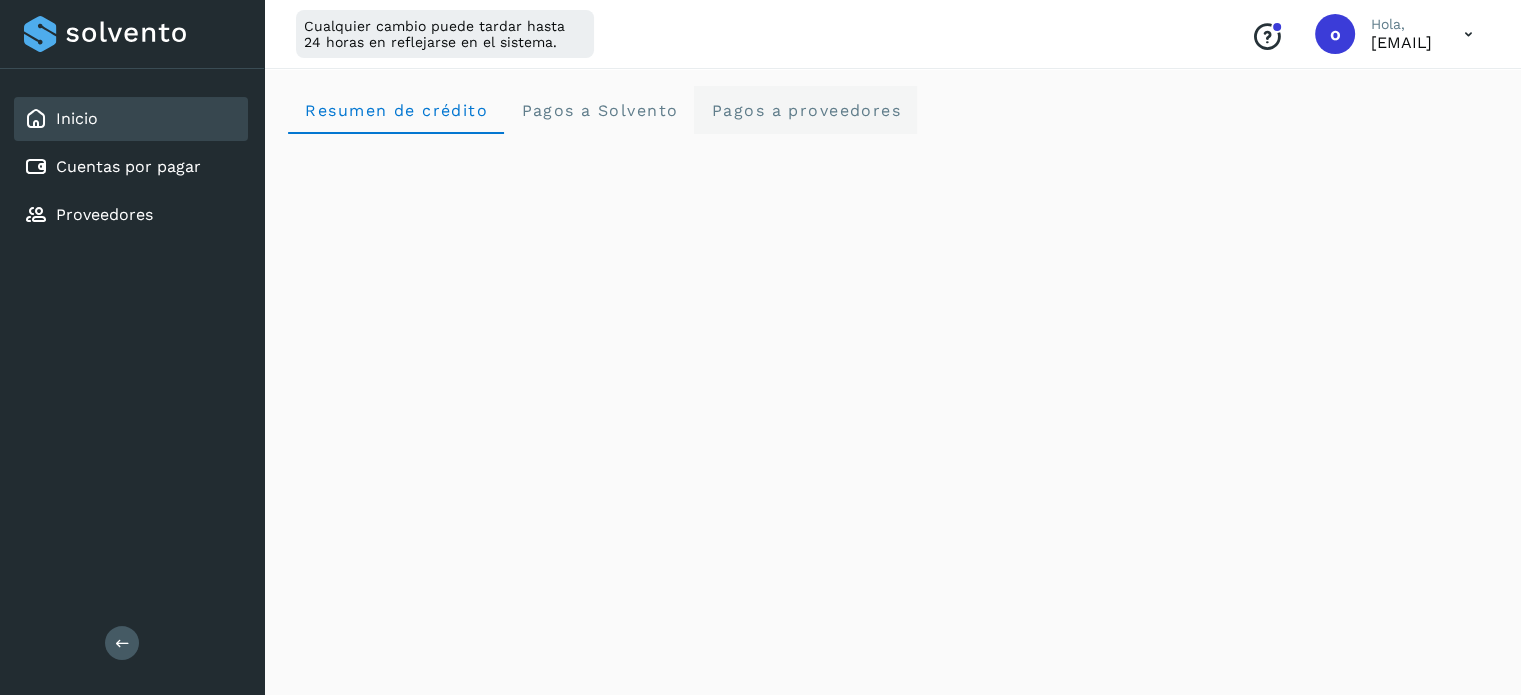 click on "Pagos a proveedores" 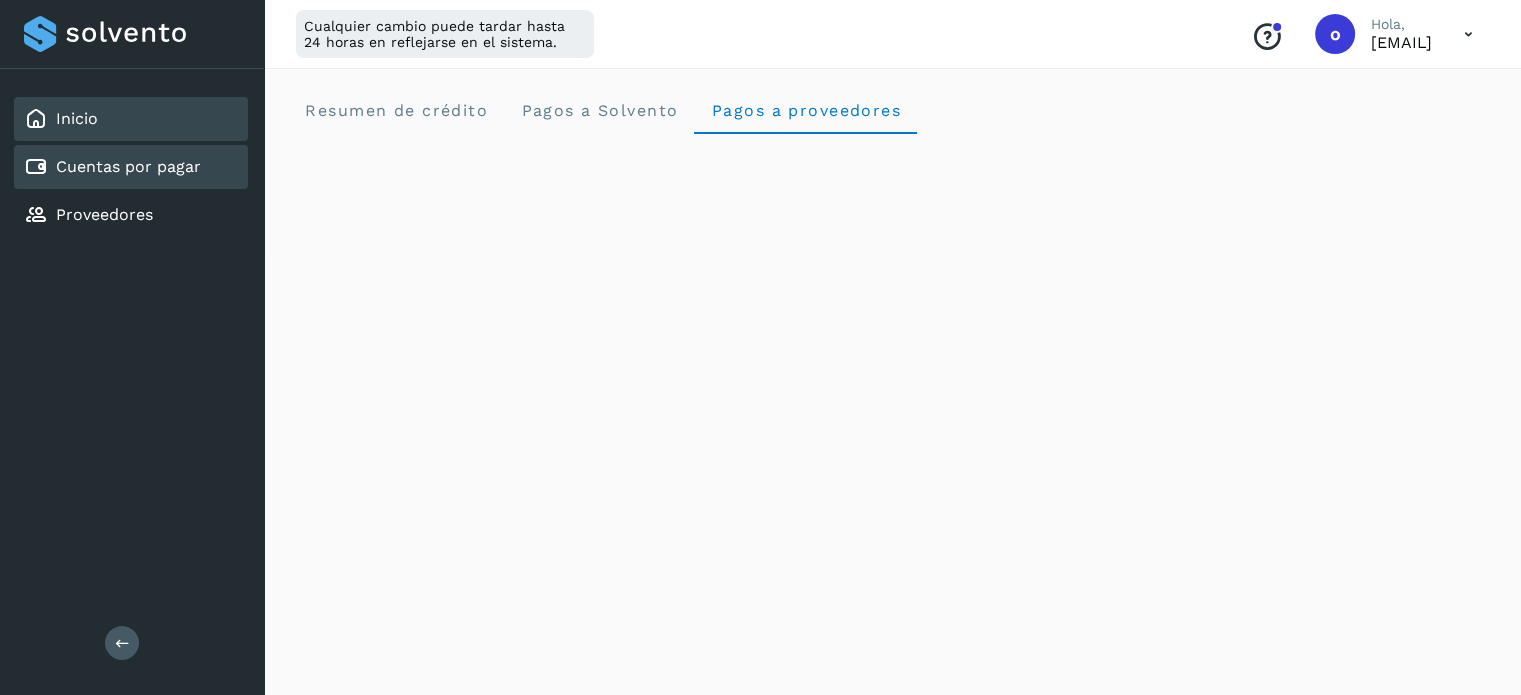 click on "Cuentas por pagar" at bounding box center (128, 166) 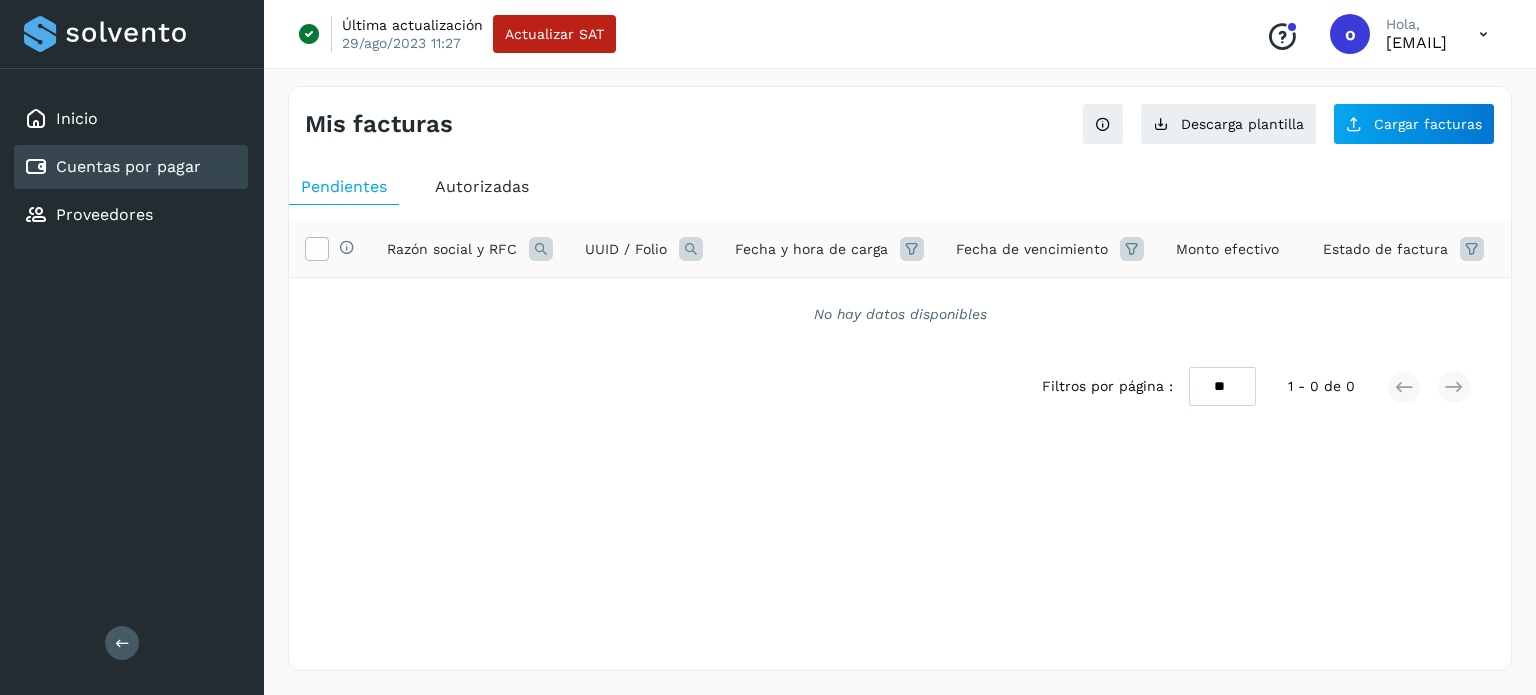 click on "Autorizadas" at bounding box center [482, 186] 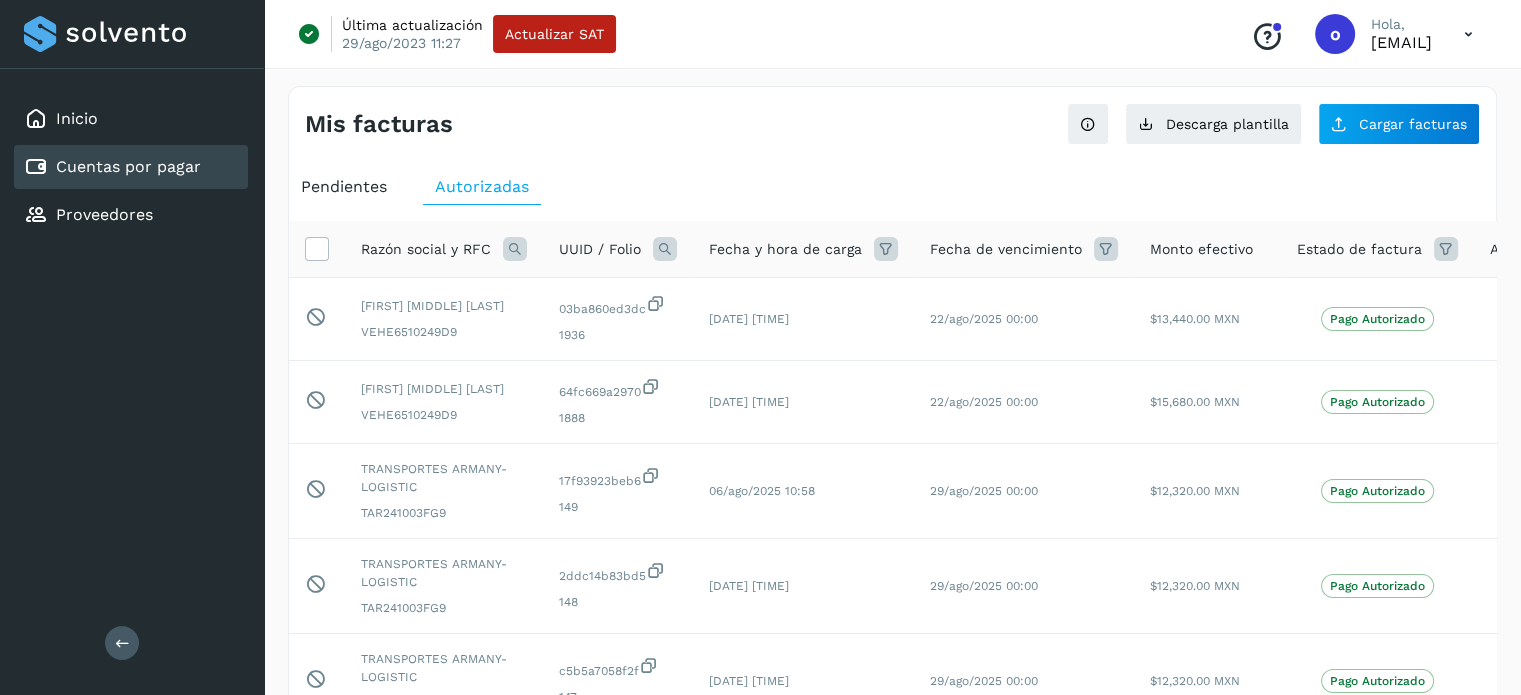click on "UUID / Folio" 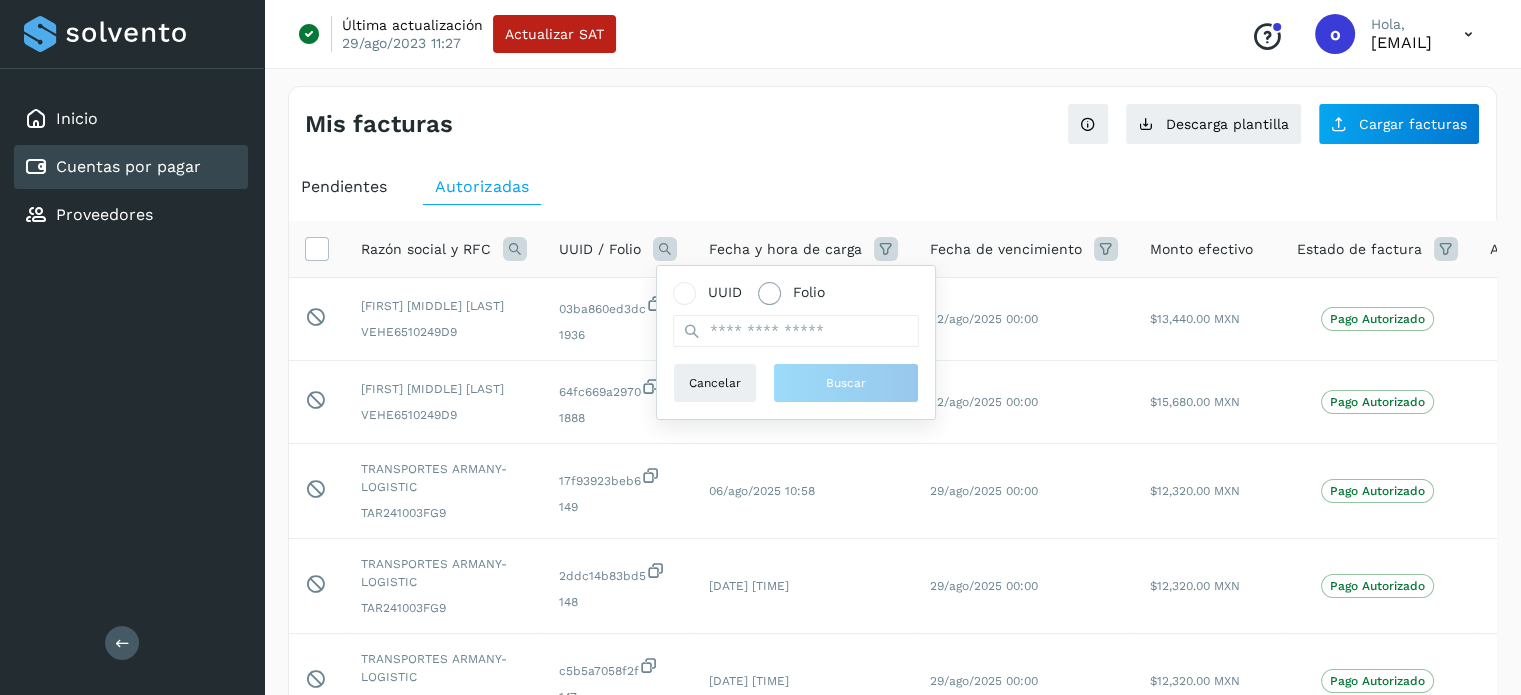 click on "Folio" 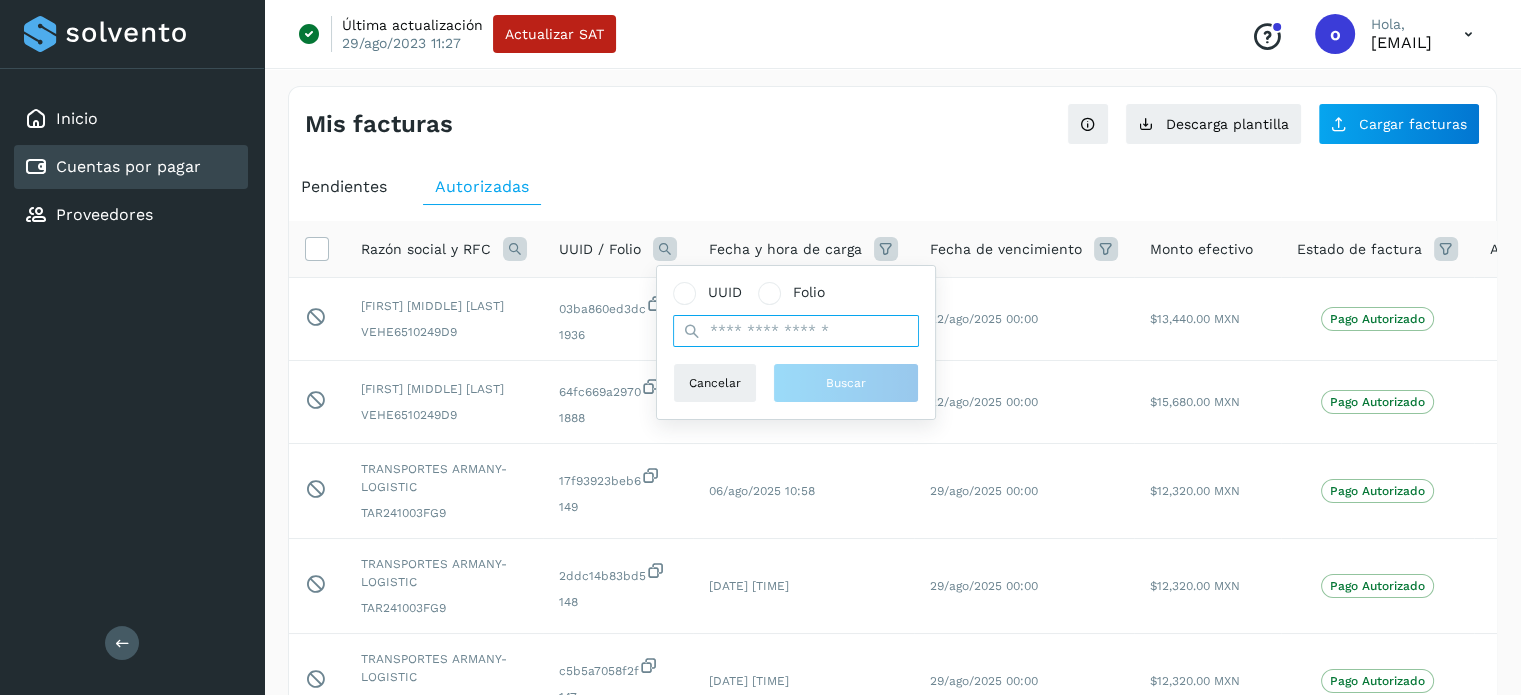 click at bounding box center (796, 331) 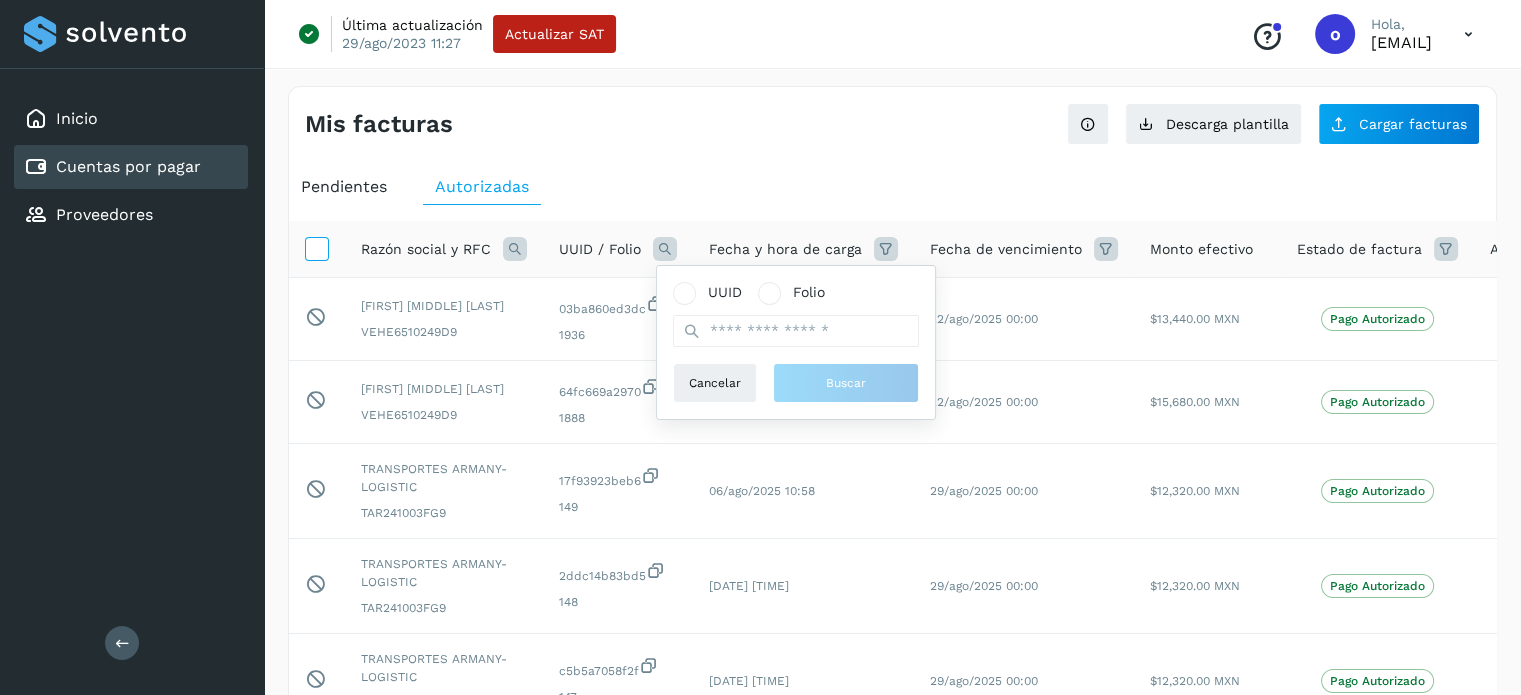 click at bounding box center [316, 247] 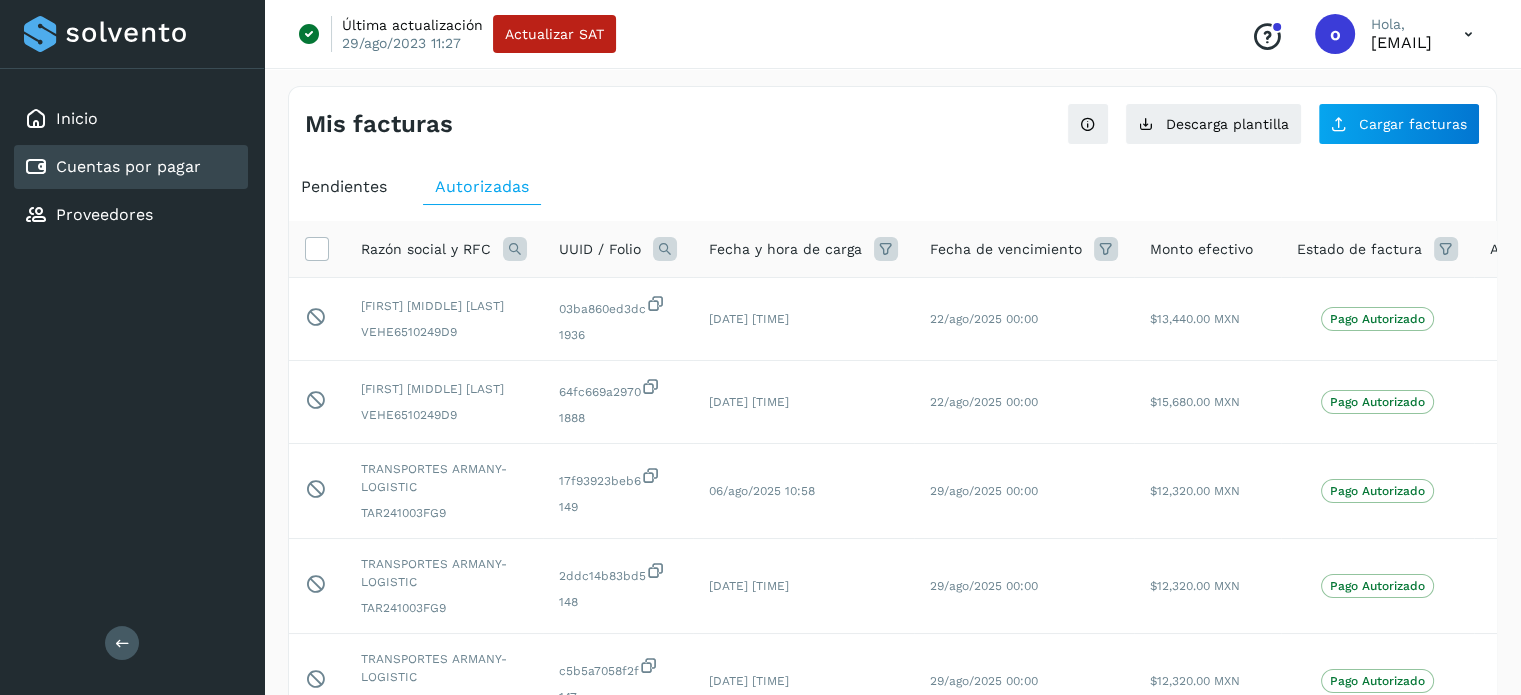 click at bounding box center (515, 249) 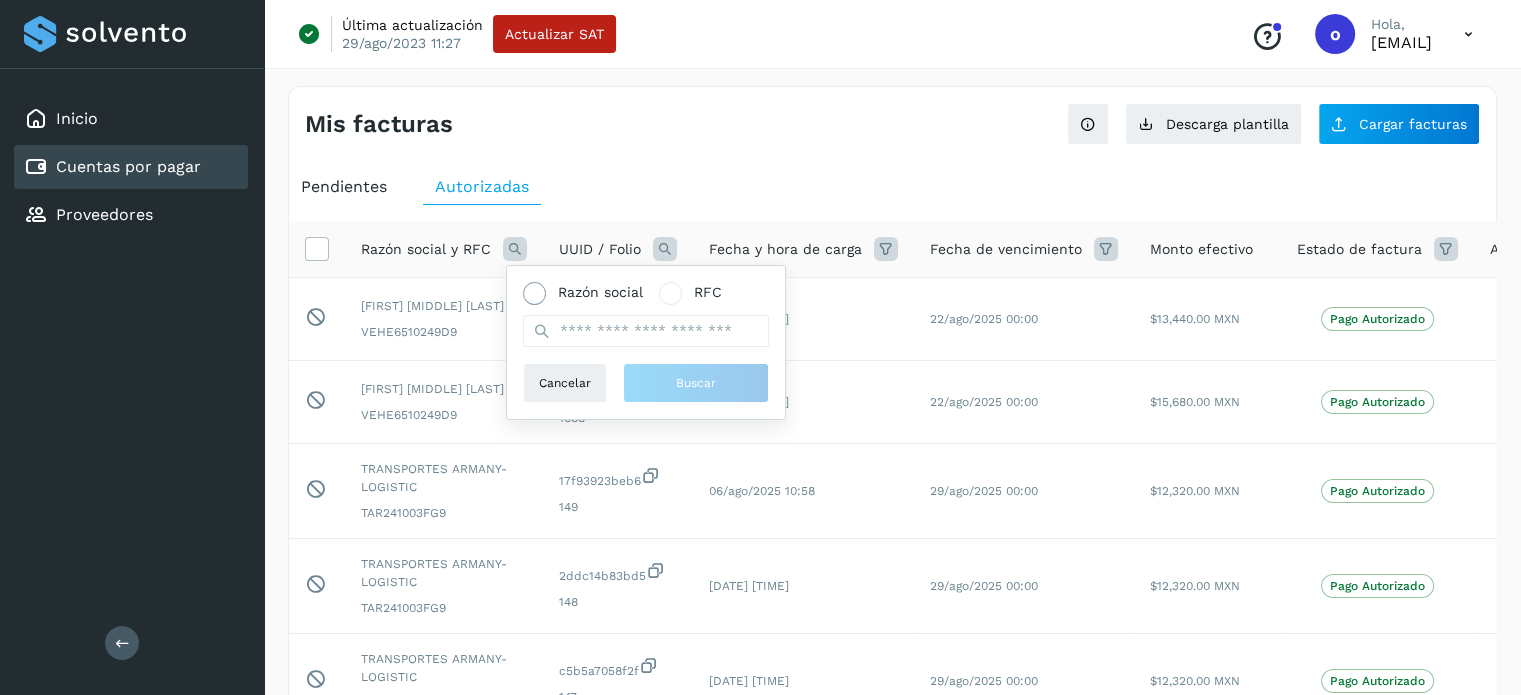 click on "Razón social" 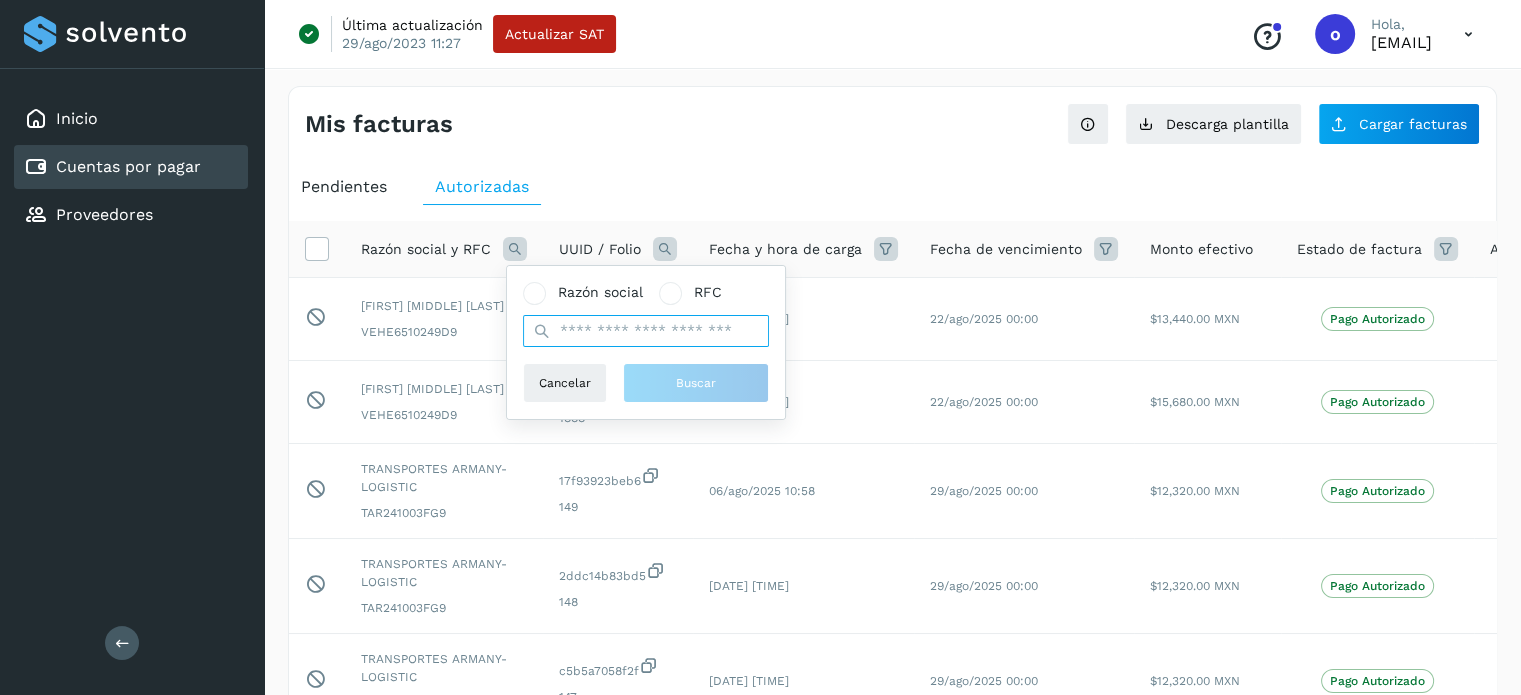 click at bounding box center (646, 331) 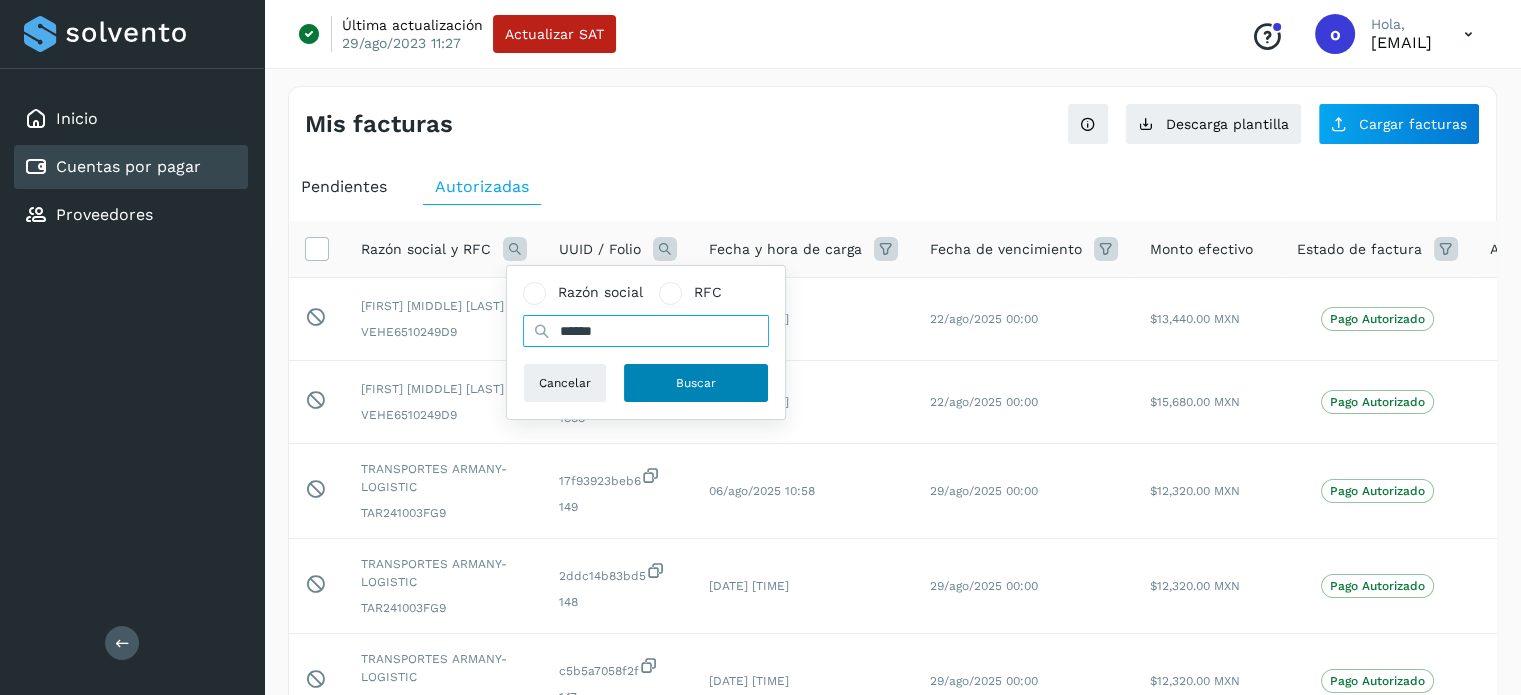 type on "******" 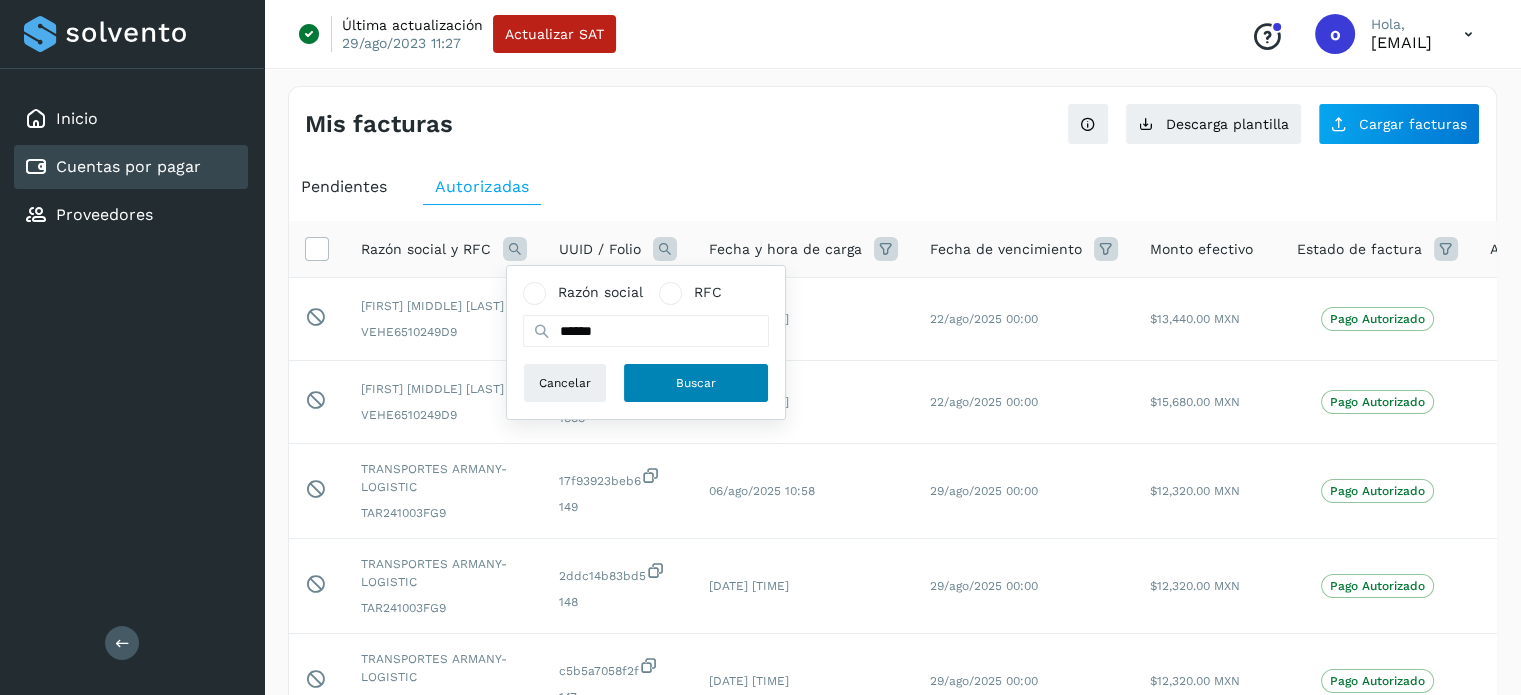 type 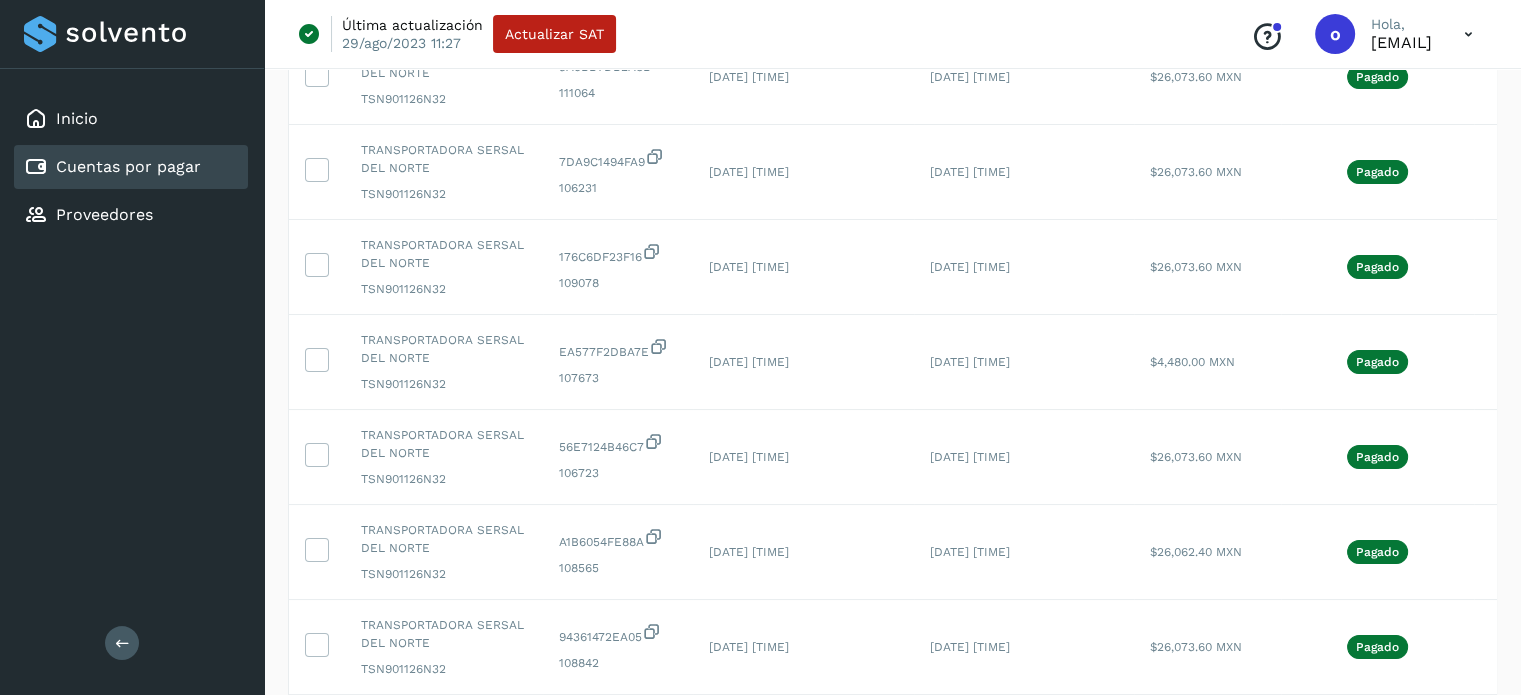 scroll, scrollTop: 0, scrollLeft: 0, axis: both 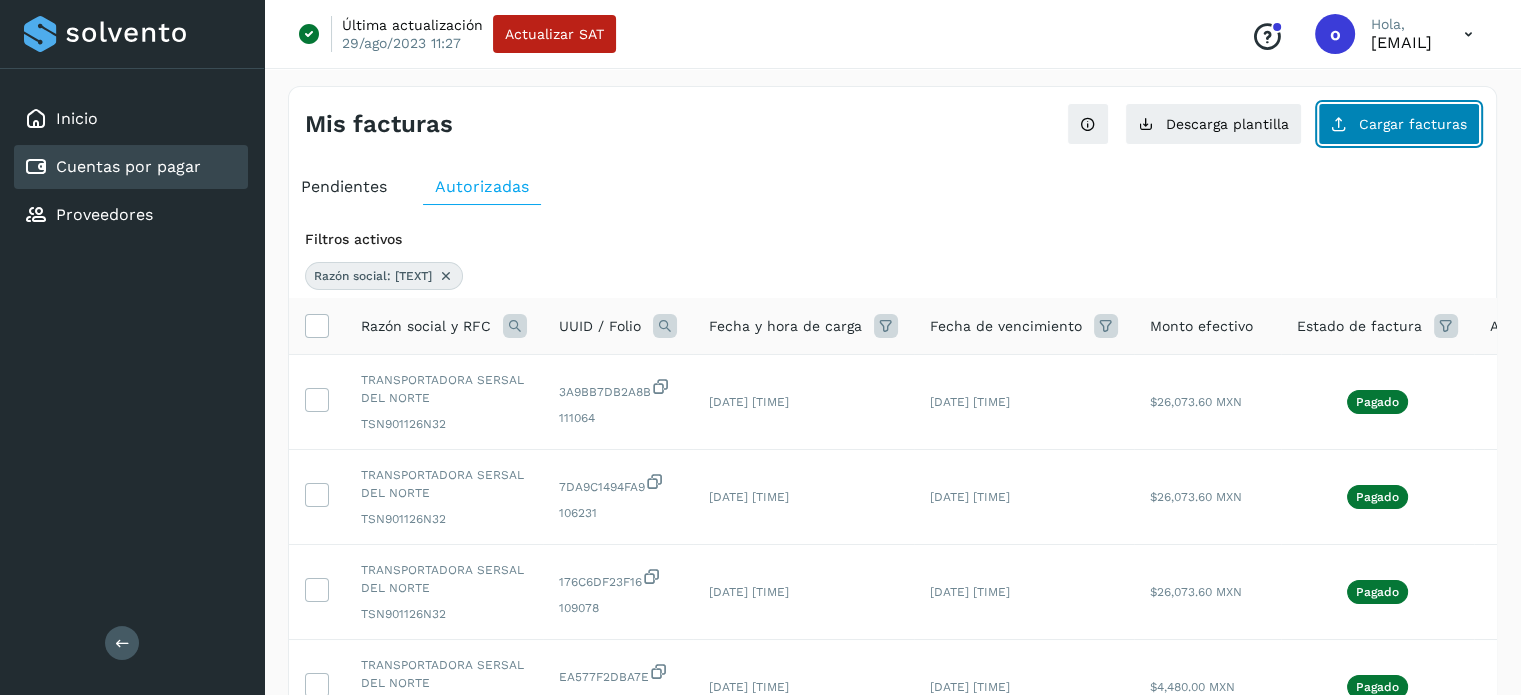 click on "Cargar facturas" 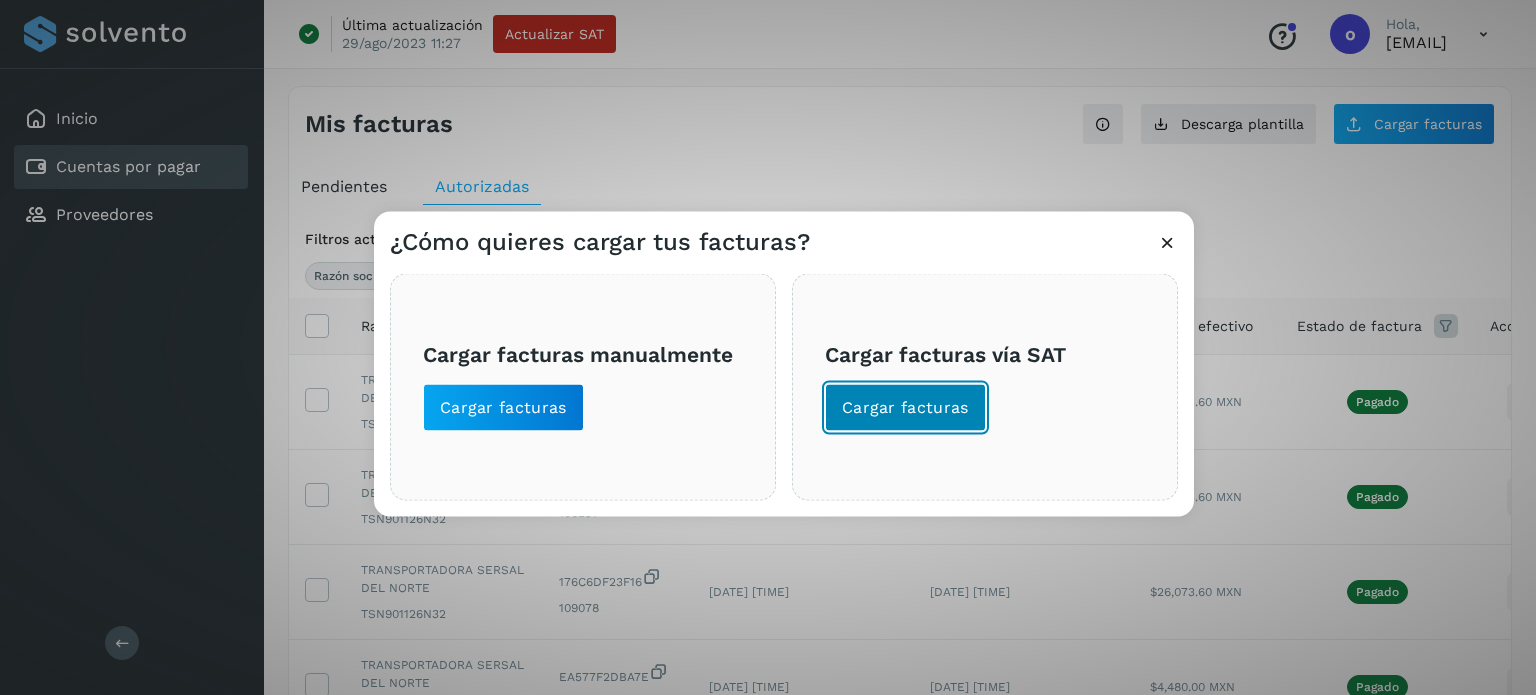 click on "Cargar facturas" at bounding box center [905, 407] 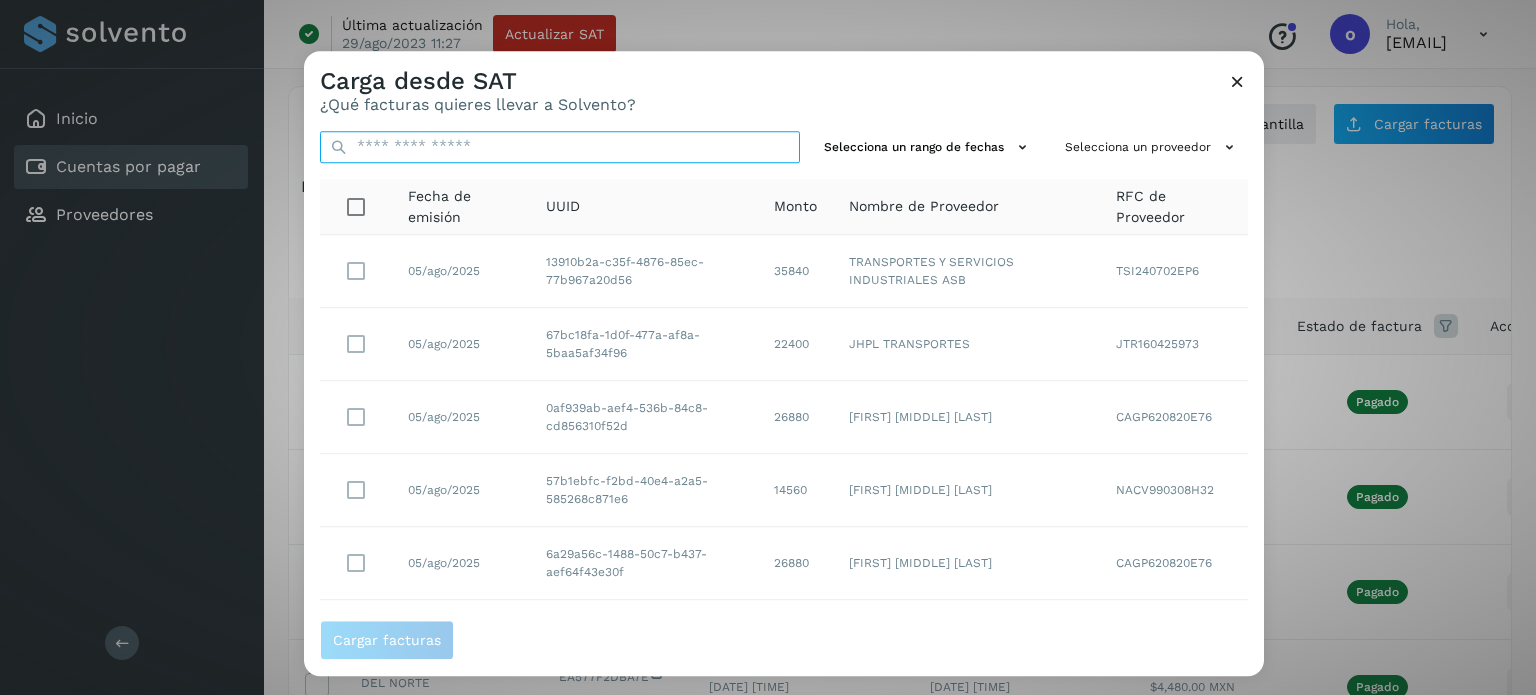 click at bounding box center (560, 147) 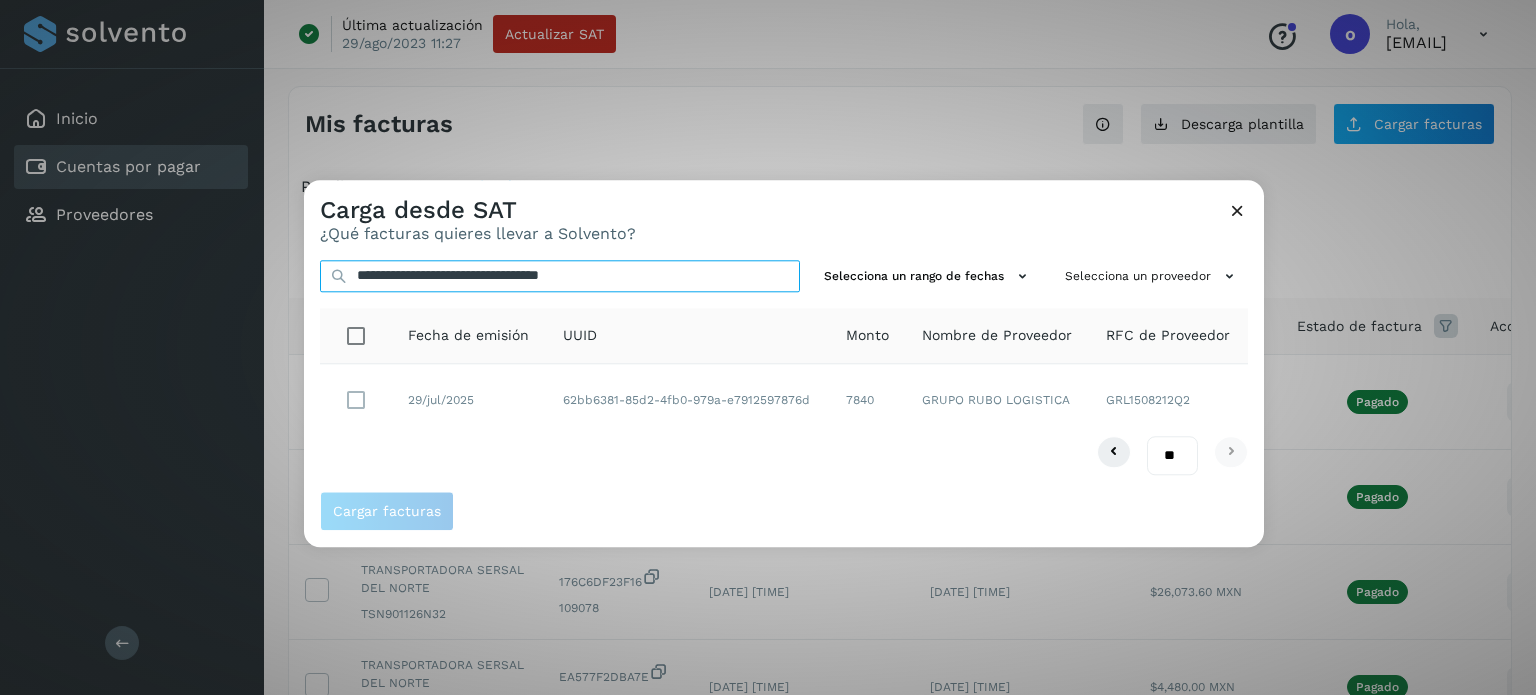 type on "**********" 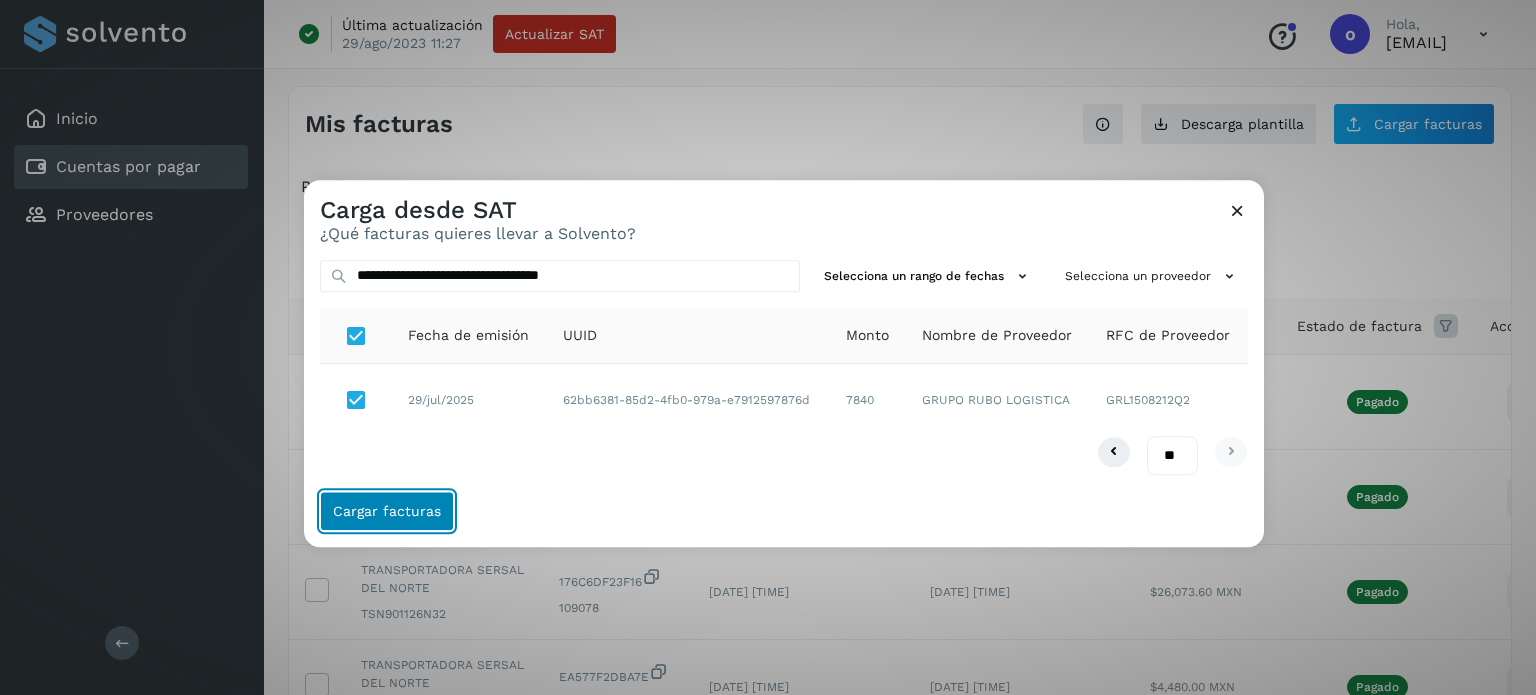 click on "Cargar facturas" 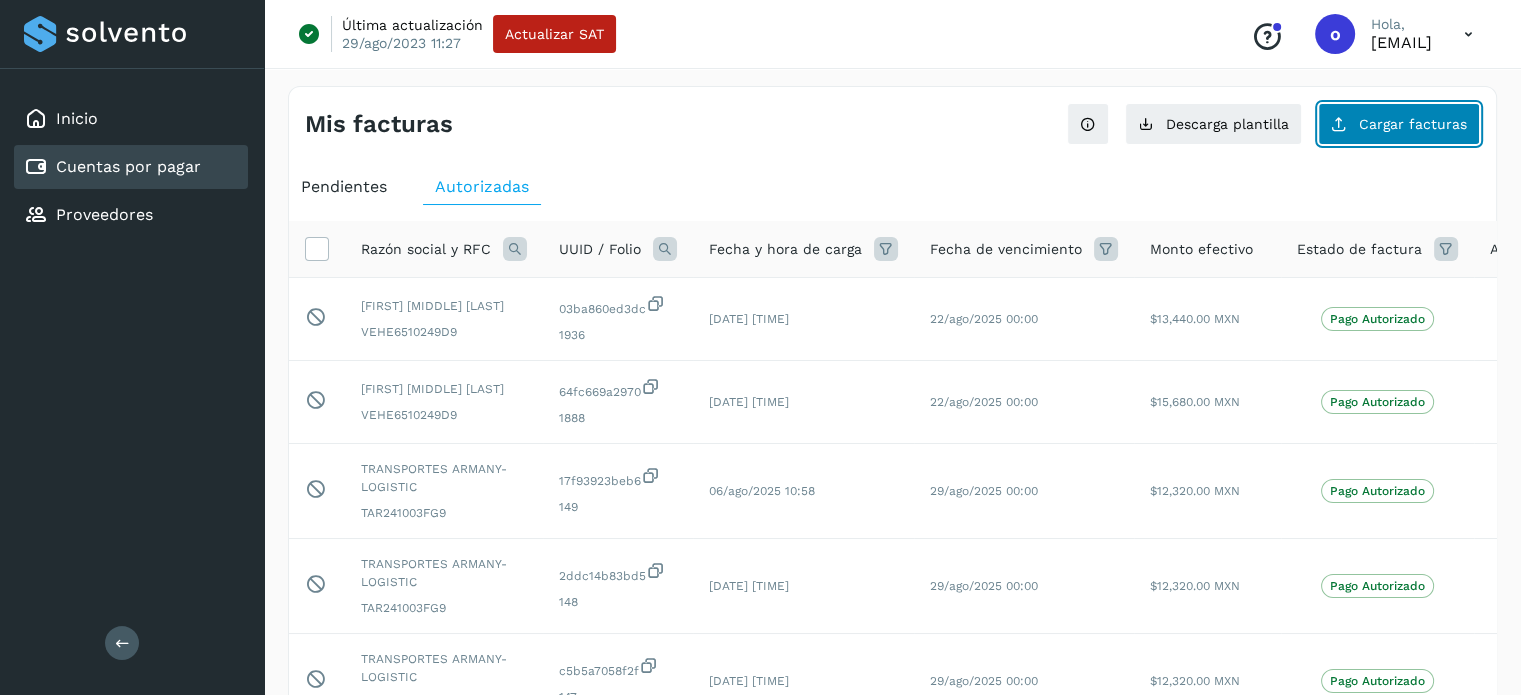 click on "Cargar facturas" 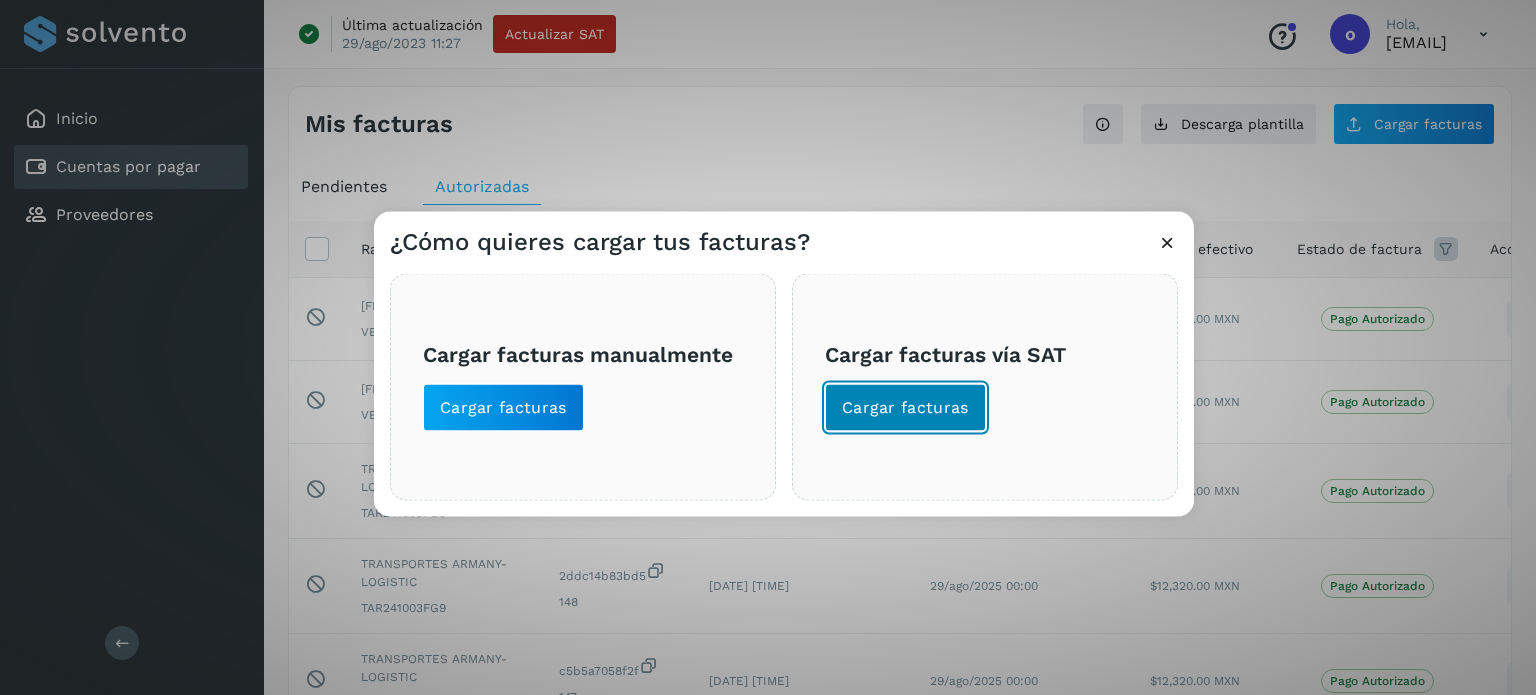 click on "Cargar facturas" at bounding box center [905, 407] 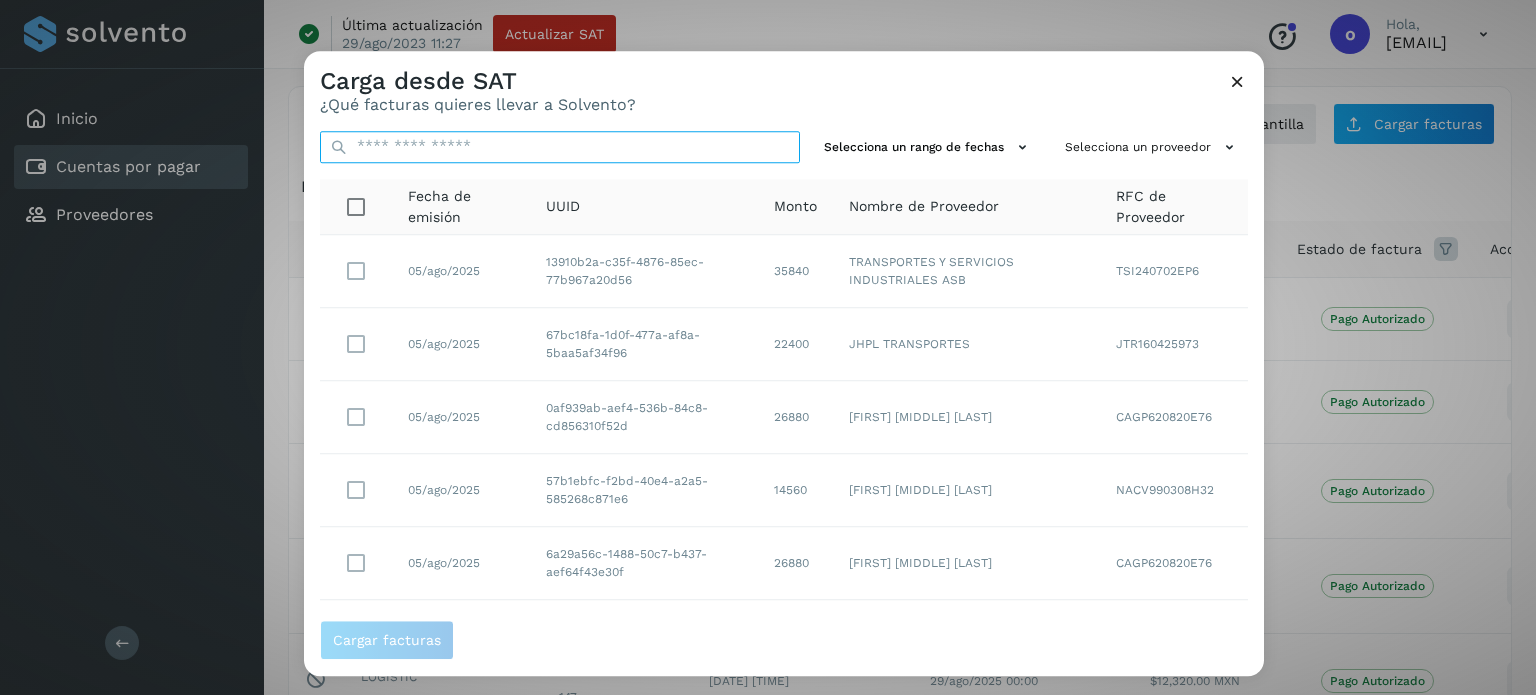 click at bounding box center [560, 147] 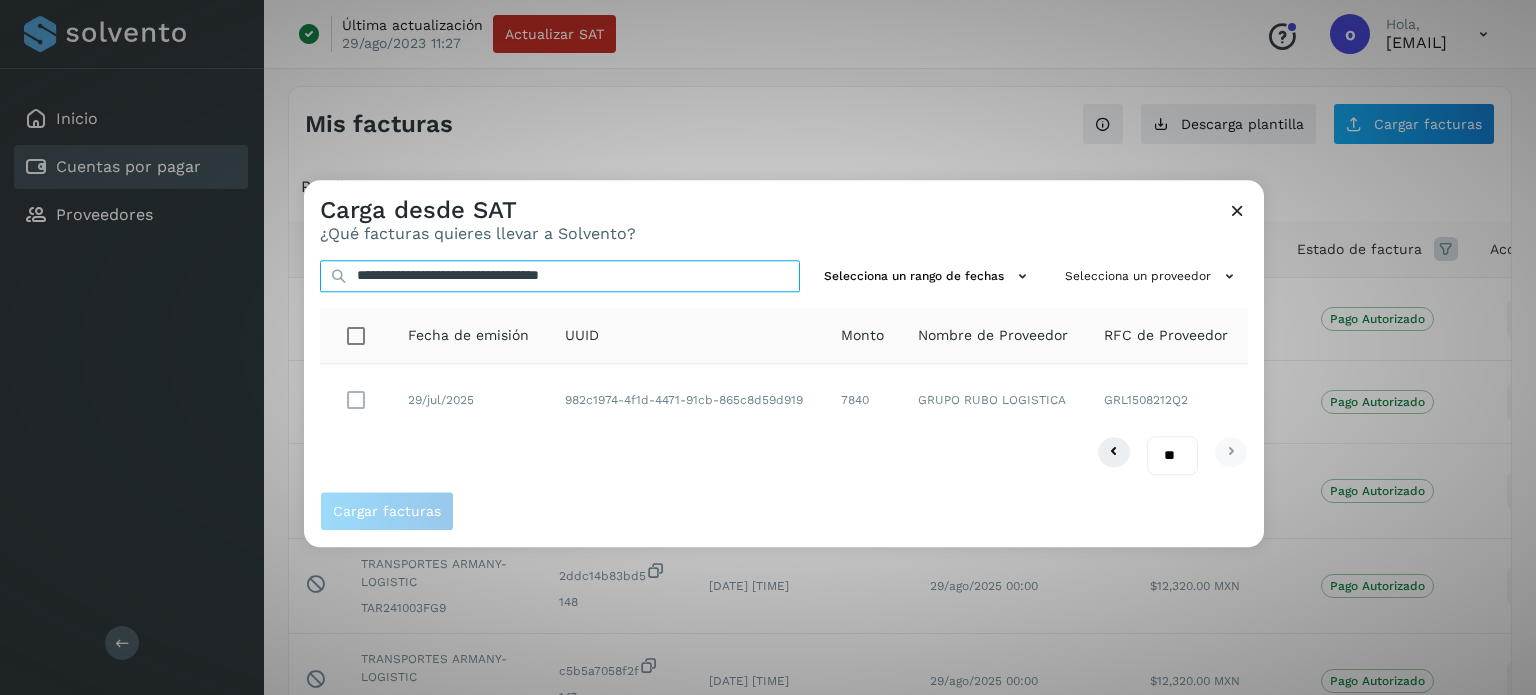 type on "**********" 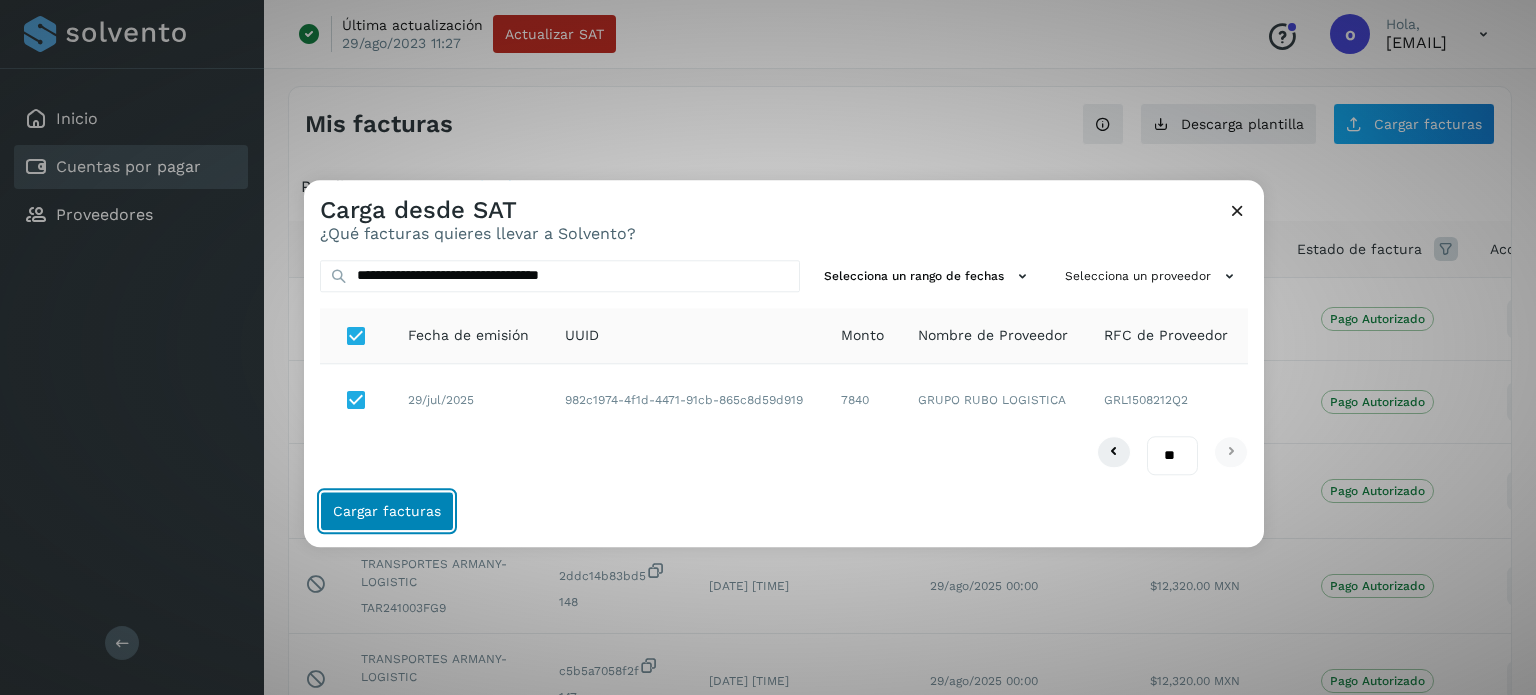 click on "Cargar facturas" 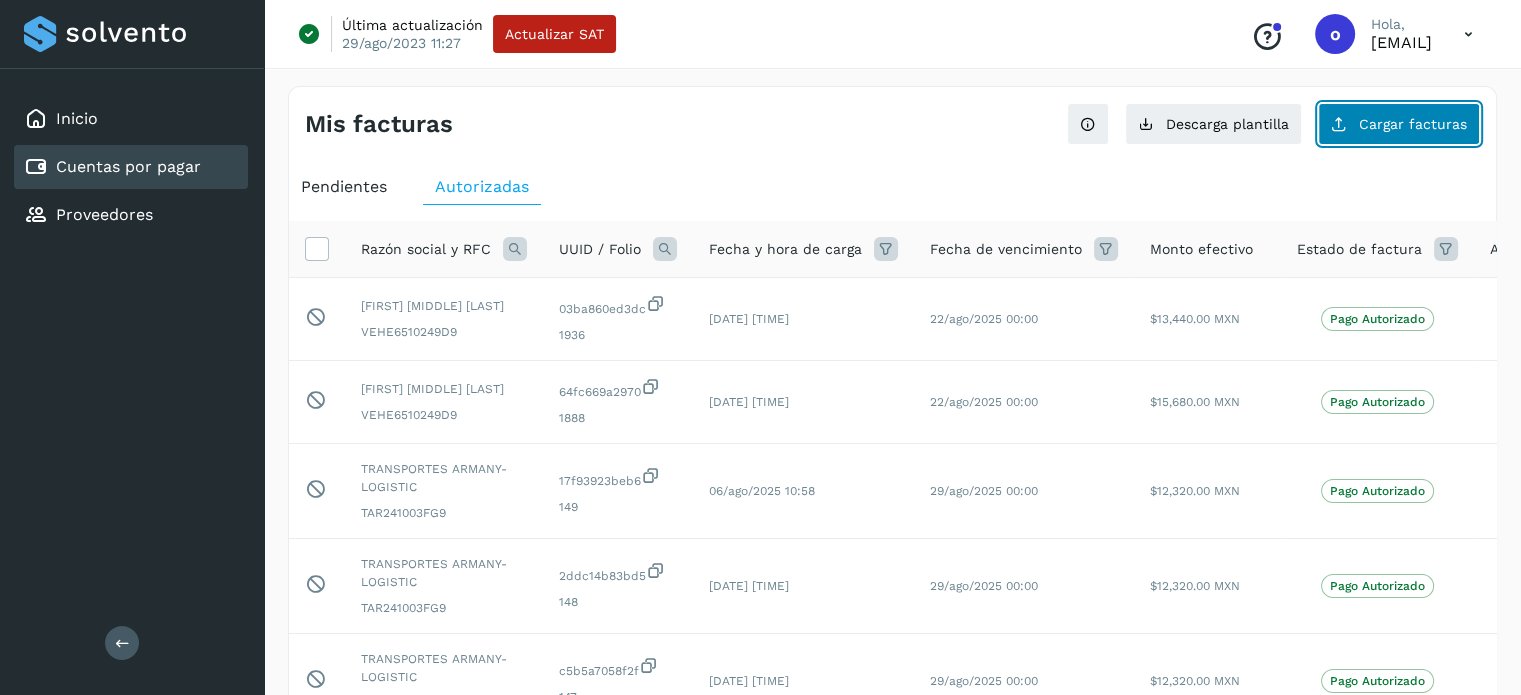 click on "Cargar facturas" 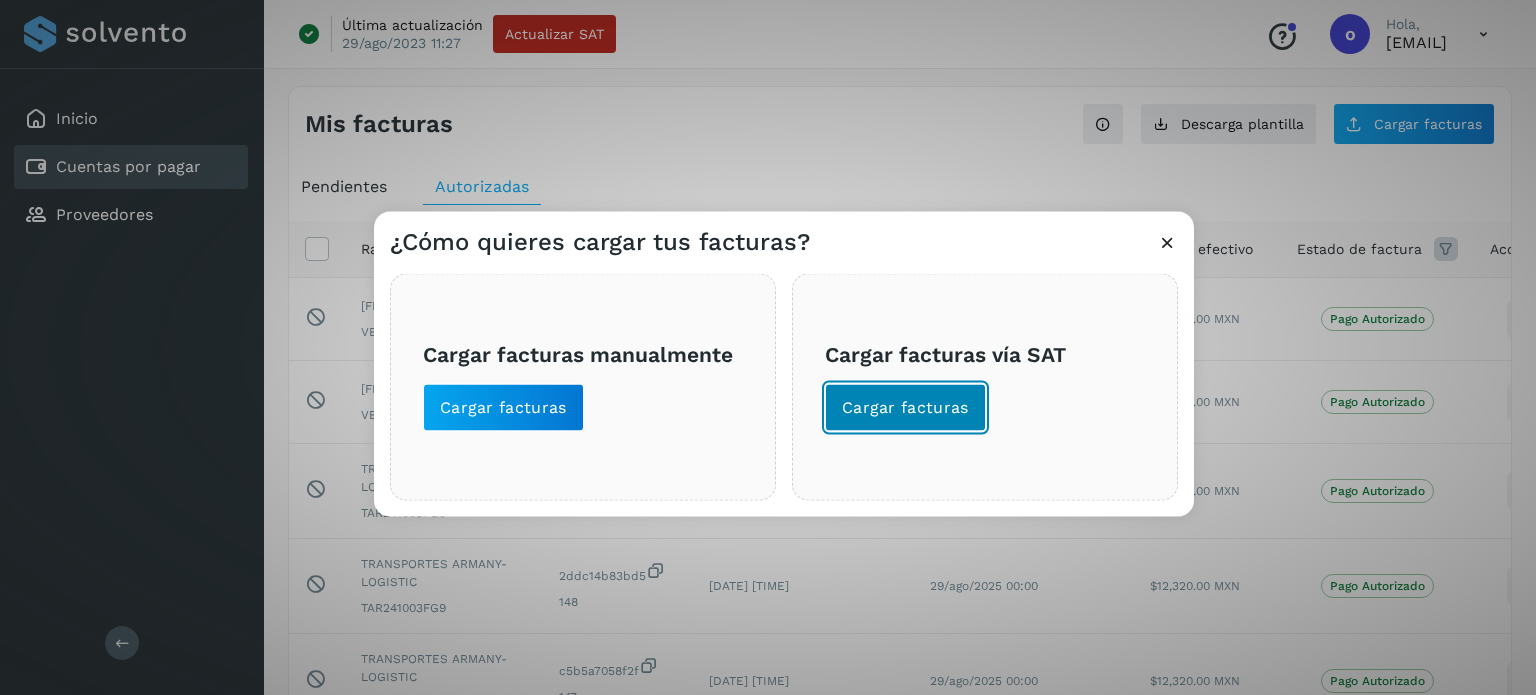 click on "Cargar facturas" 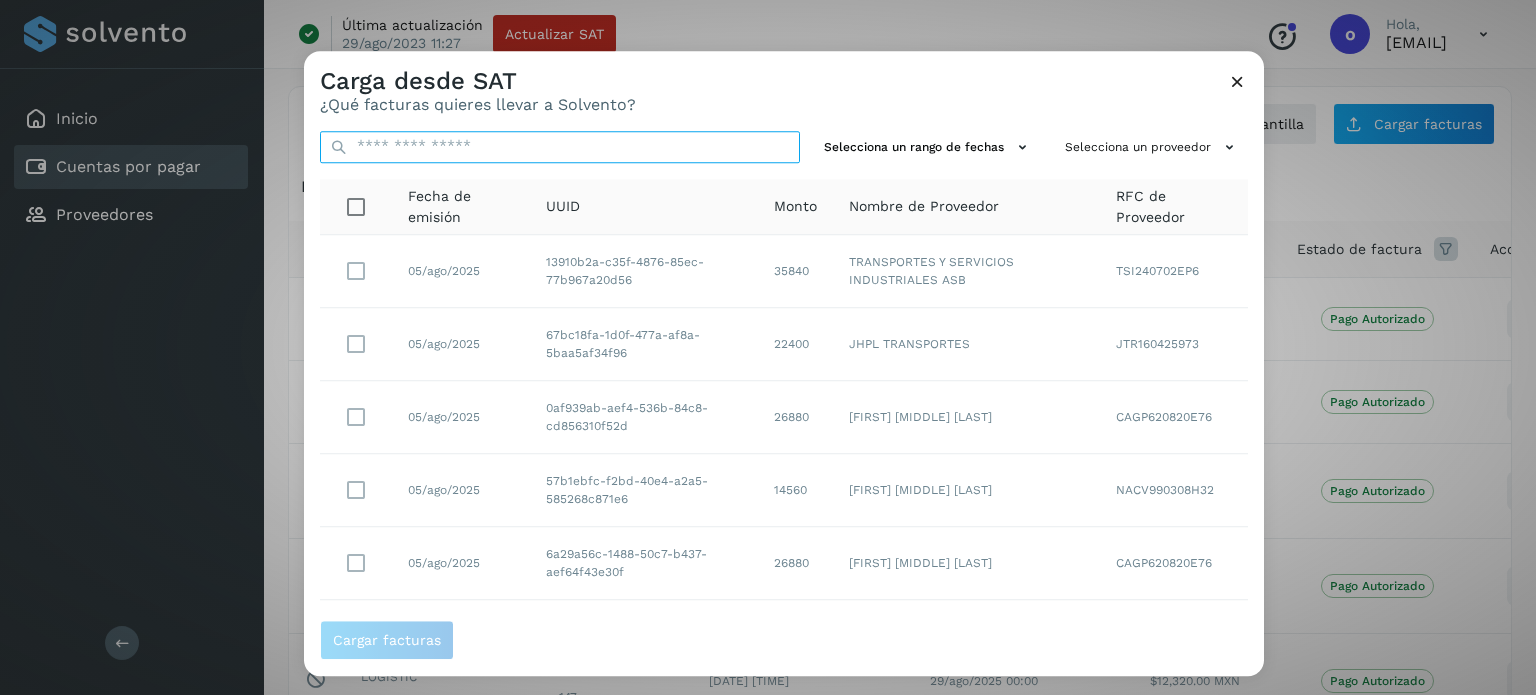 click at bounding box center (560, 147) 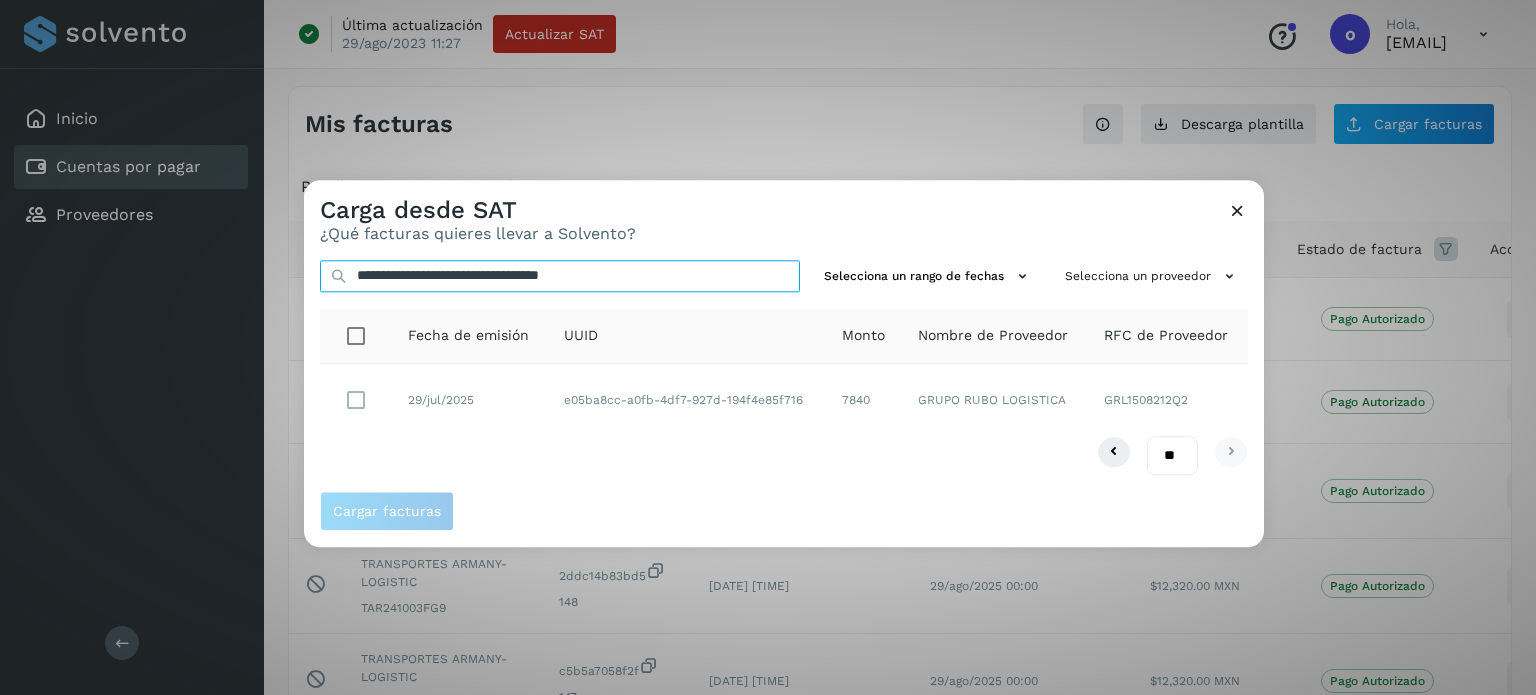 type on "**********" 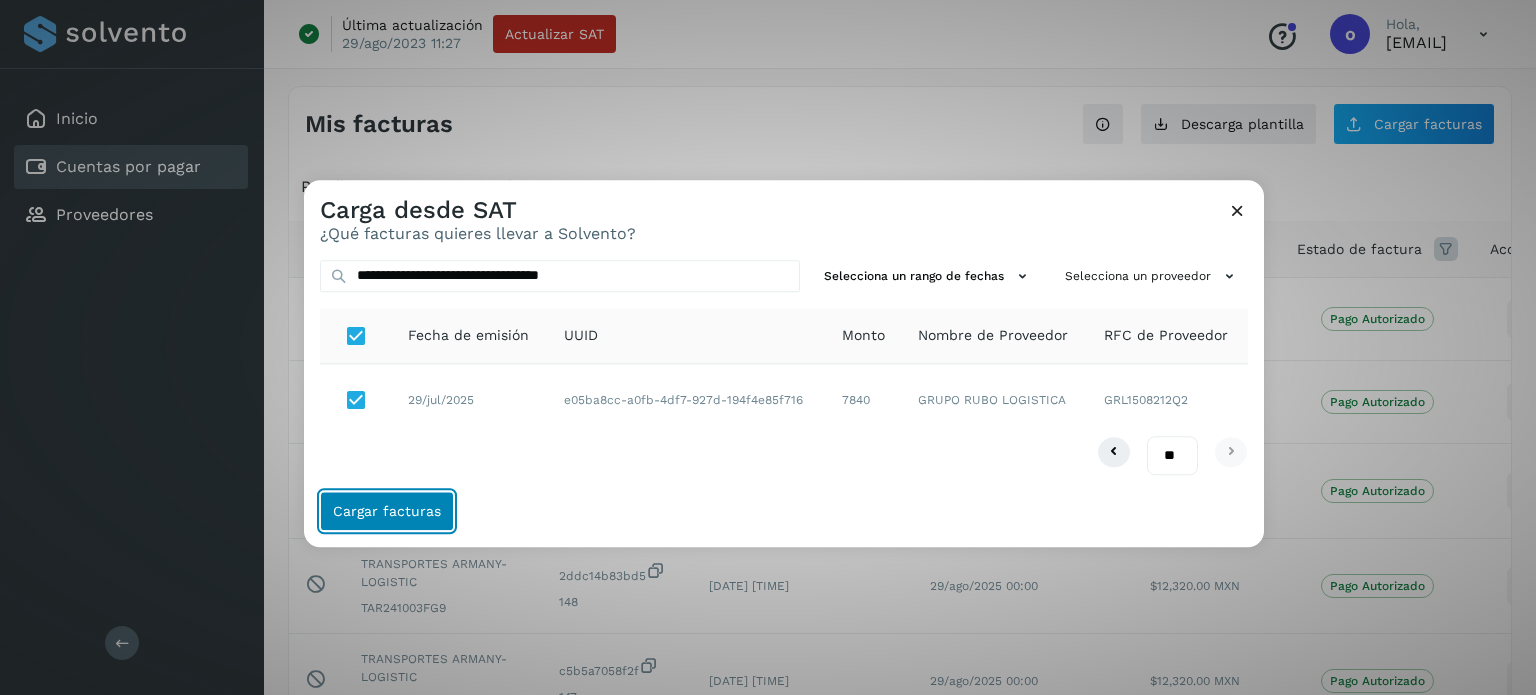click on "Cargar facturas" 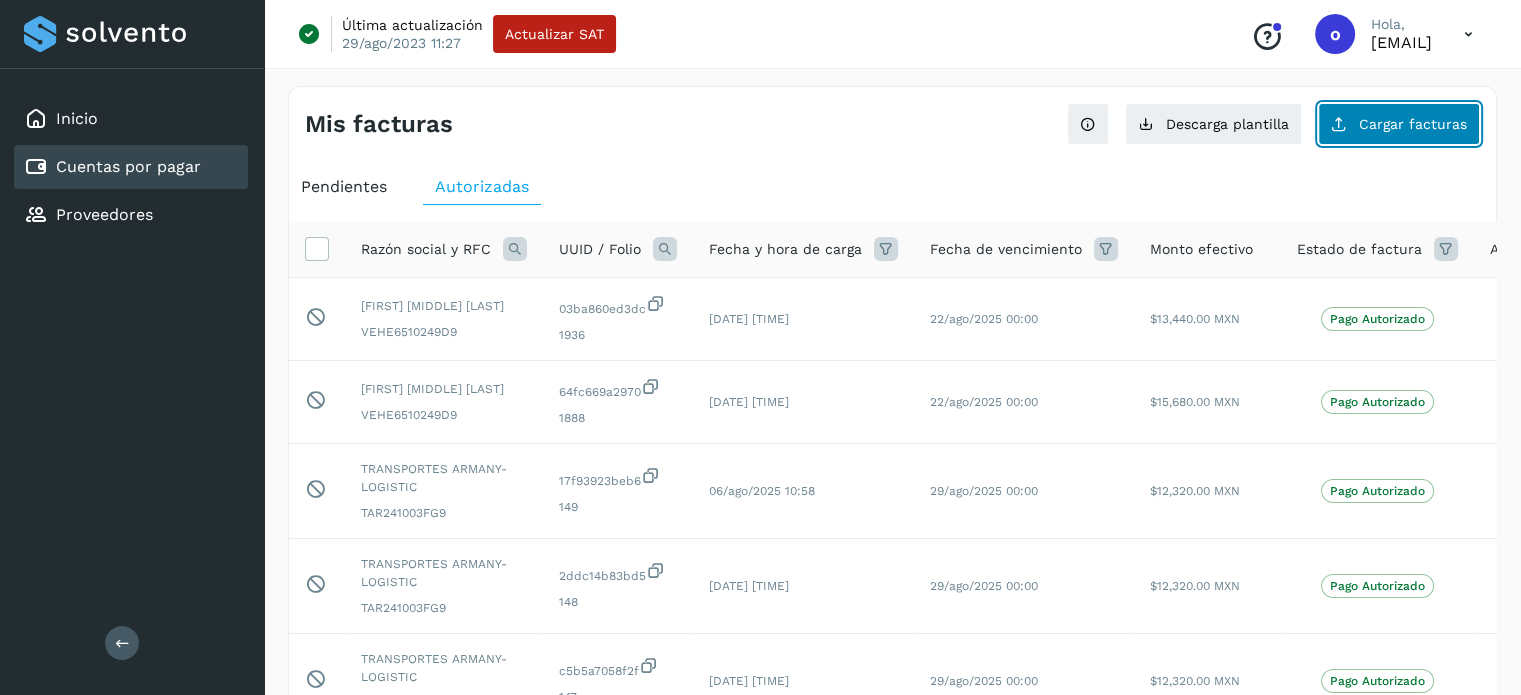 click on "Cargar facturas" 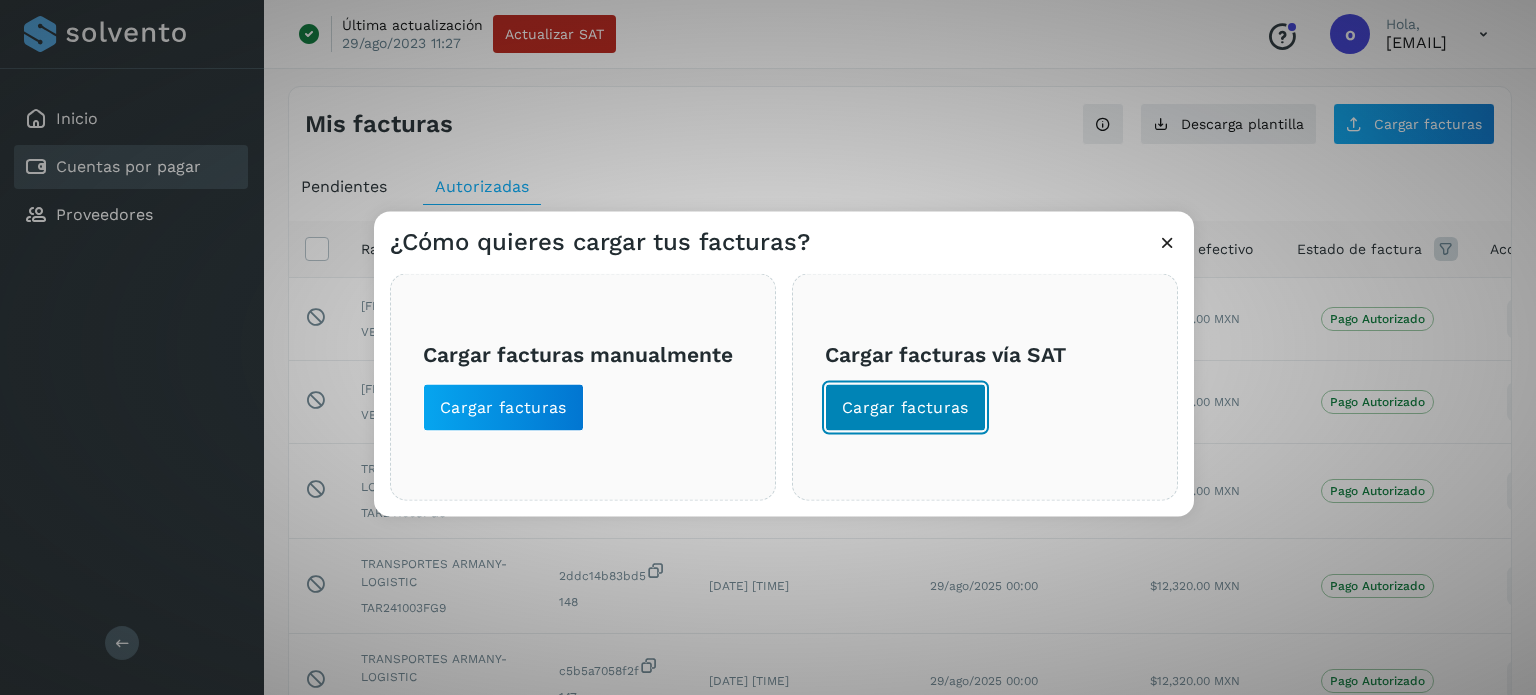 click on "Cargar facturas" 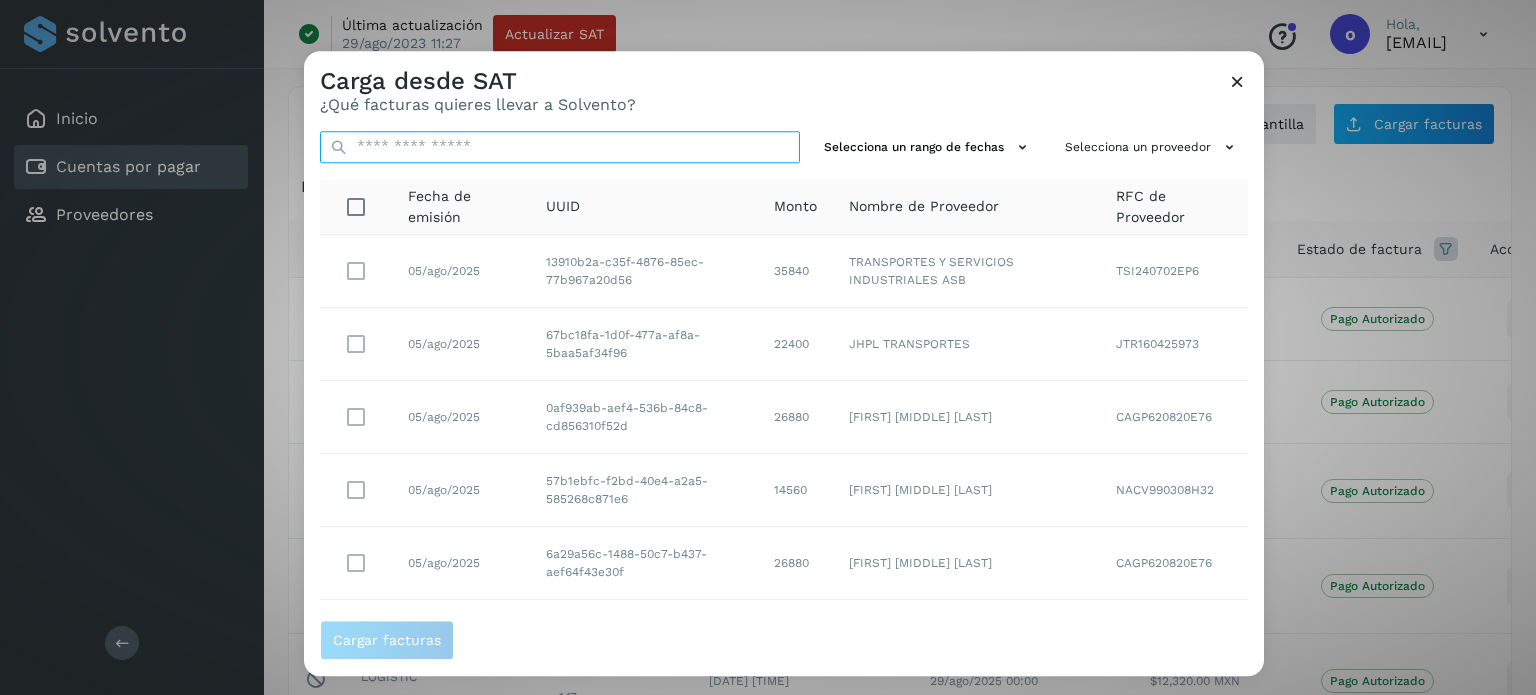 click at bounding box center [560, 147] 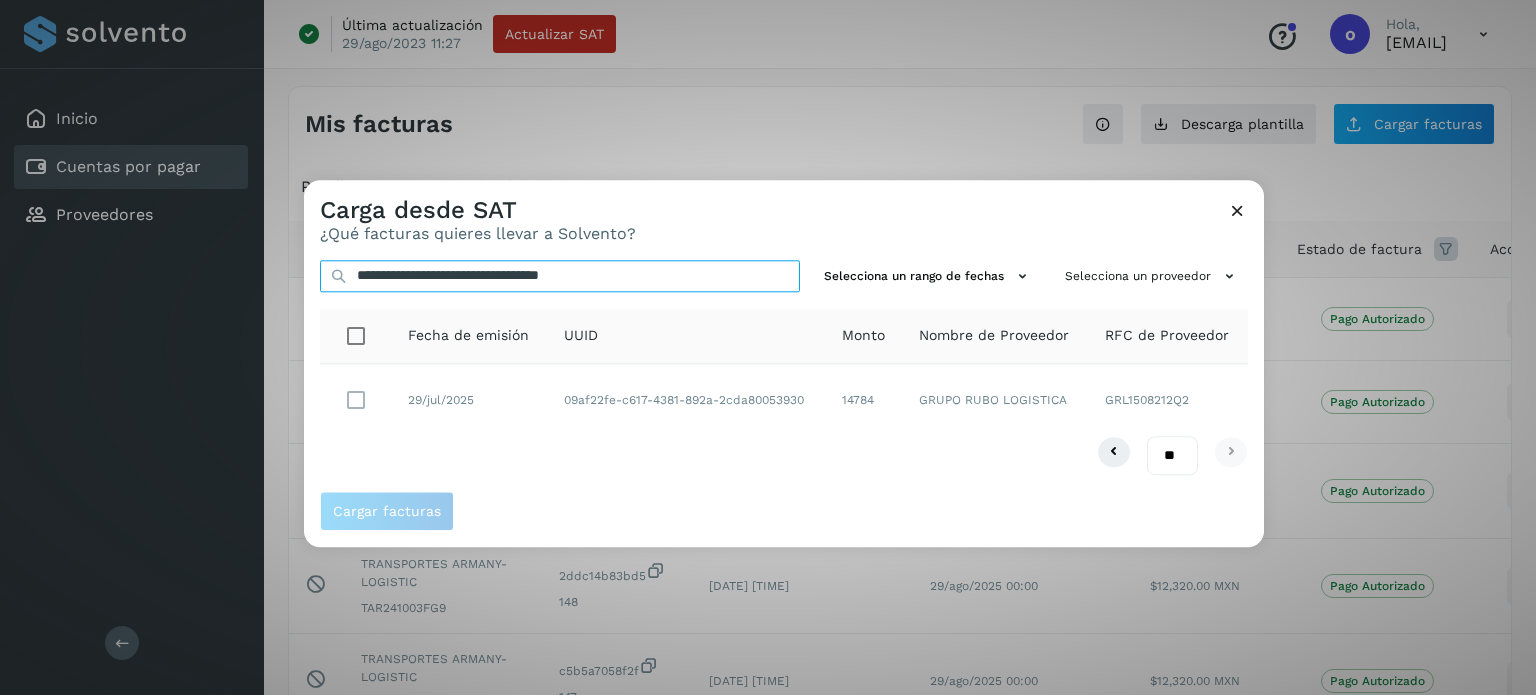 type on "**********" 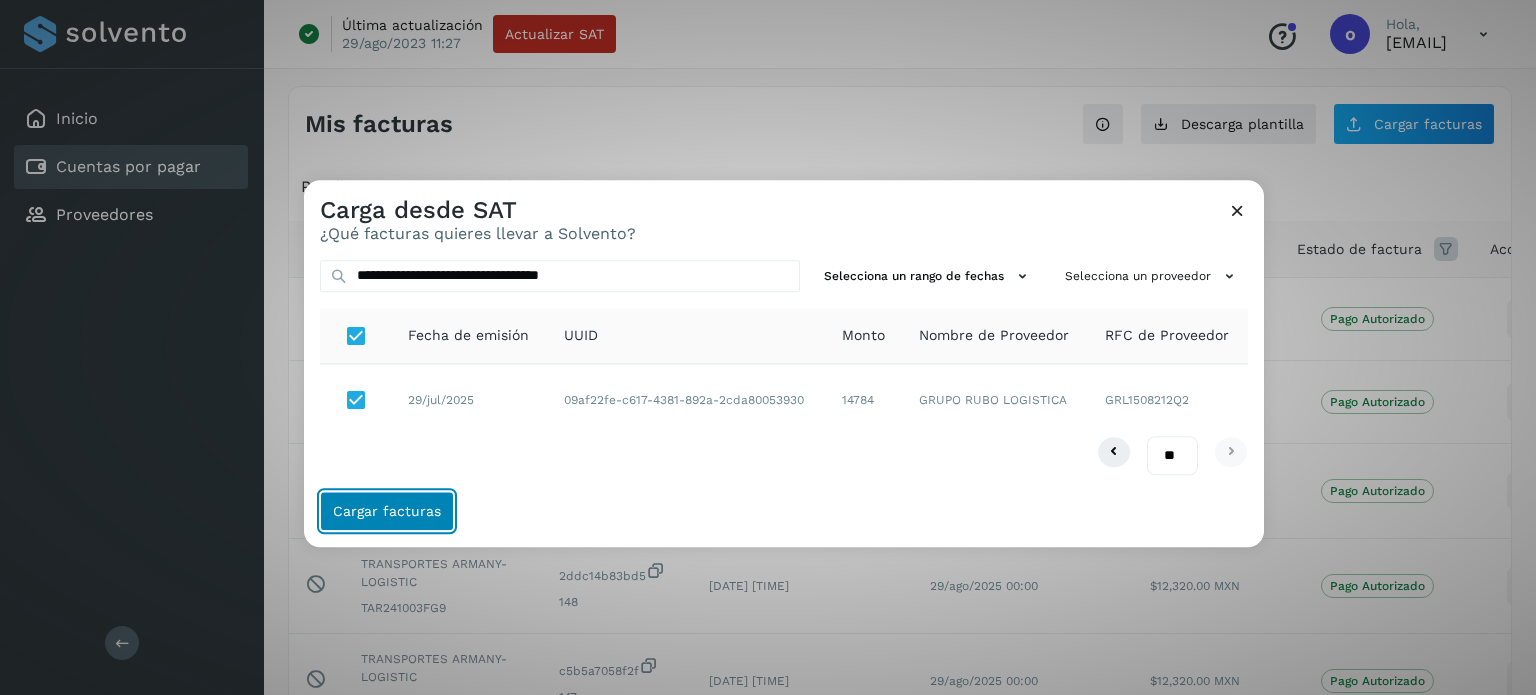 click on "Cargar facturas" 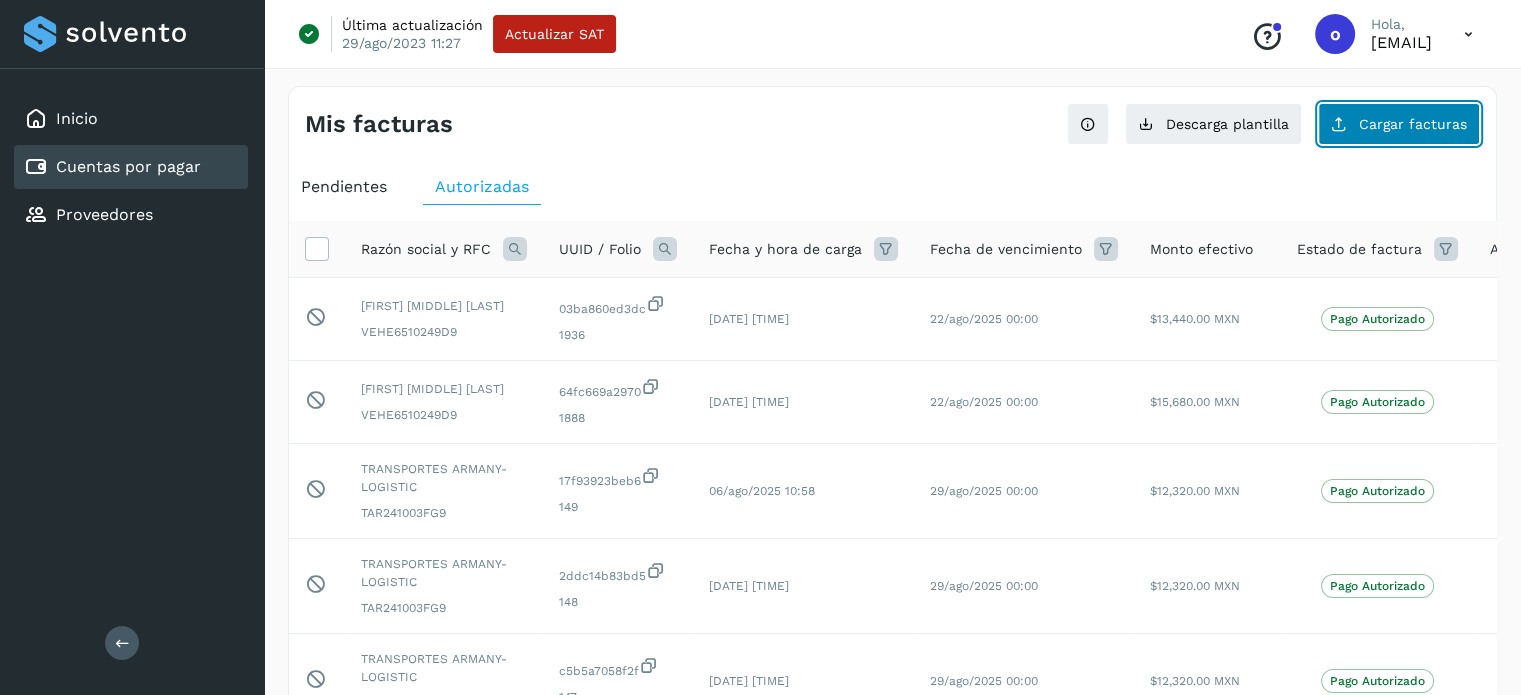 click on "Cargar facturas" 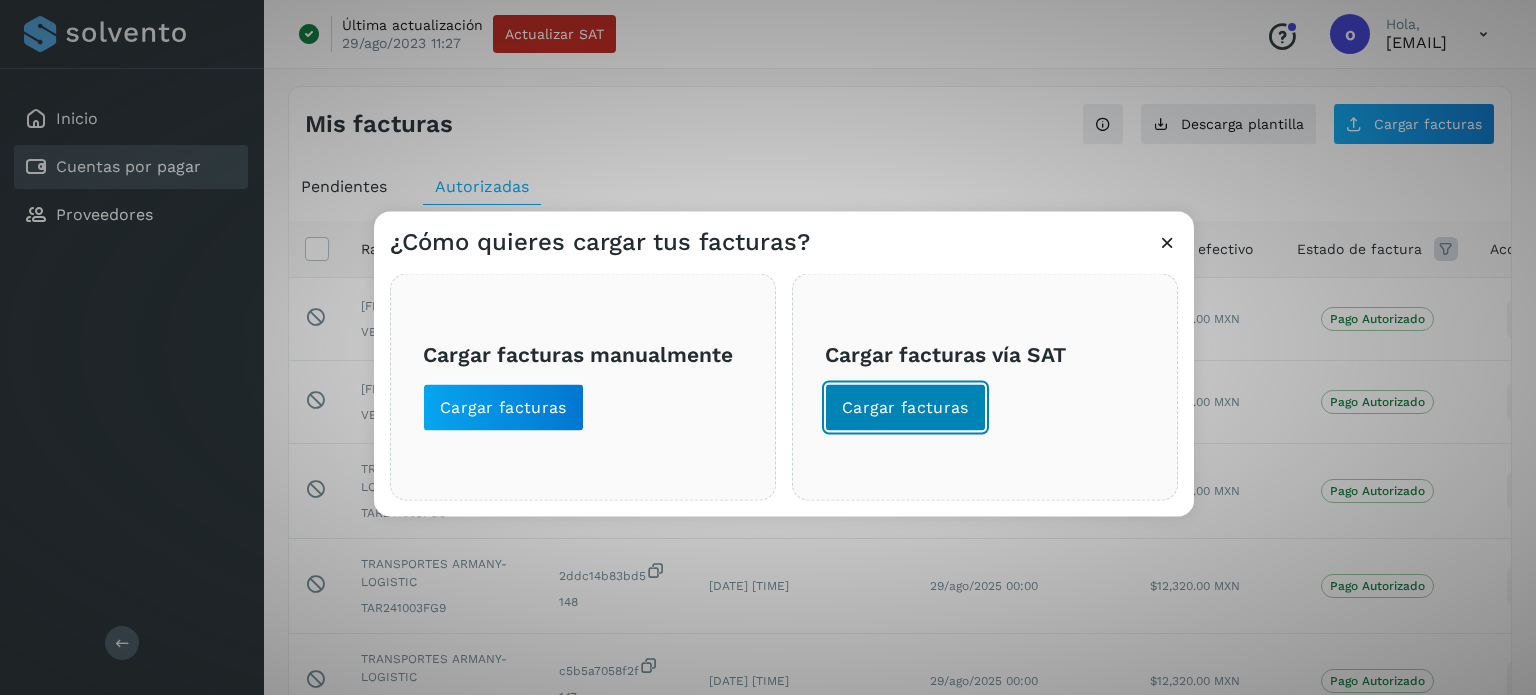 click on "Cargar facturas" 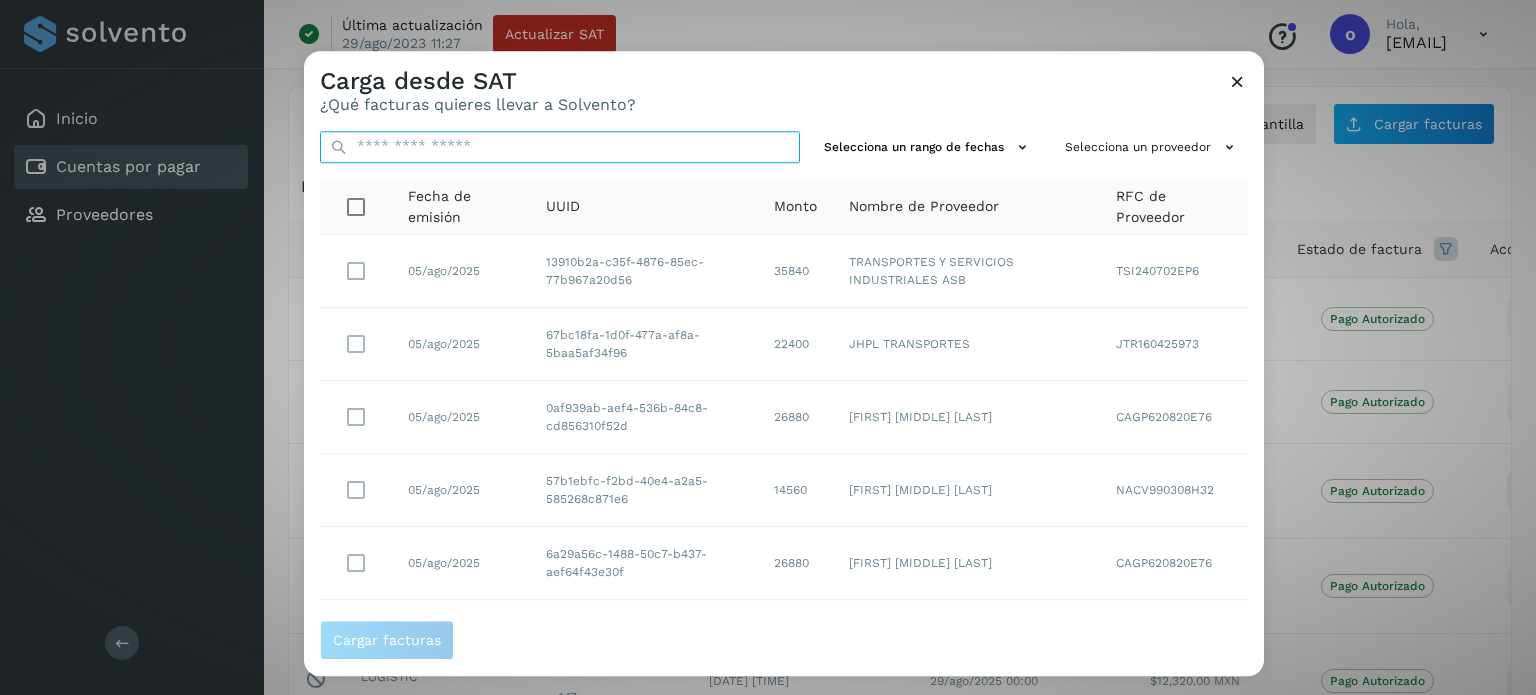 click at bounding box center (560, 147) 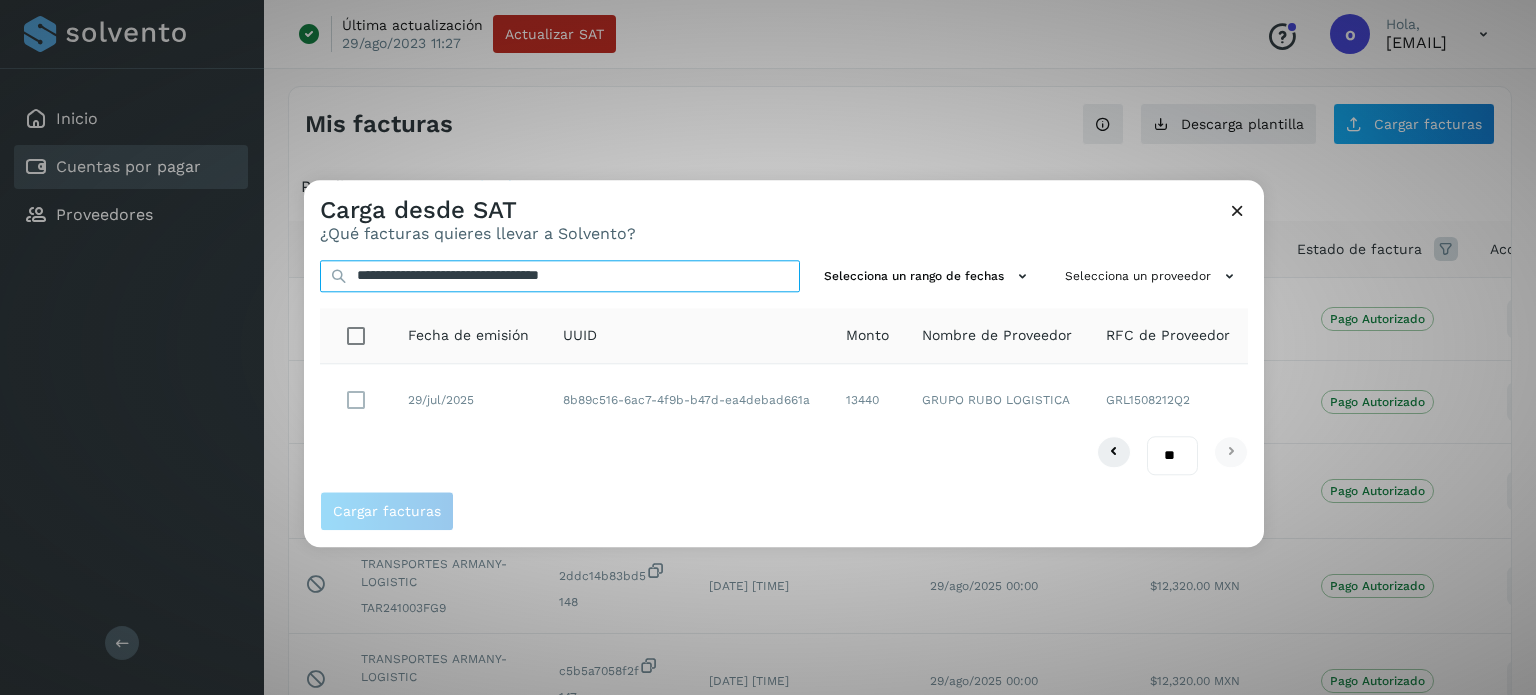 type on "**********" 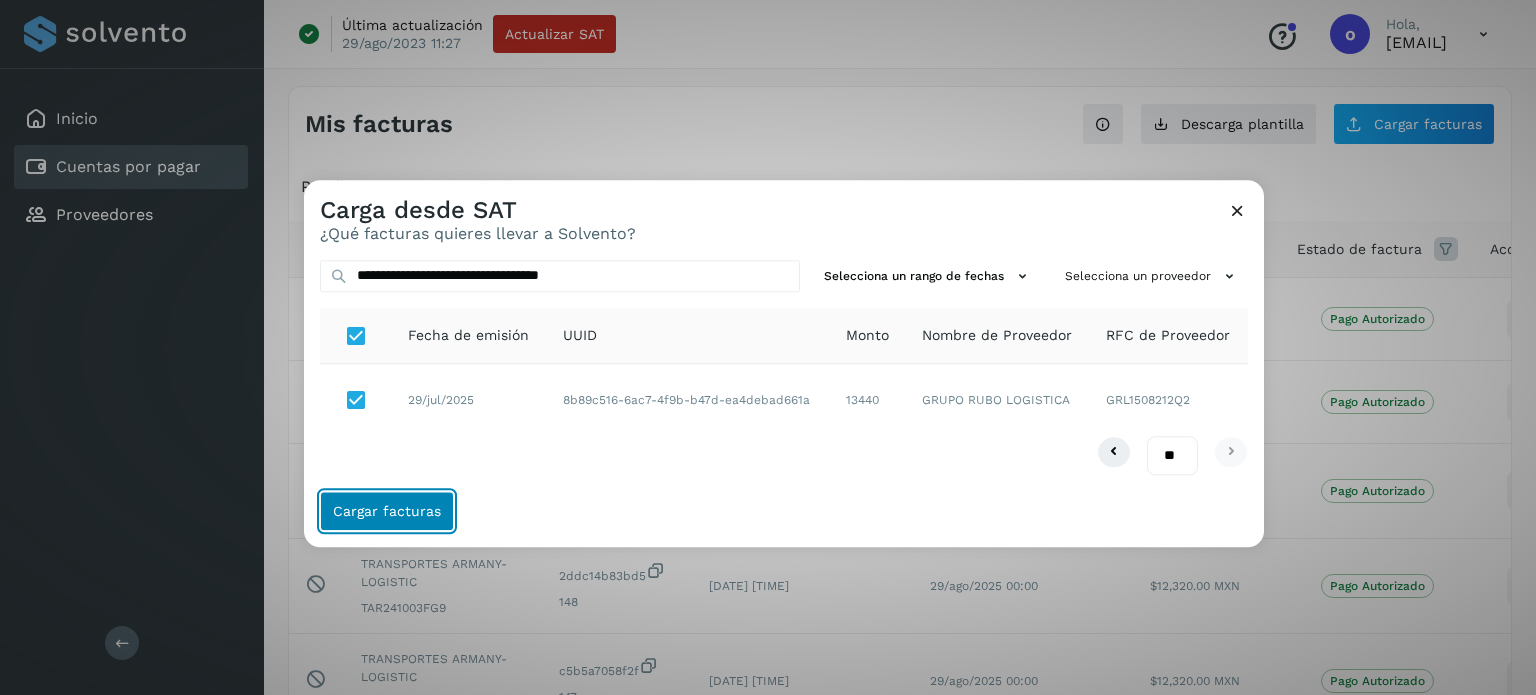 click on "Cargar facturas" 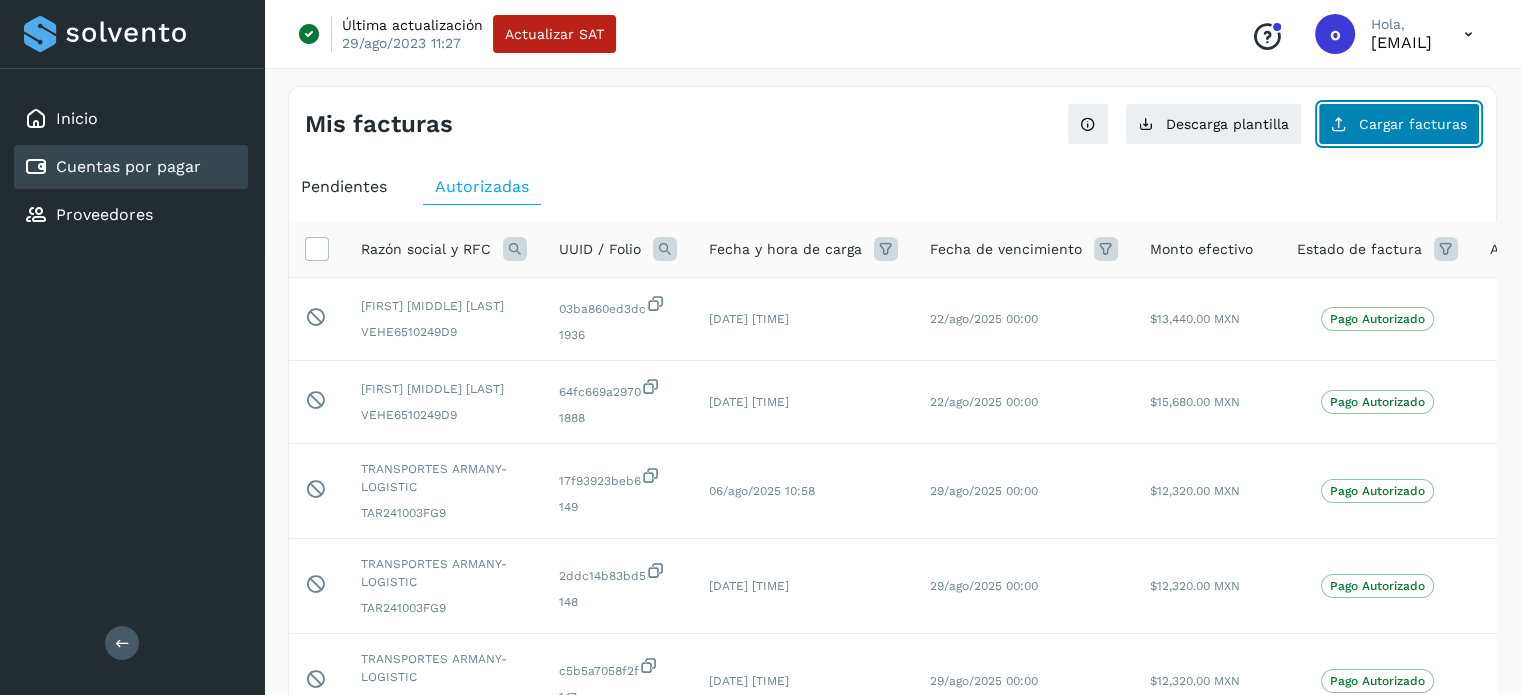 click on "Cargar facturas" 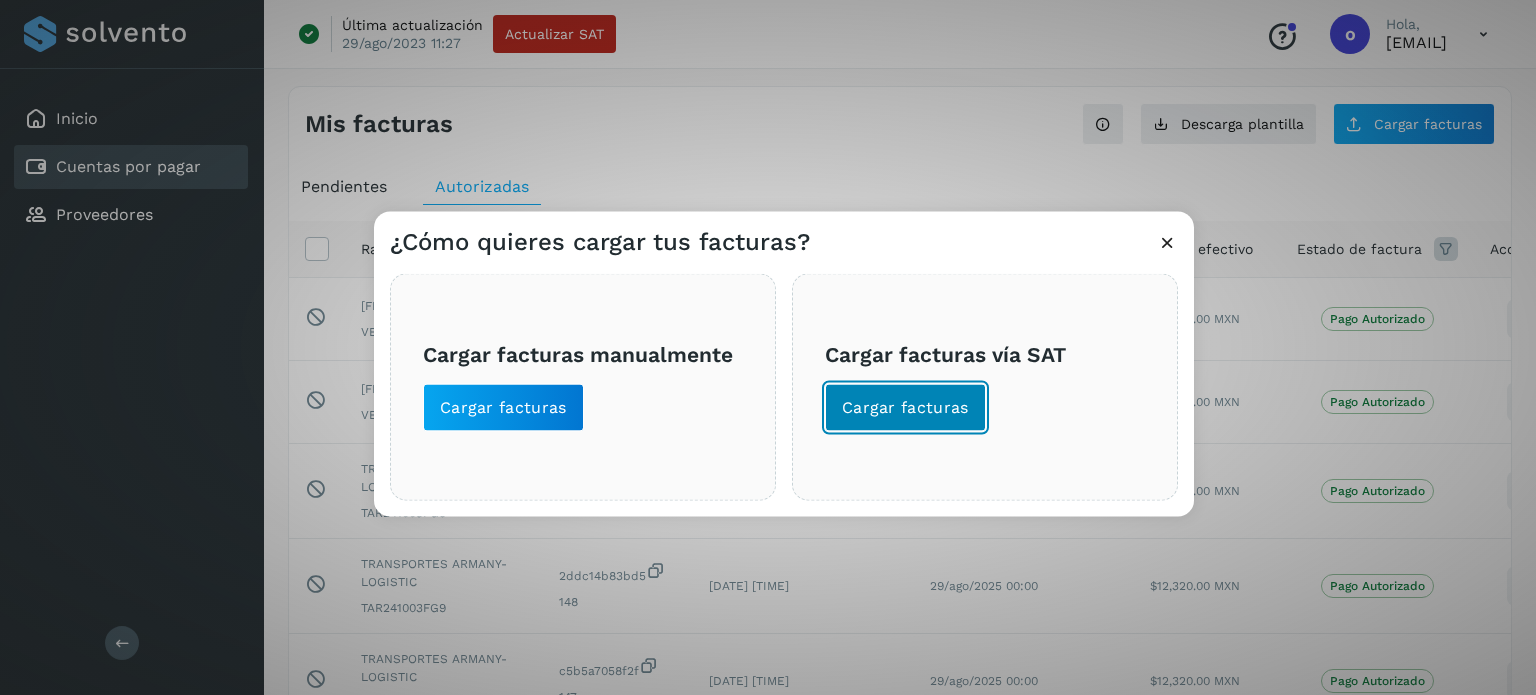 click on "Cargar facturas" 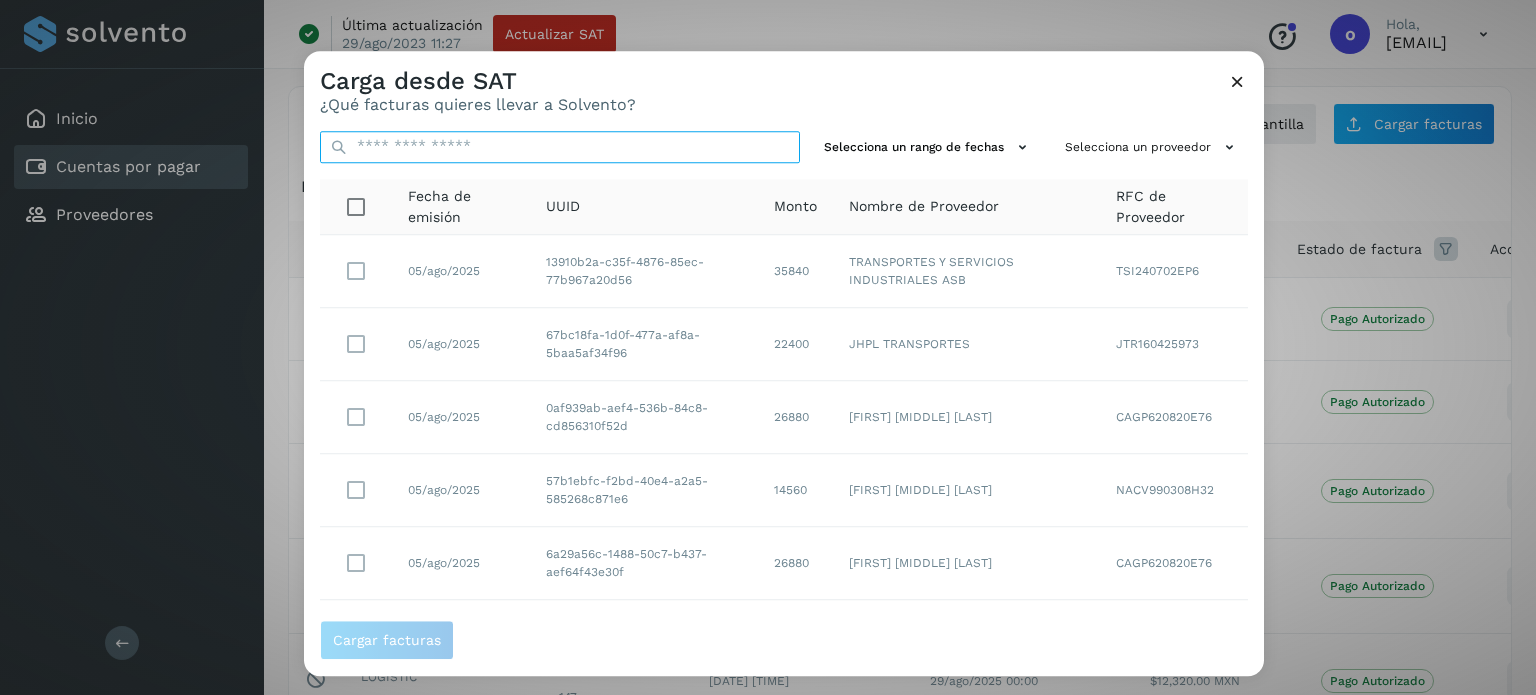 click at bounding box center [560, 147] 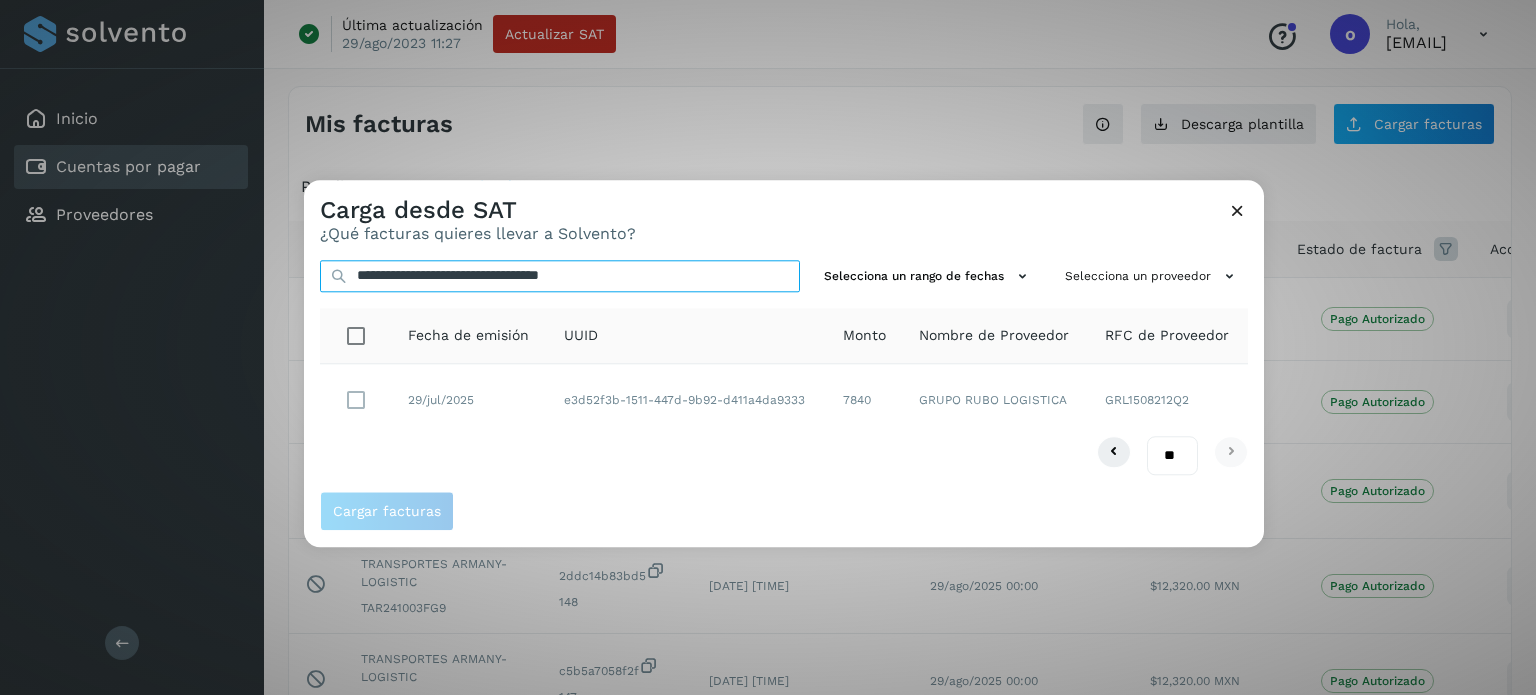 type on "**********" 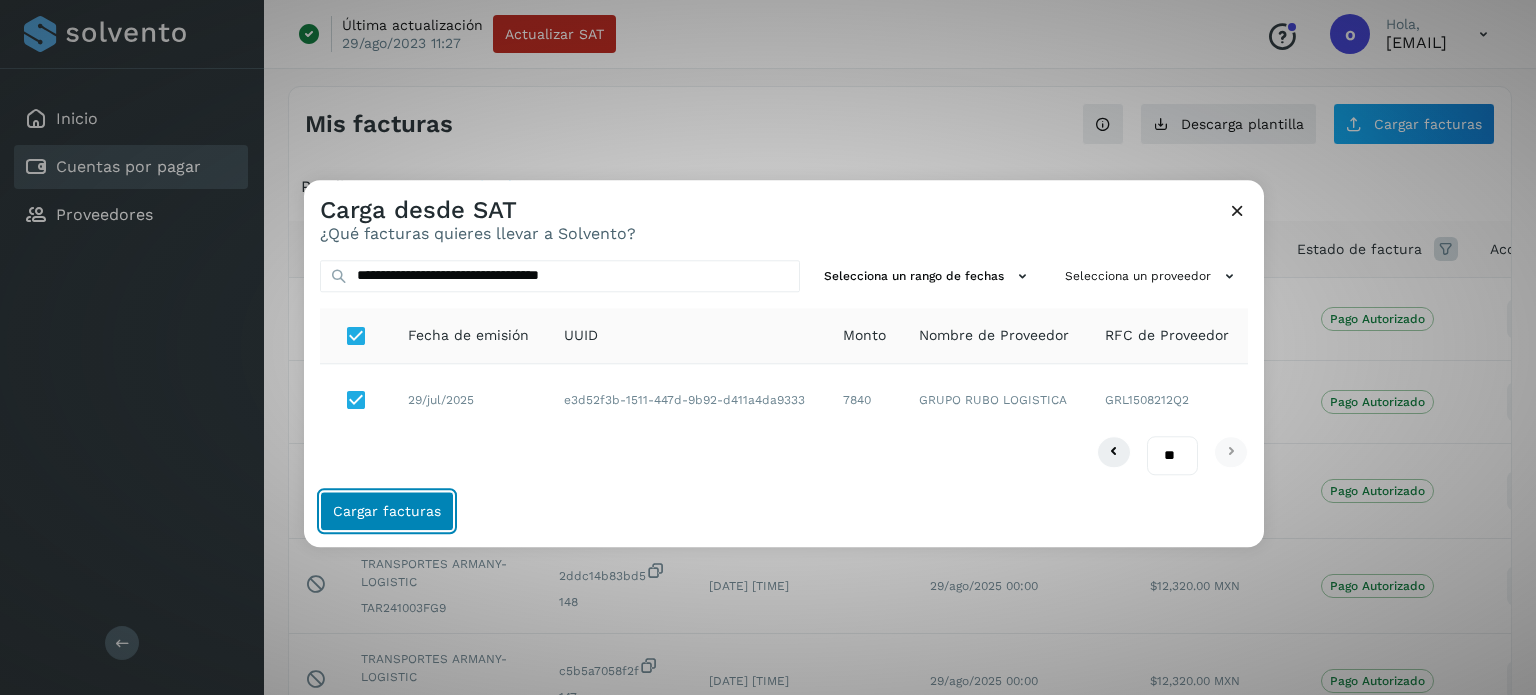 click on "Cargar facturas" 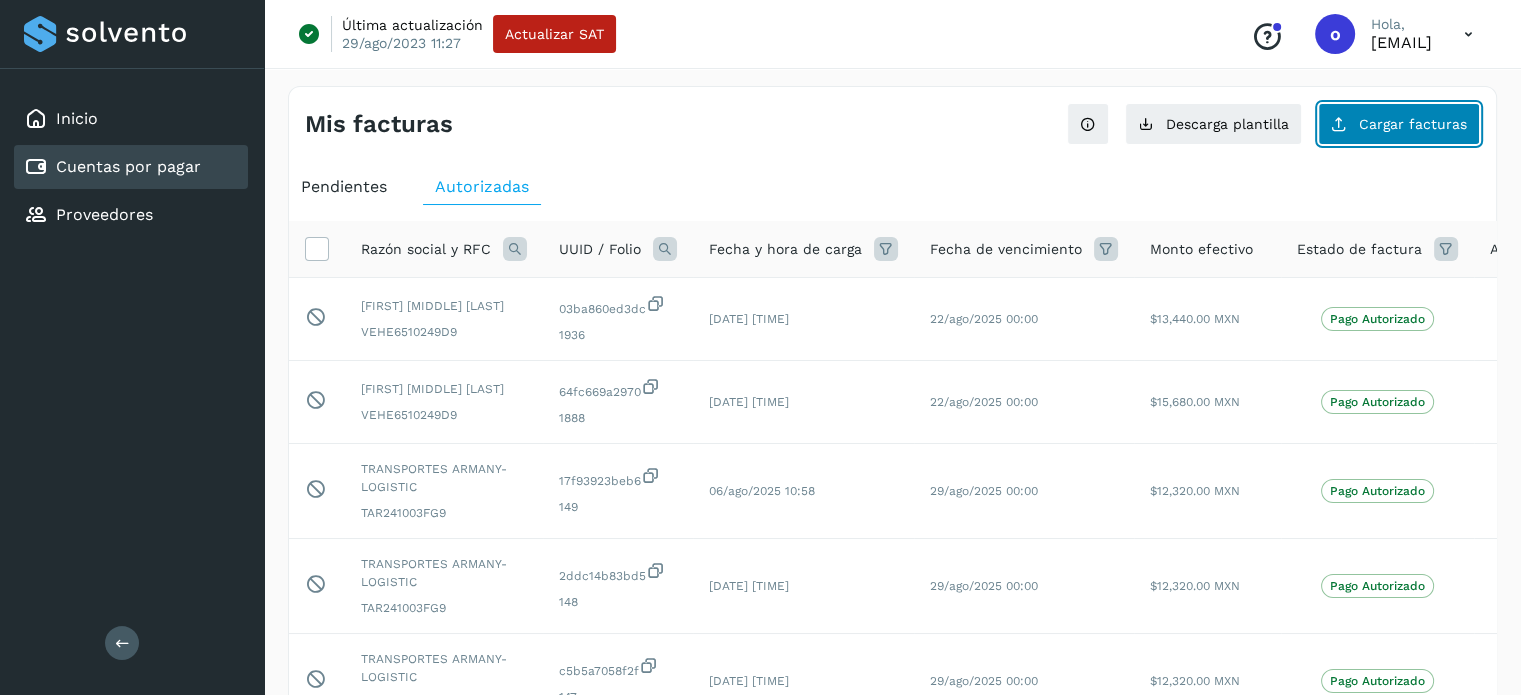 click on "Cargar facturas" 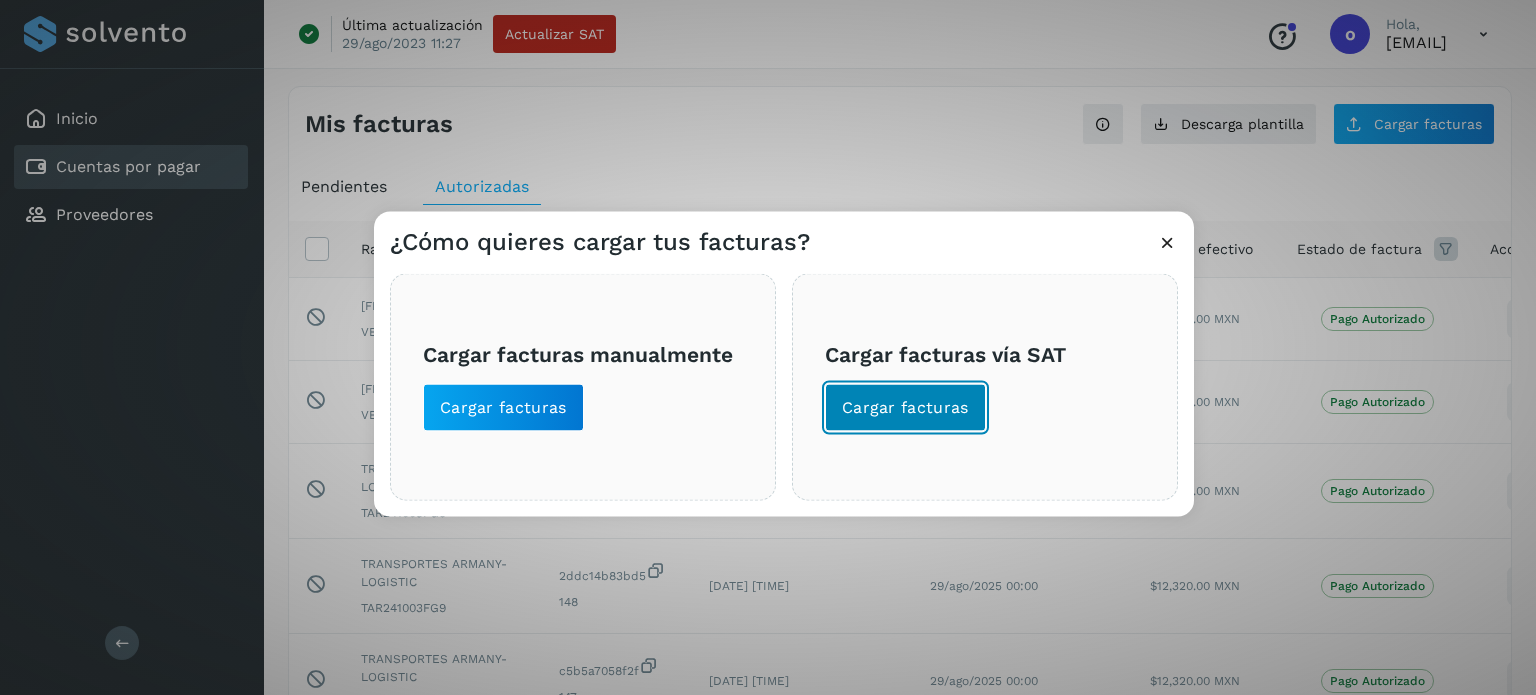 click on "Cargar facturas" 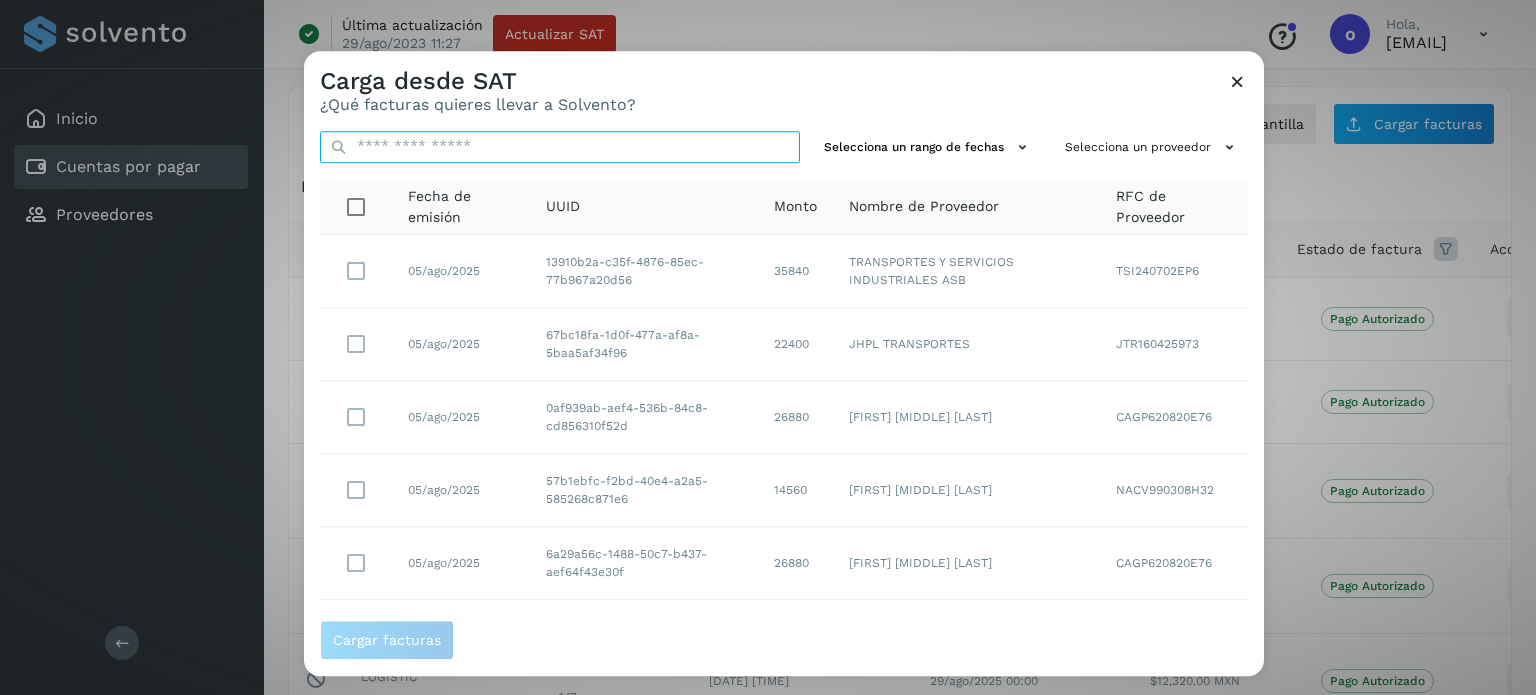click at bounding box center [560, 147] 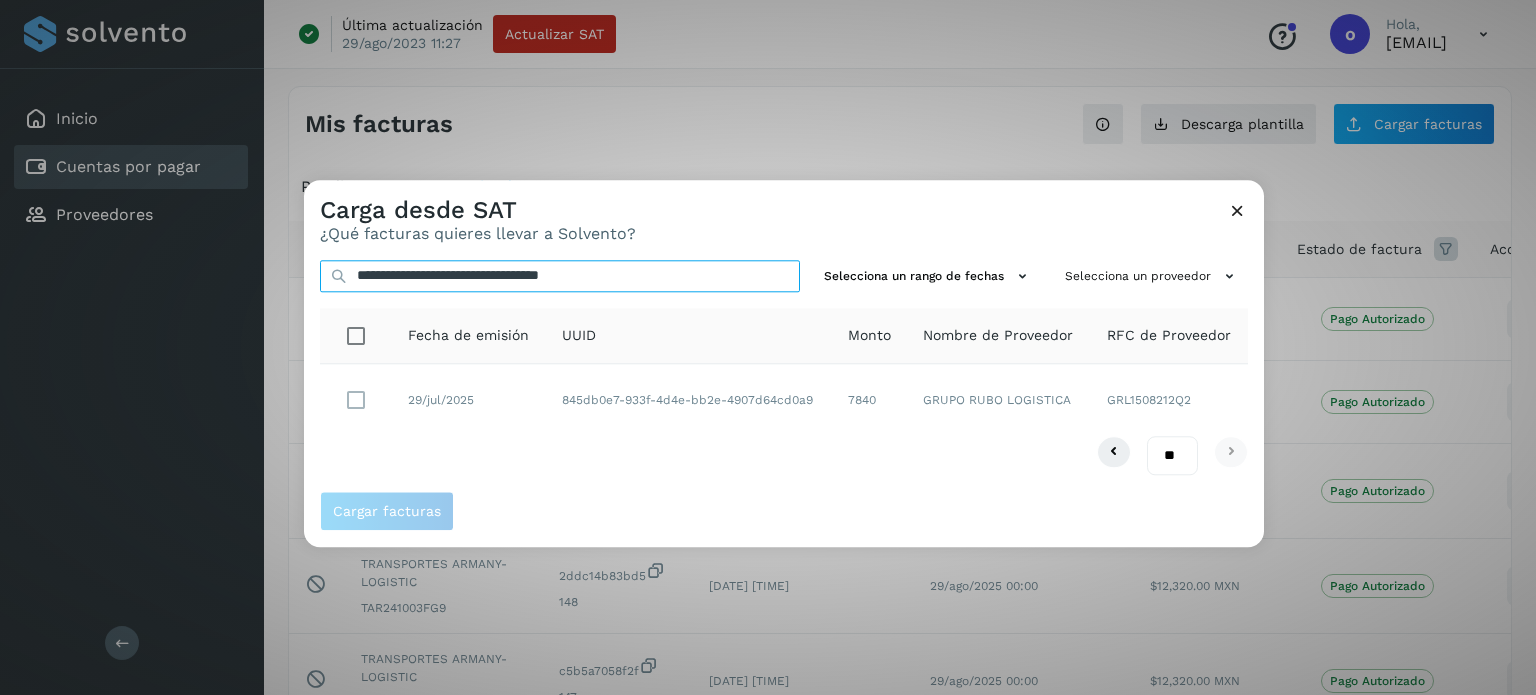 type on "**********" 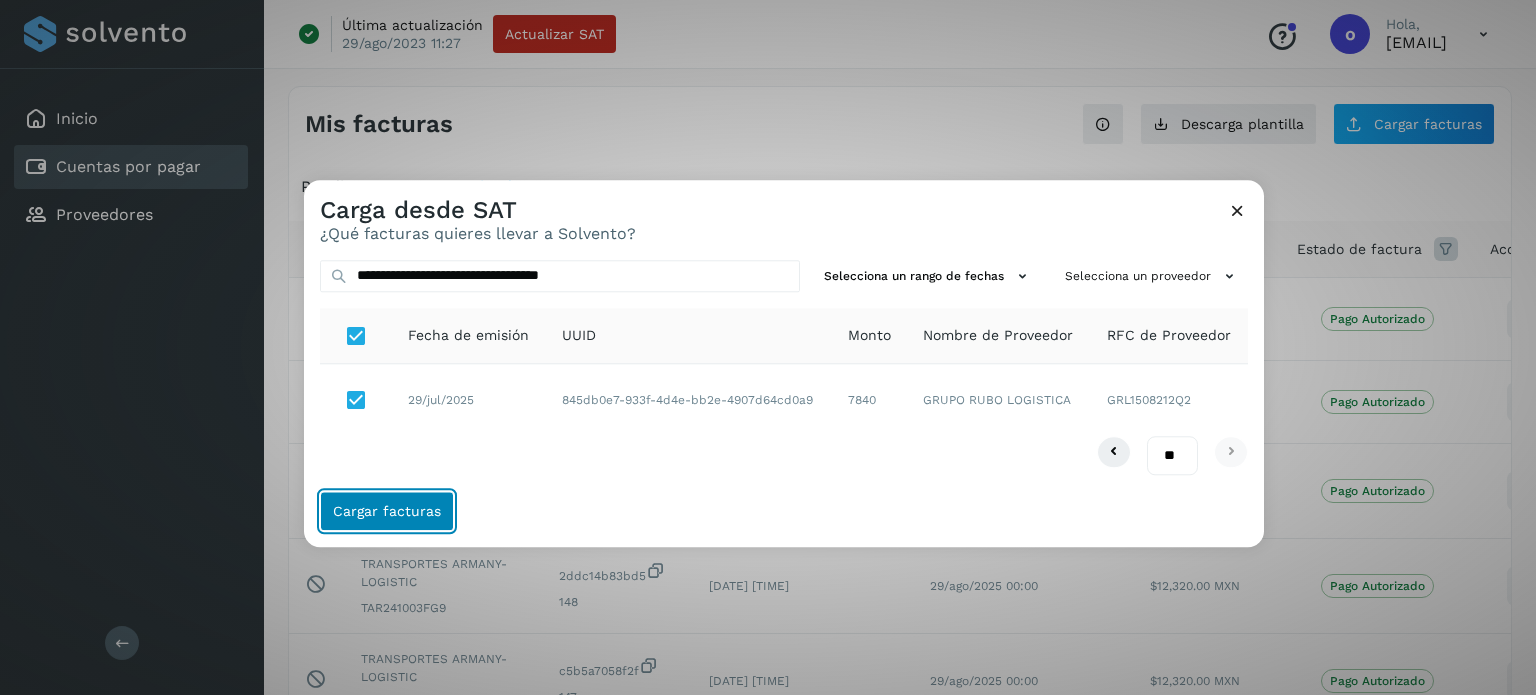 click on "Cargar facturas" at bounding box center [387, 511] 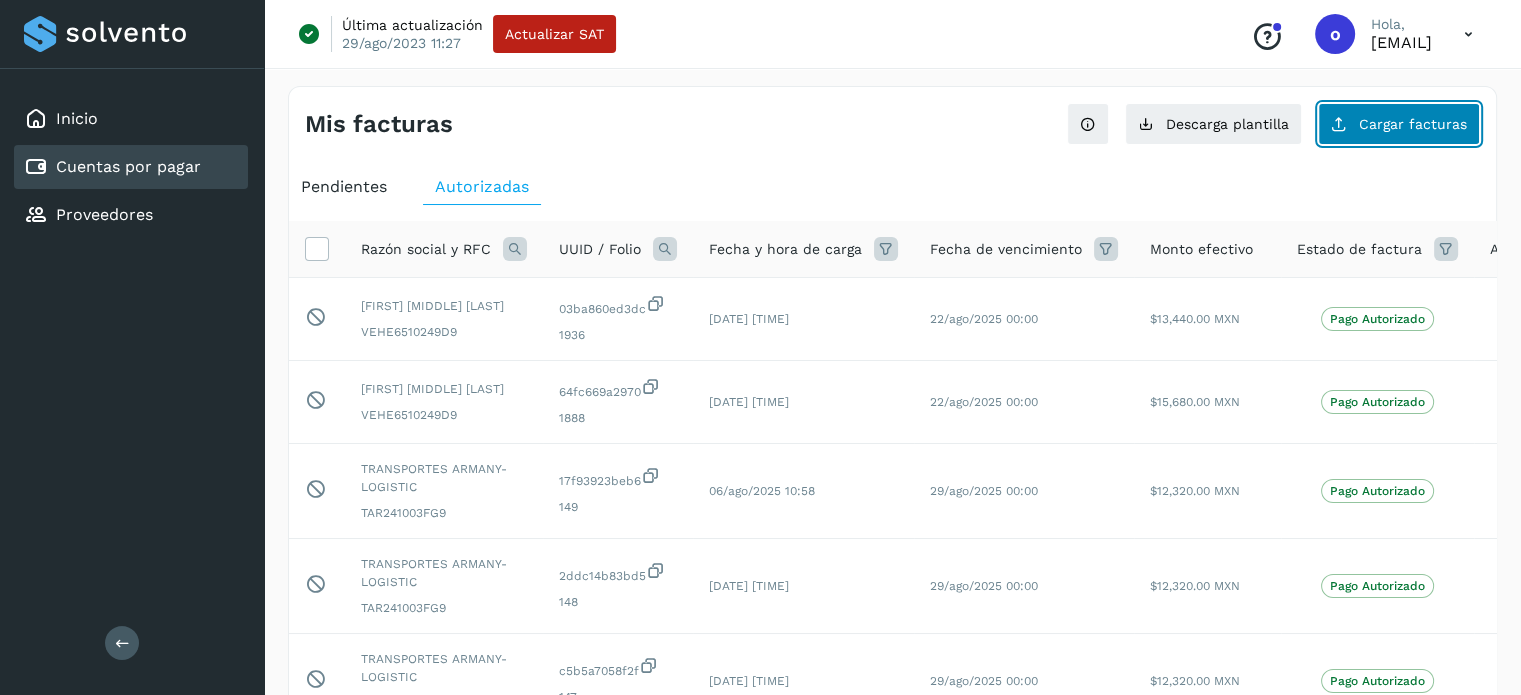 click on "Cargar facturas" 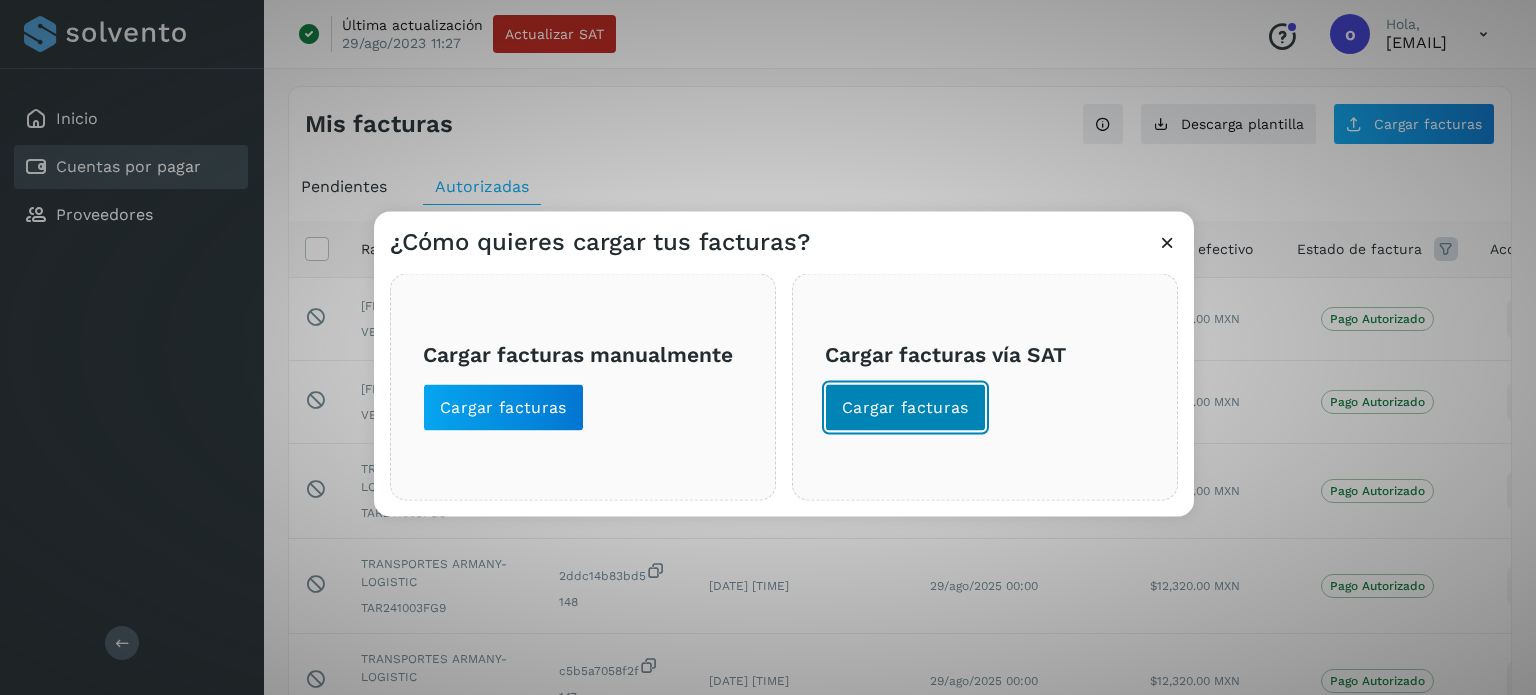 click on "Cargar facturas" 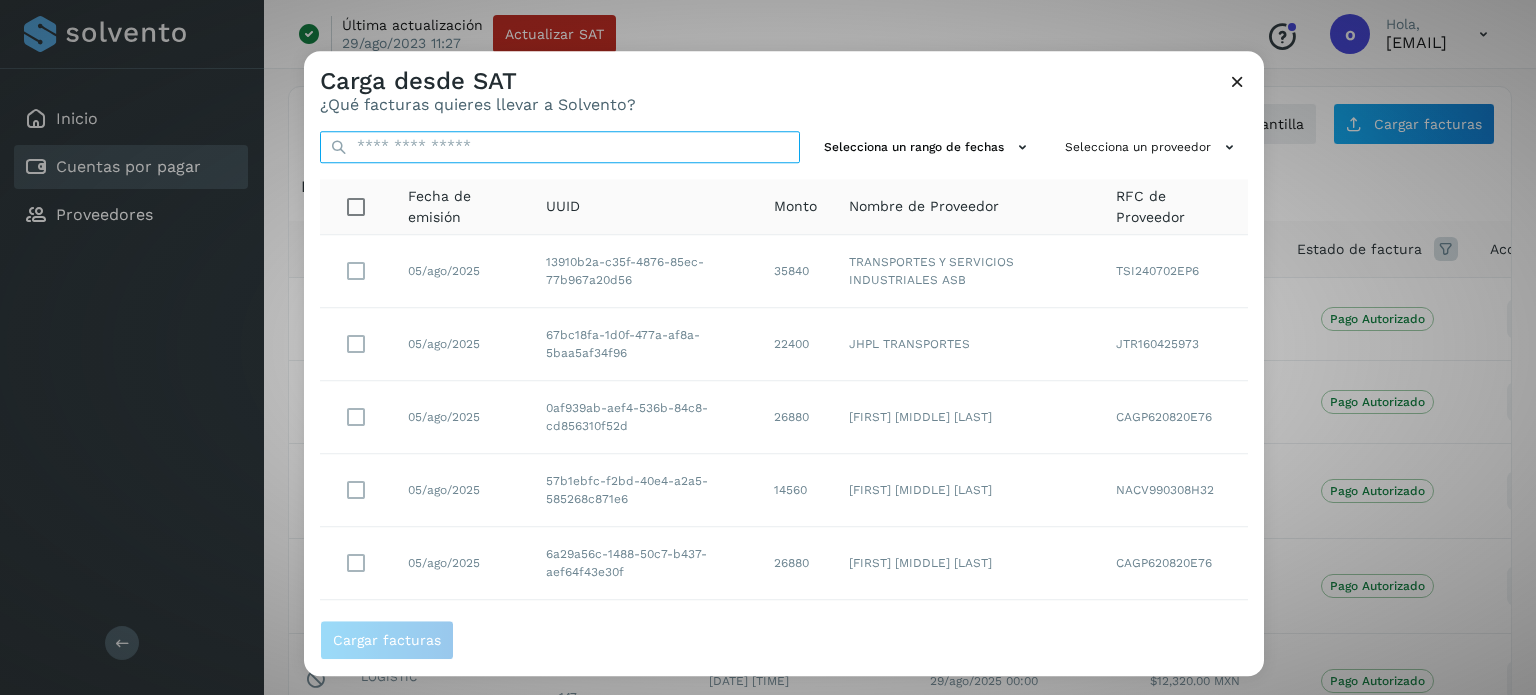 click at bounding box center [560, 147] 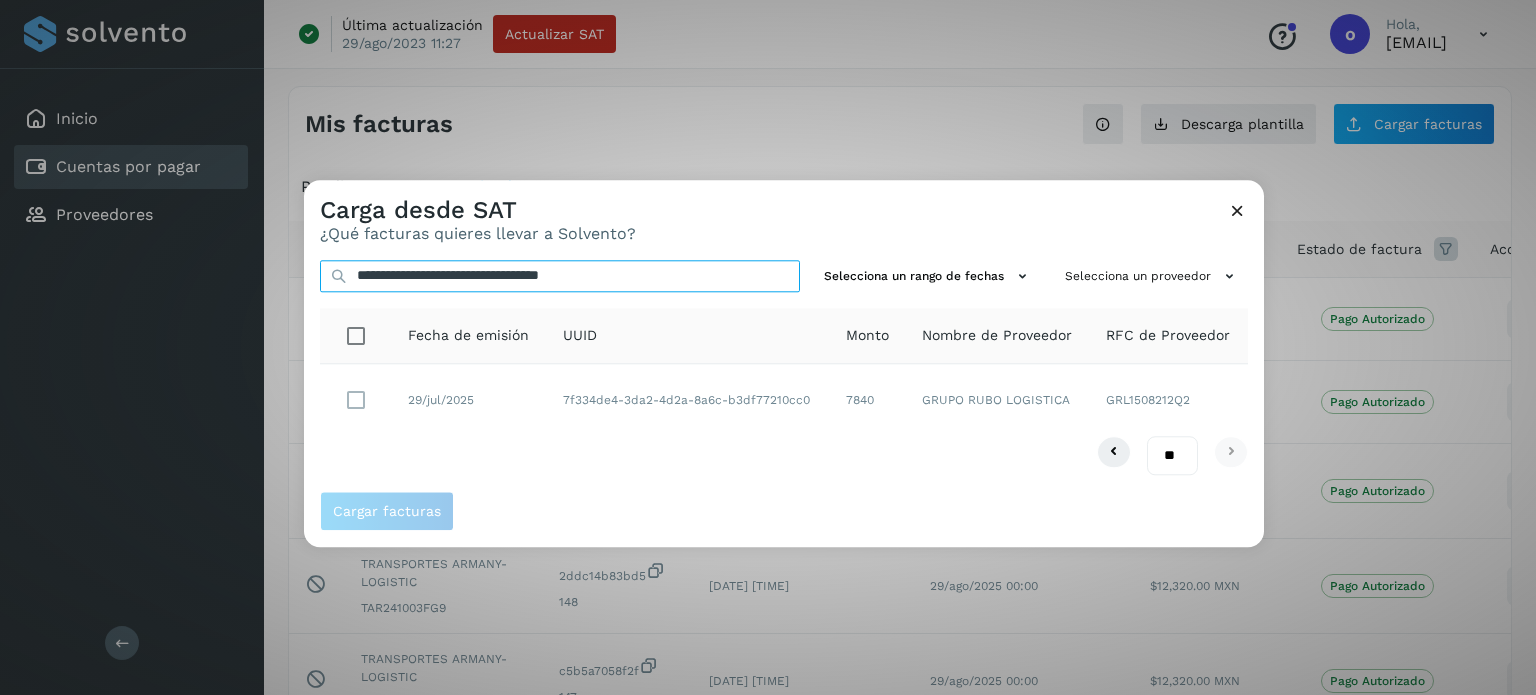 type on "**********" 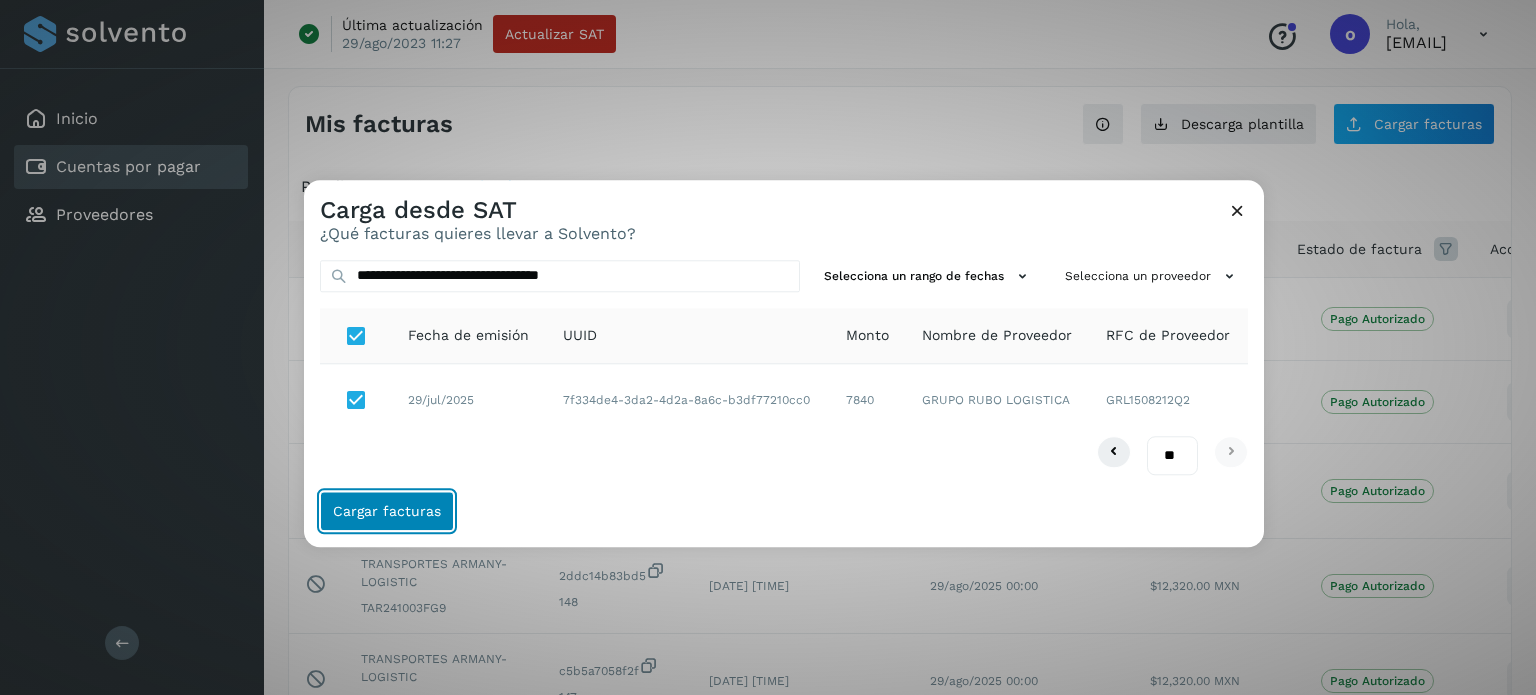 click on "Cargar facturas" 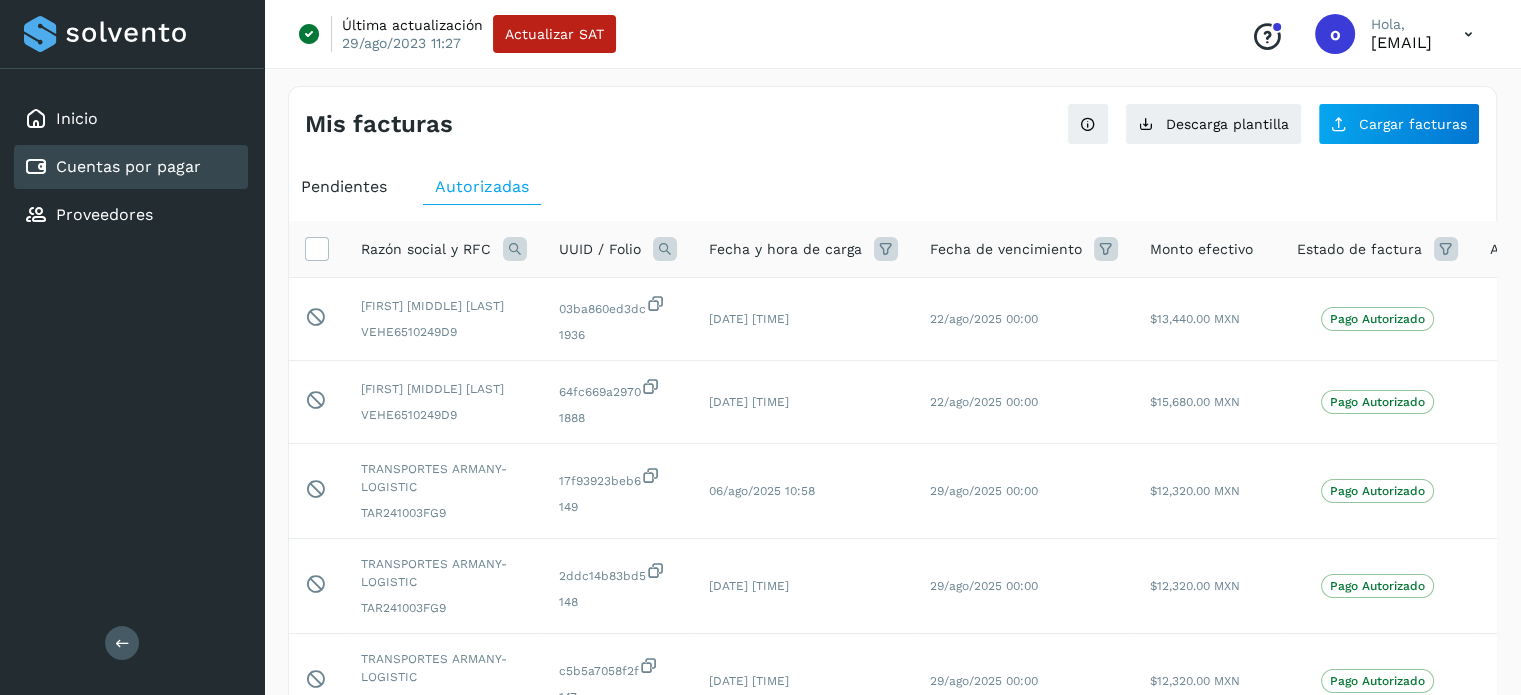 click on "Mis facturas
Ver instrucciones para cargar Facturas
Descarga plantilla Cargar facturas Pendientes Autorizadas Razón social y RFC UUID / Folio Fecha y hora de carga Fecha de vencimiento Monto efectivo Estado de factura Acciones Este elemento está bloqueado y no puede ser seleccionado MARIA EUGENIA VELAZQUEZ HERNANDEZ VEHE6510249D9 03ba860ed3dc  1936 06/ago/2025 11:04 22/ago/2025 00:00 $13,440.00 MXN Pago Autorizado Este elemento está bloqueado y no puede ser seleccionado MARIA EUGENIA VELAZQUEZ HERNANDEZ VEHE6510249D9 64fc669a2970  1888 06/ago/2025 11:03 22/ago/2025 00:00 $15,680.00 MXN Pago Autorizado Este elemento está bloqueado y no puede ser seleccionado TRANSPORTES ARMANY-LOGISTIC TAR241003FG9 17f93923beb6  149 06/ago/2025 10:58 29/ago/2025 00:00 $12,320.00 MXN Pago Autorizado Este elemento está bloqueado y no puede ser seleccionado TRANSPORTES ARMANY-LOGISTIC TAR241003FG9 2ddc14b83bd5  148 06/ago/2025 10:57 29/ago/2025 00:00 $12,320.00 MXN 147 142" at bounding box center (892, 693) 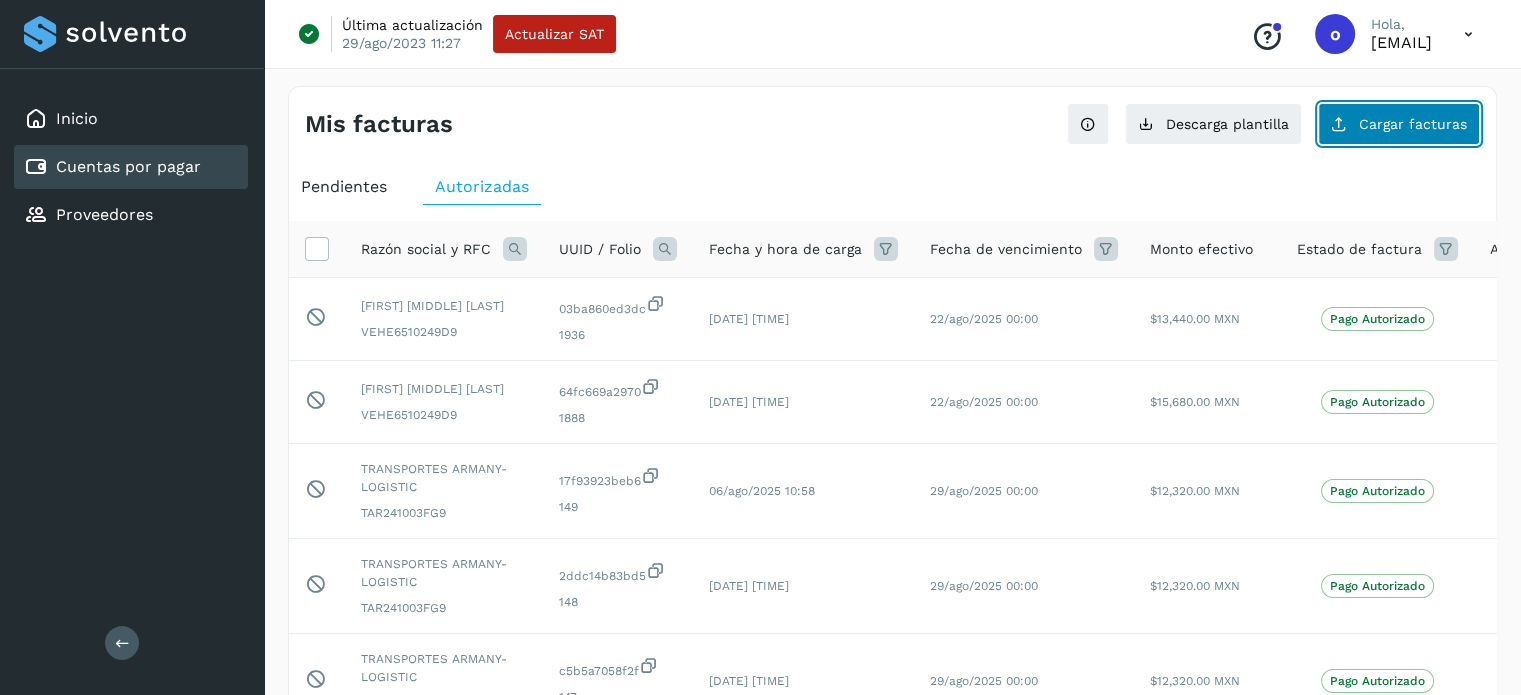 click on "Cargar facturas" 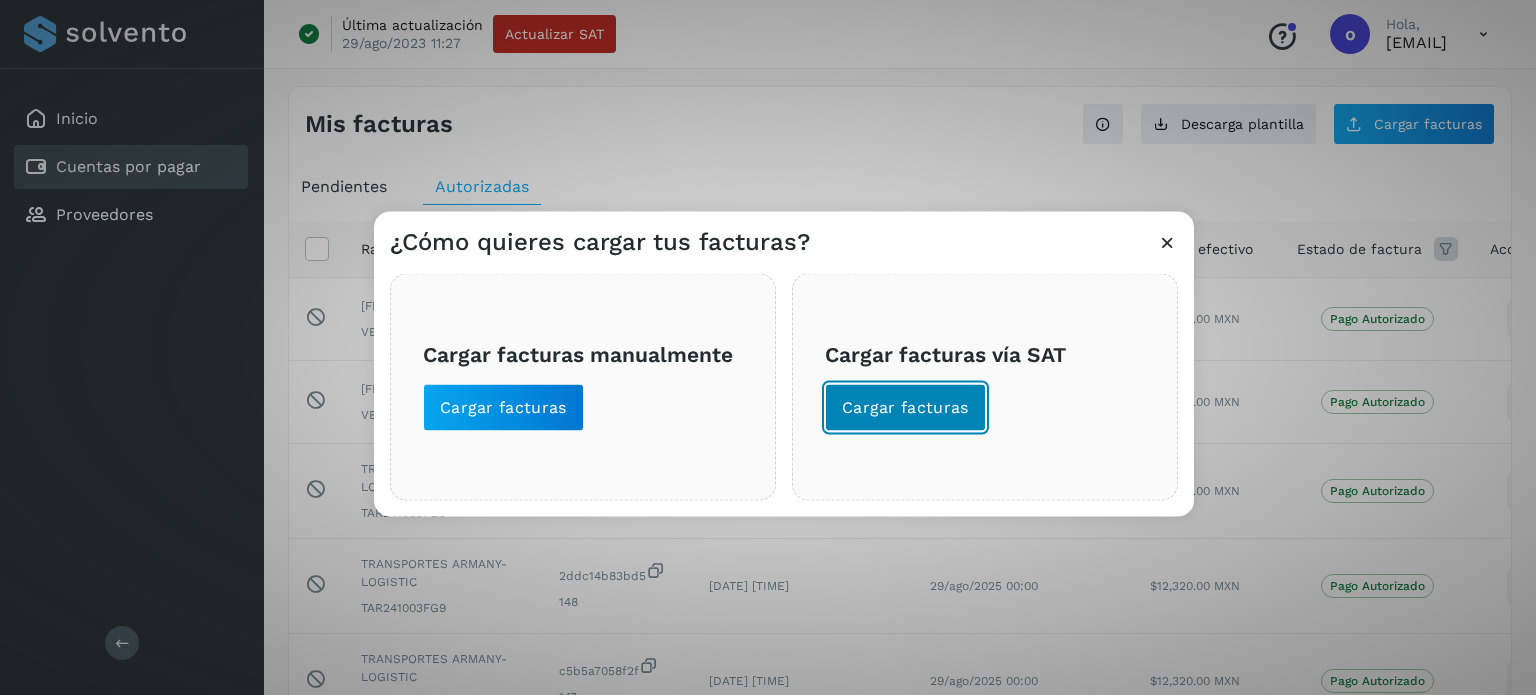click on "Cargar facturas" 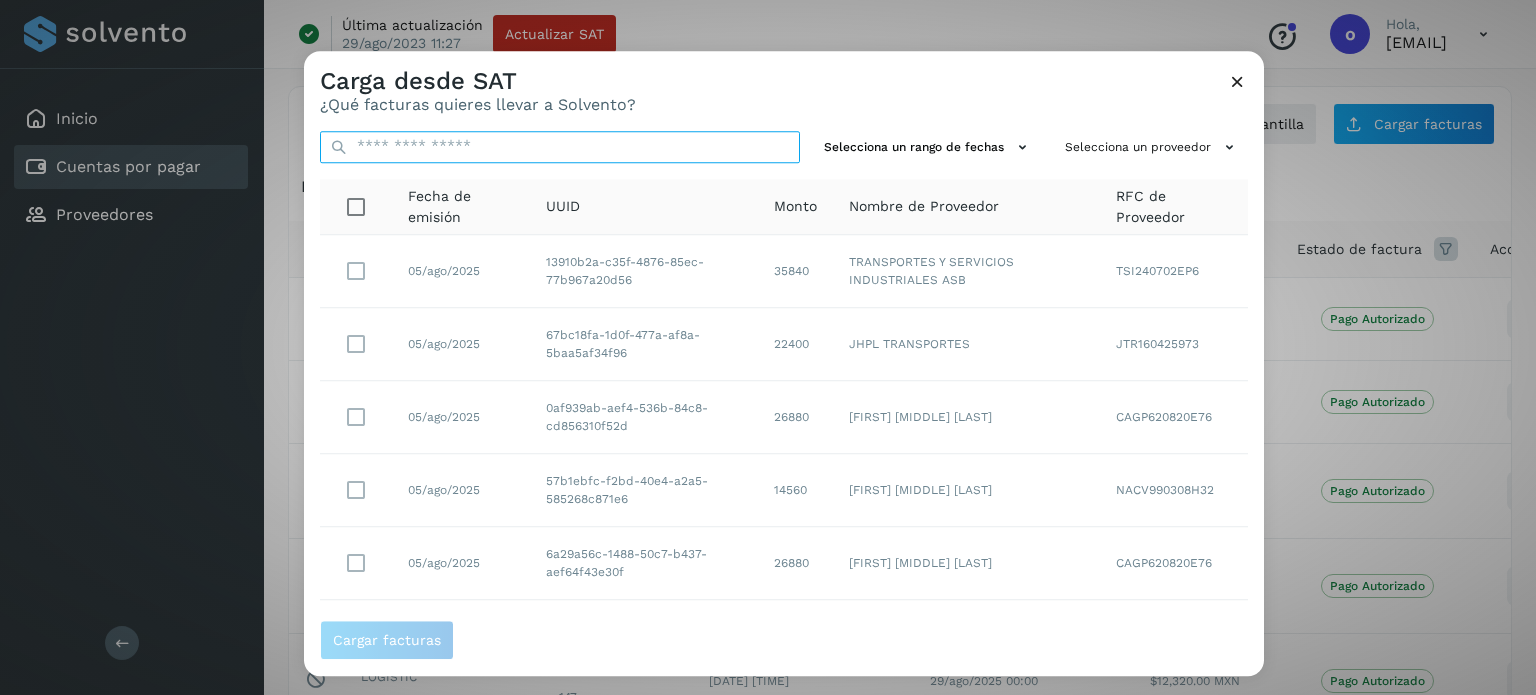 click at bounding box center [560, 147] 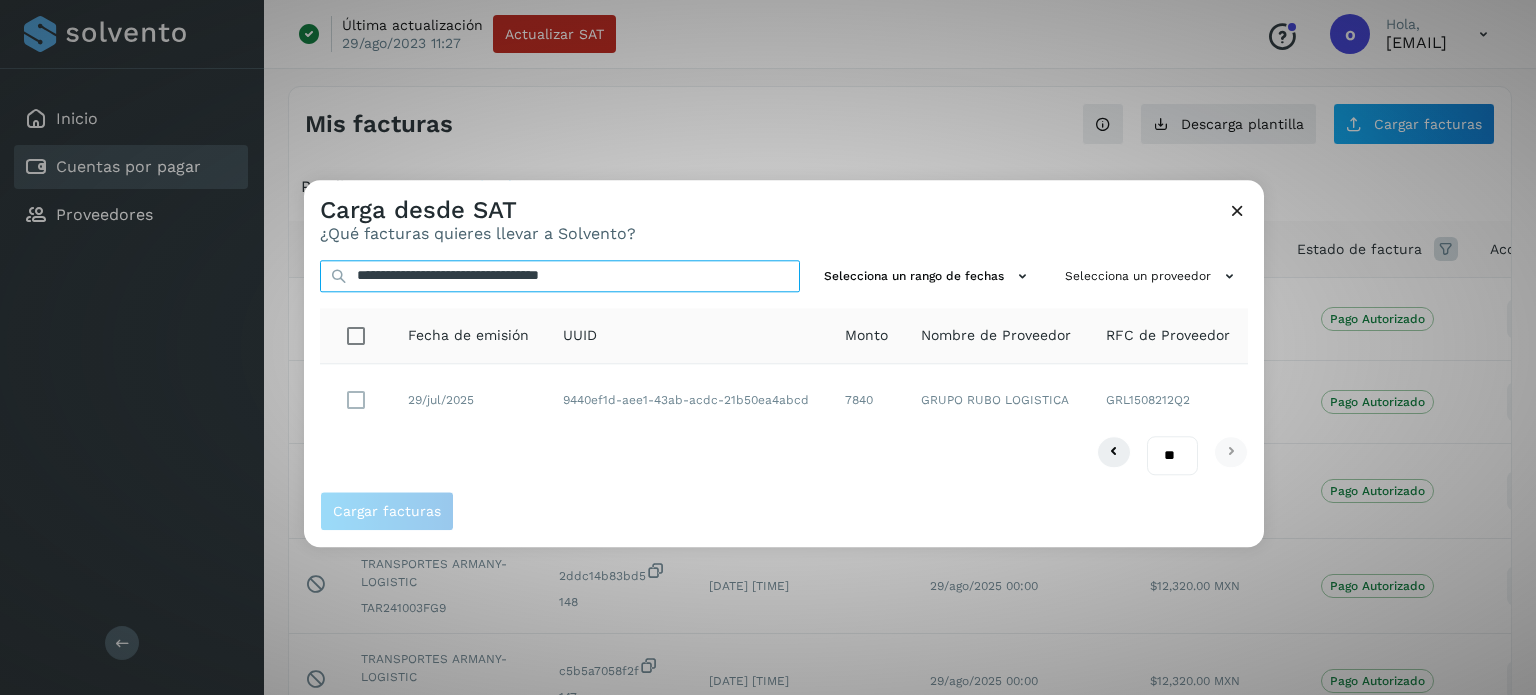 type on "**********" 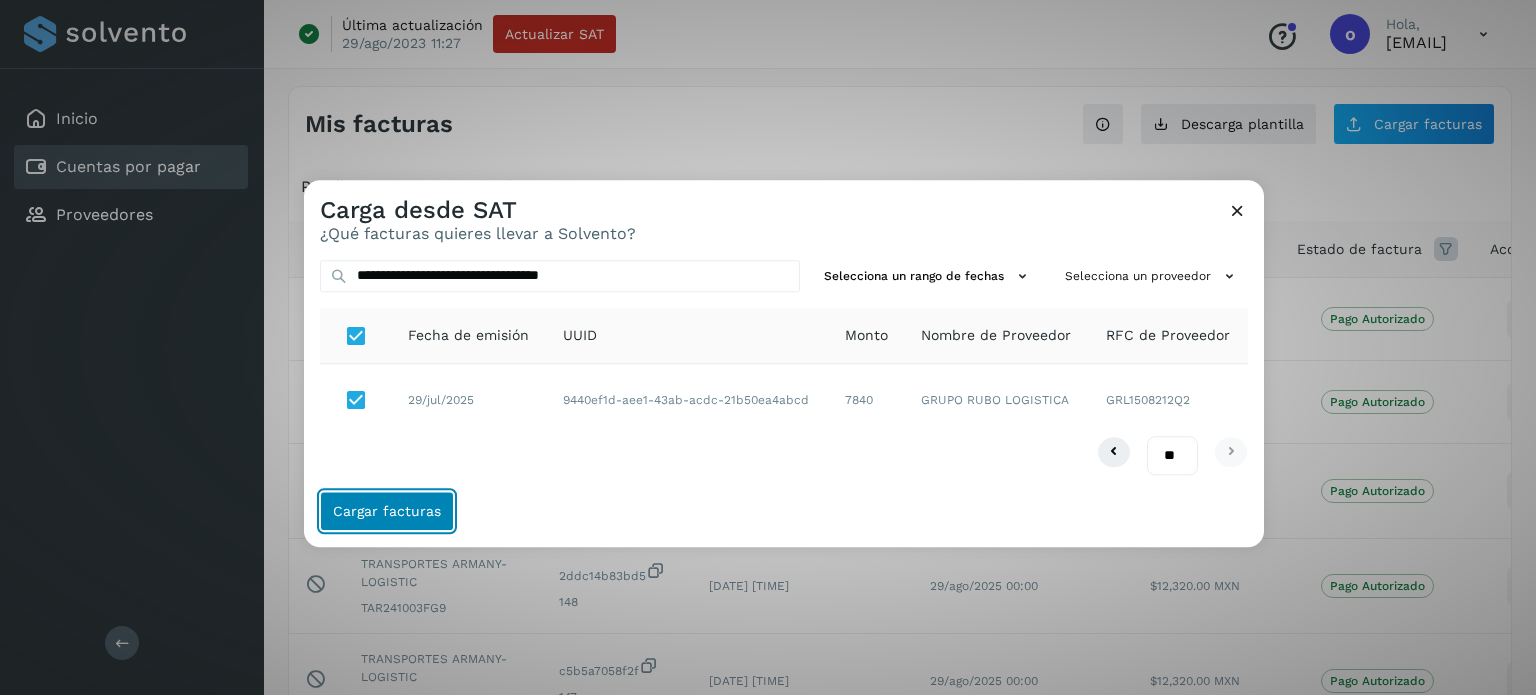 click on "Cargar facturas" 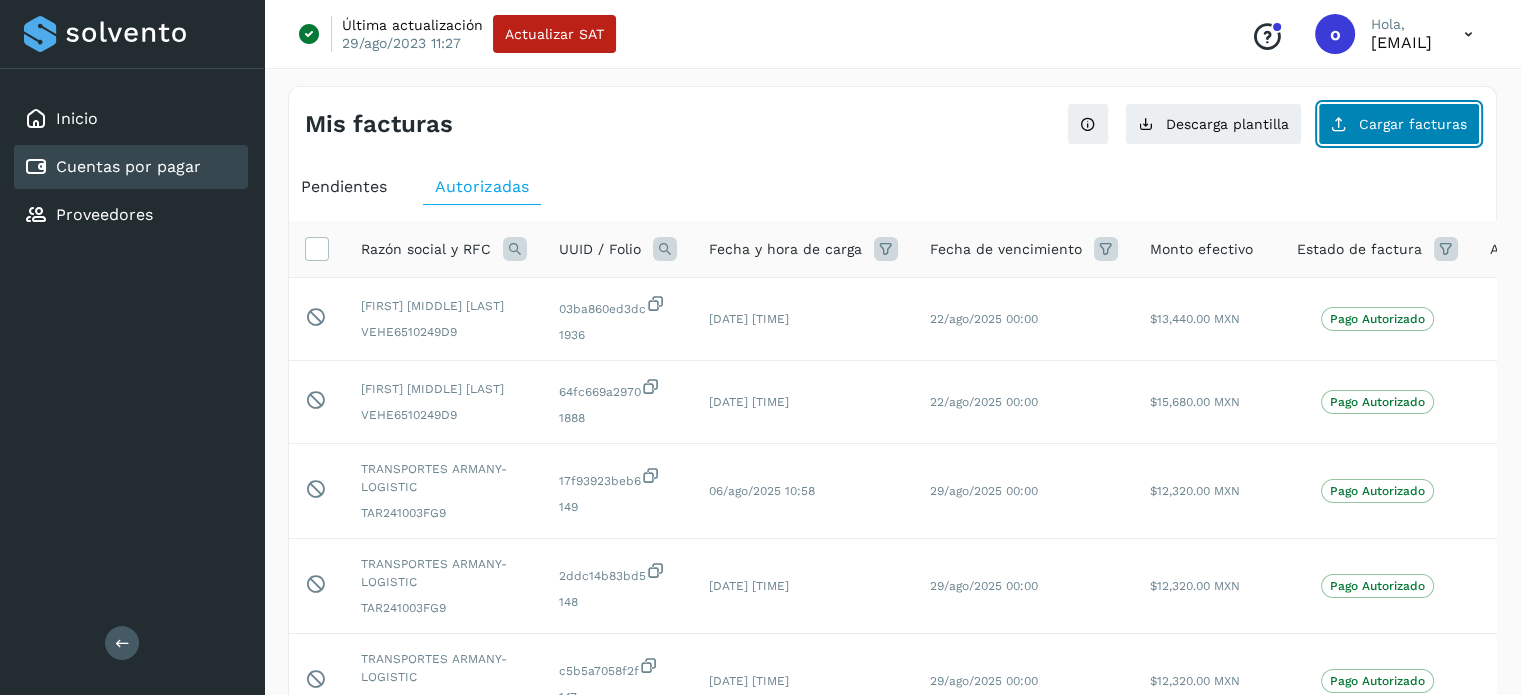 click on "Cargar facturas" 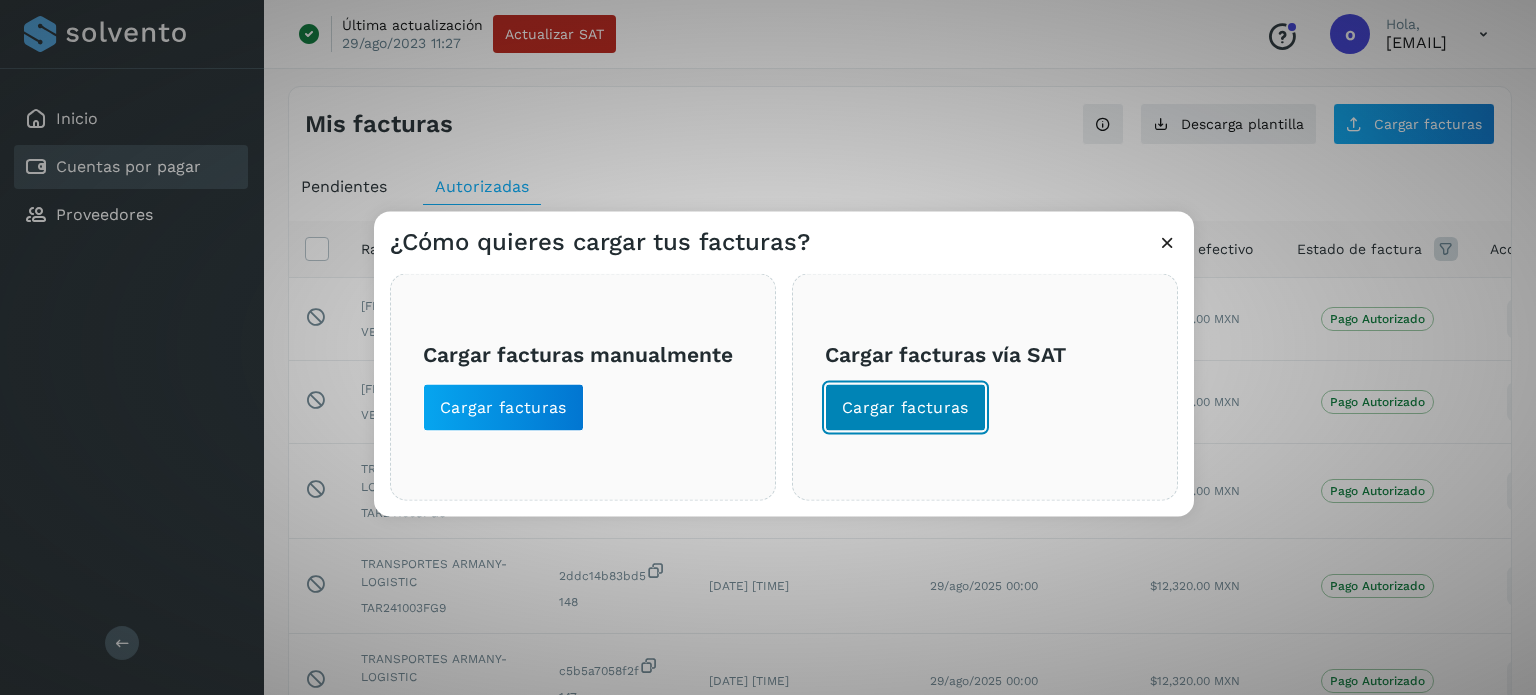 click on "Cargar facturas" 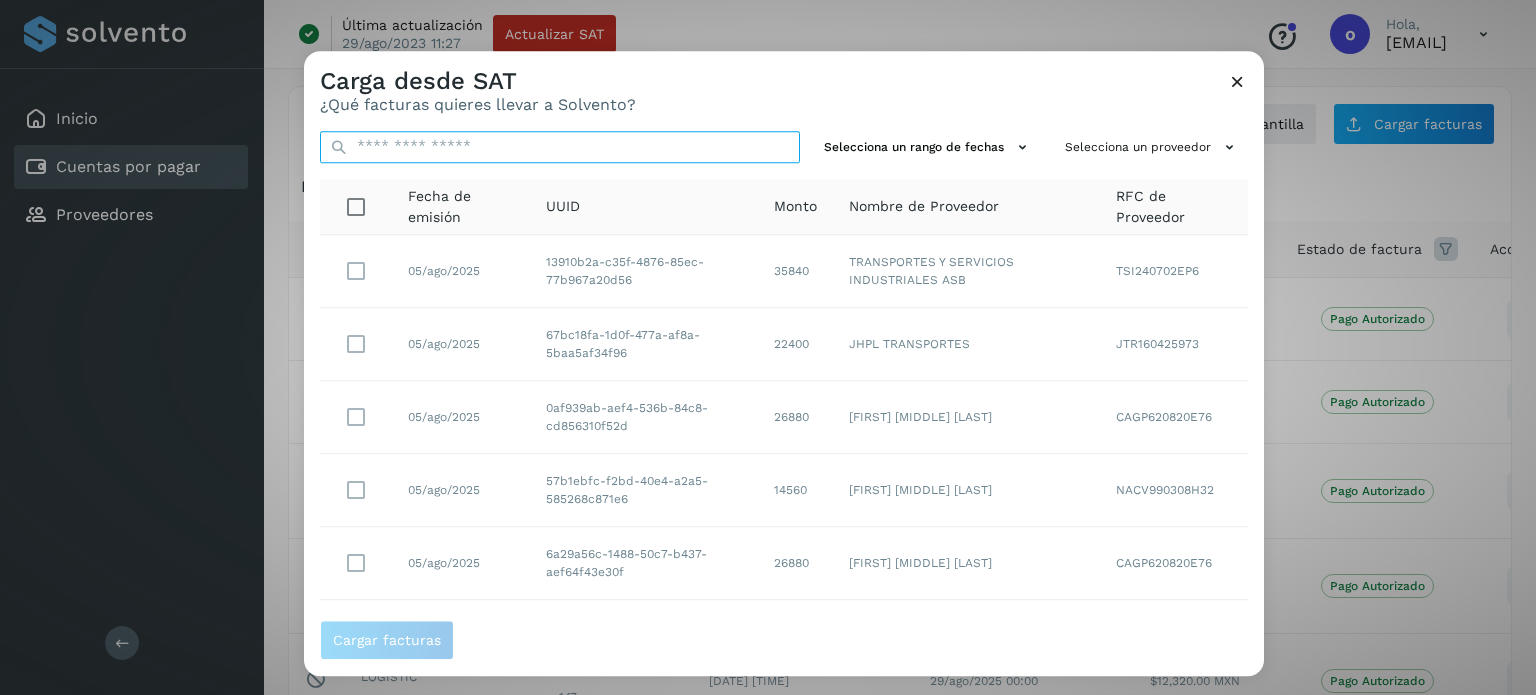 click at bounding box center (560, 147) 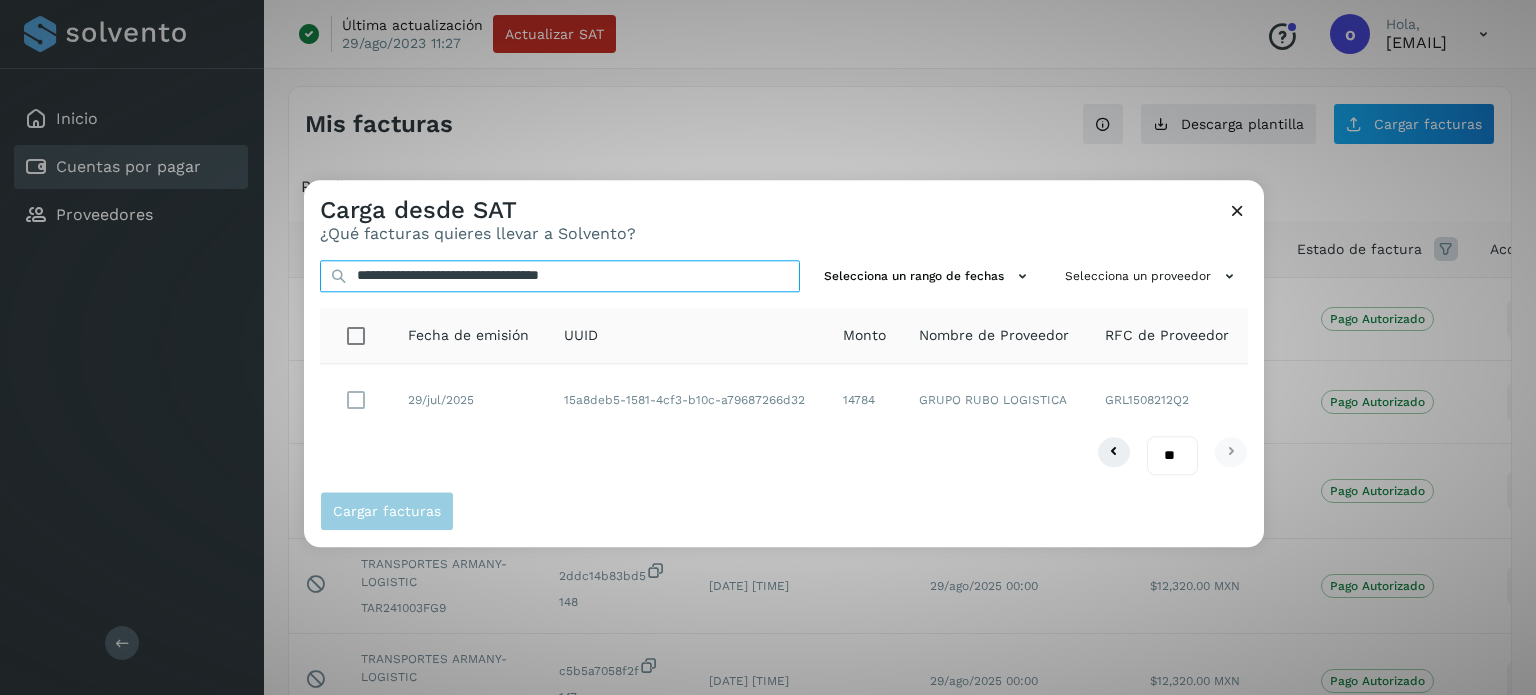 type on "**********" 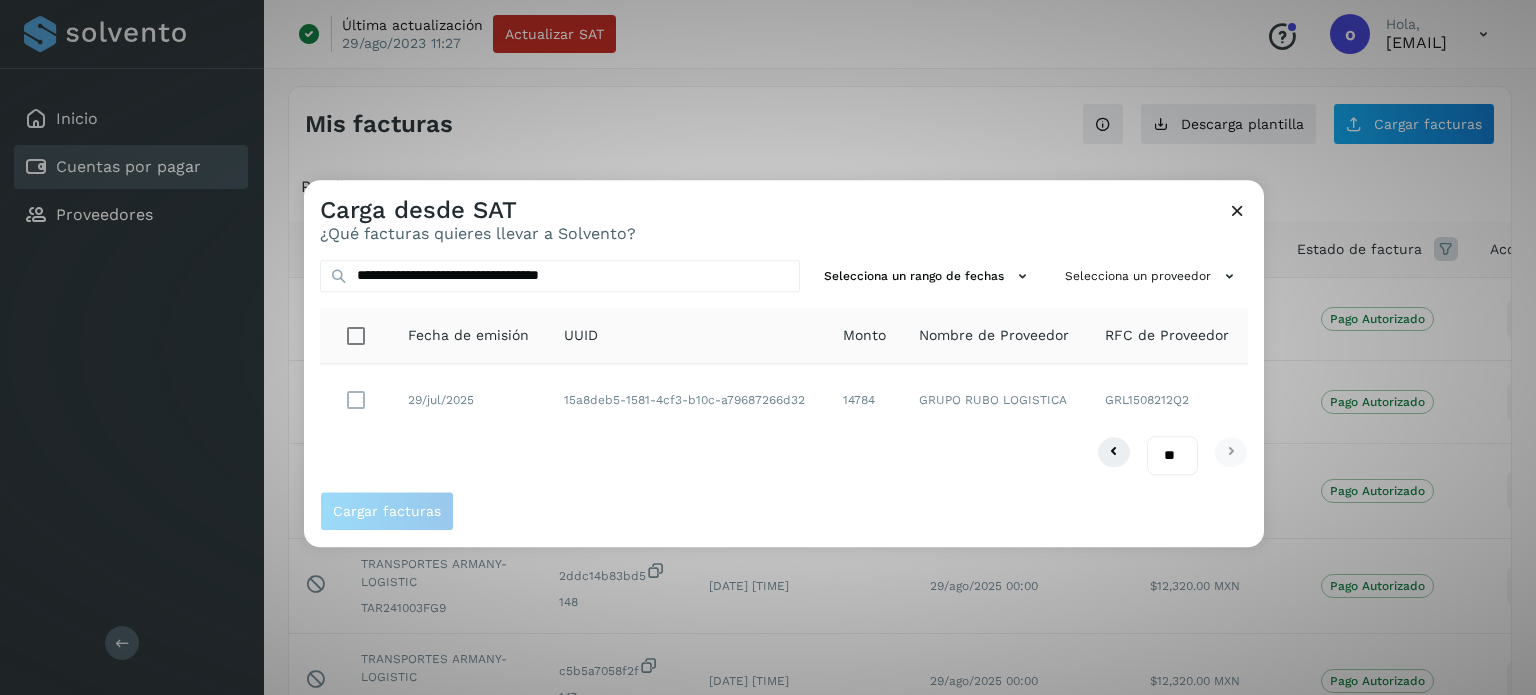 click 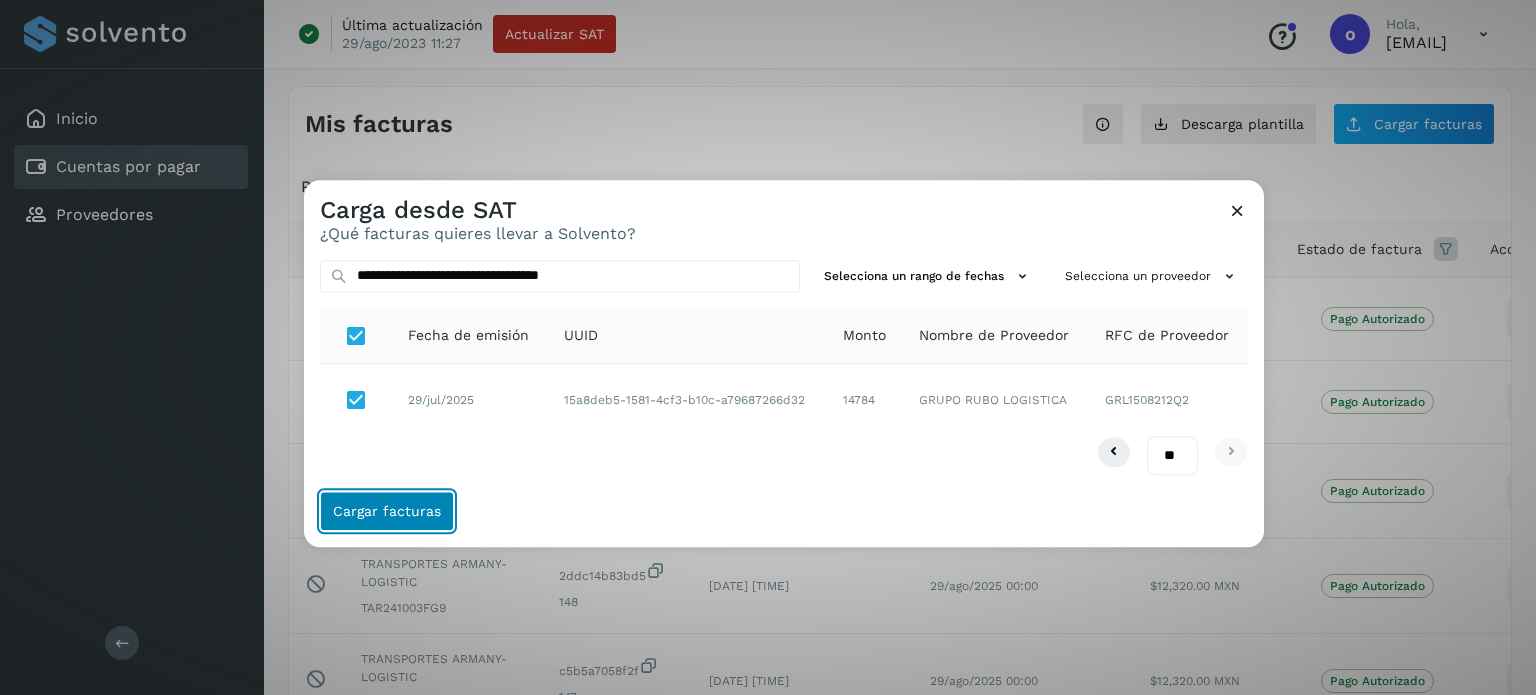 click on "Cargar facturas" 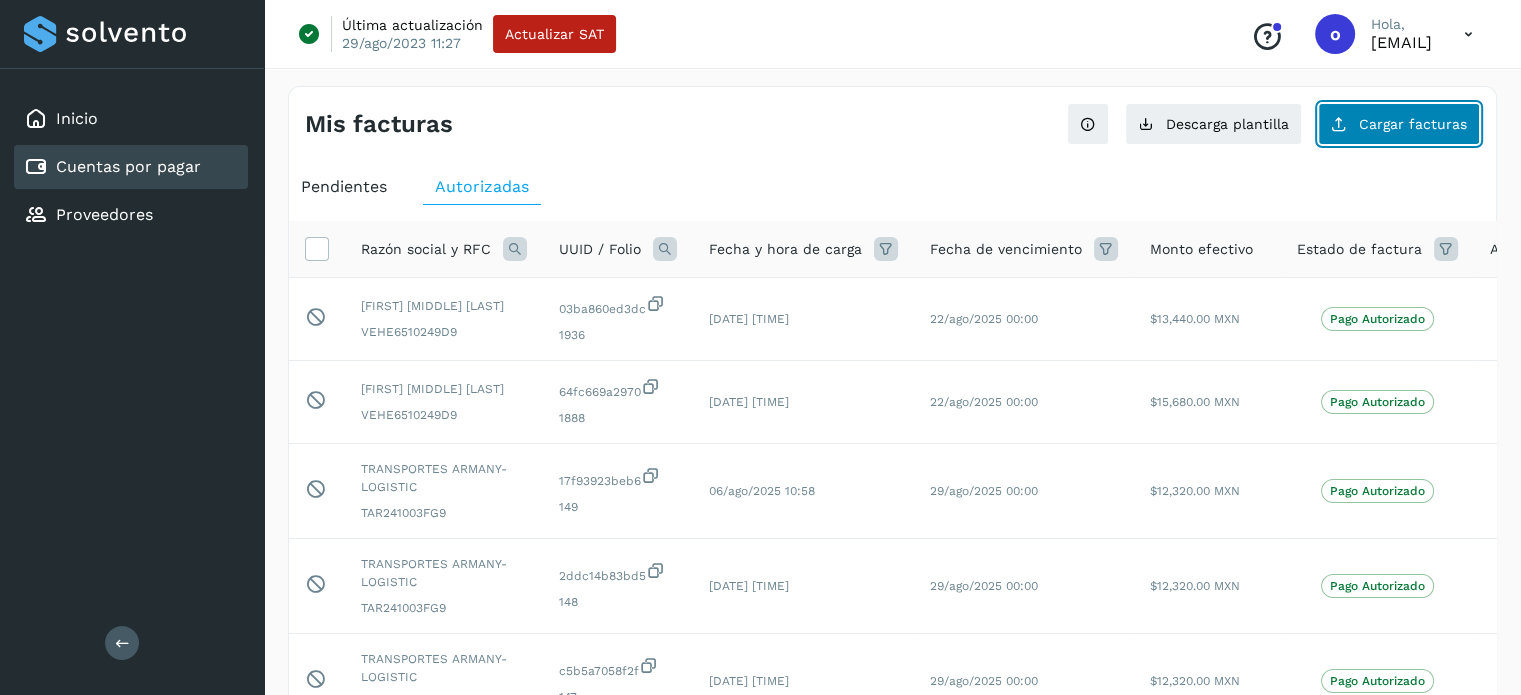click on "Cargar facturas" 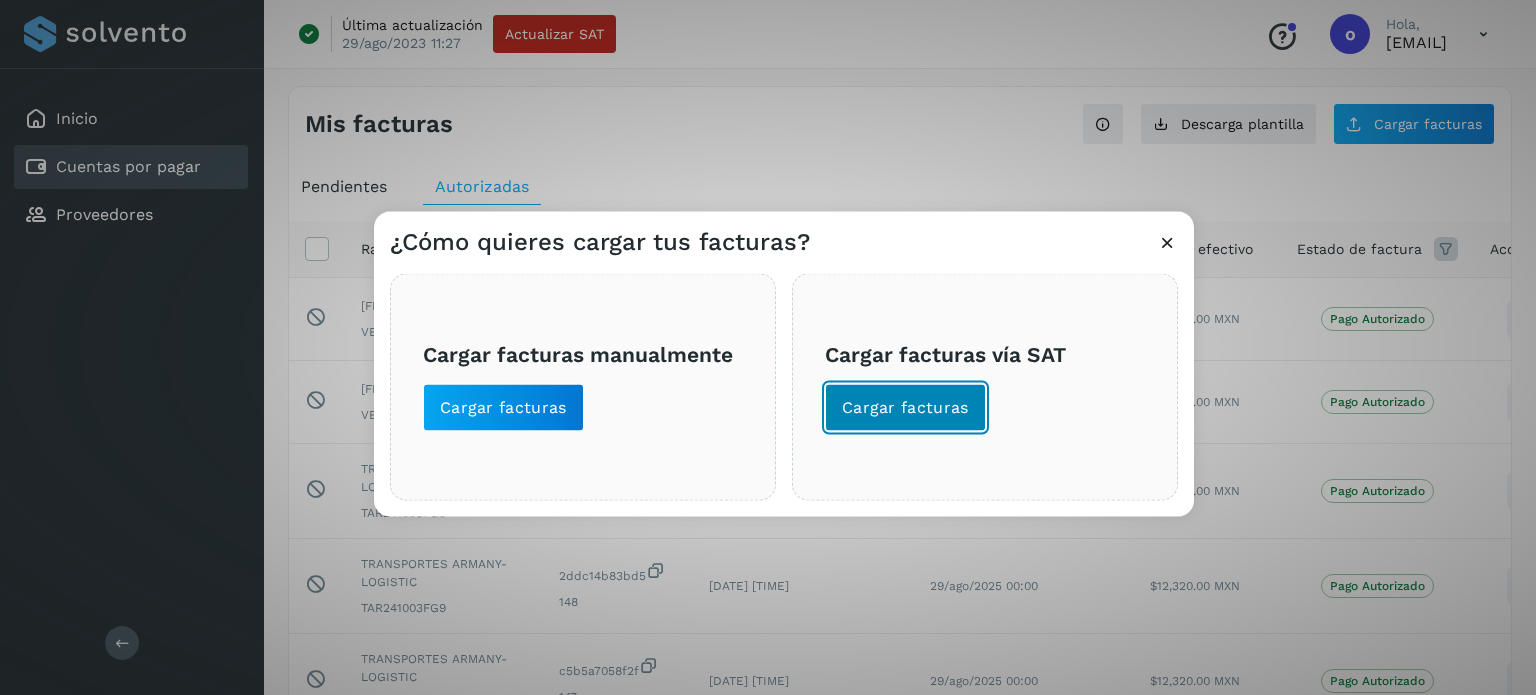 click on "Cargar facturas" 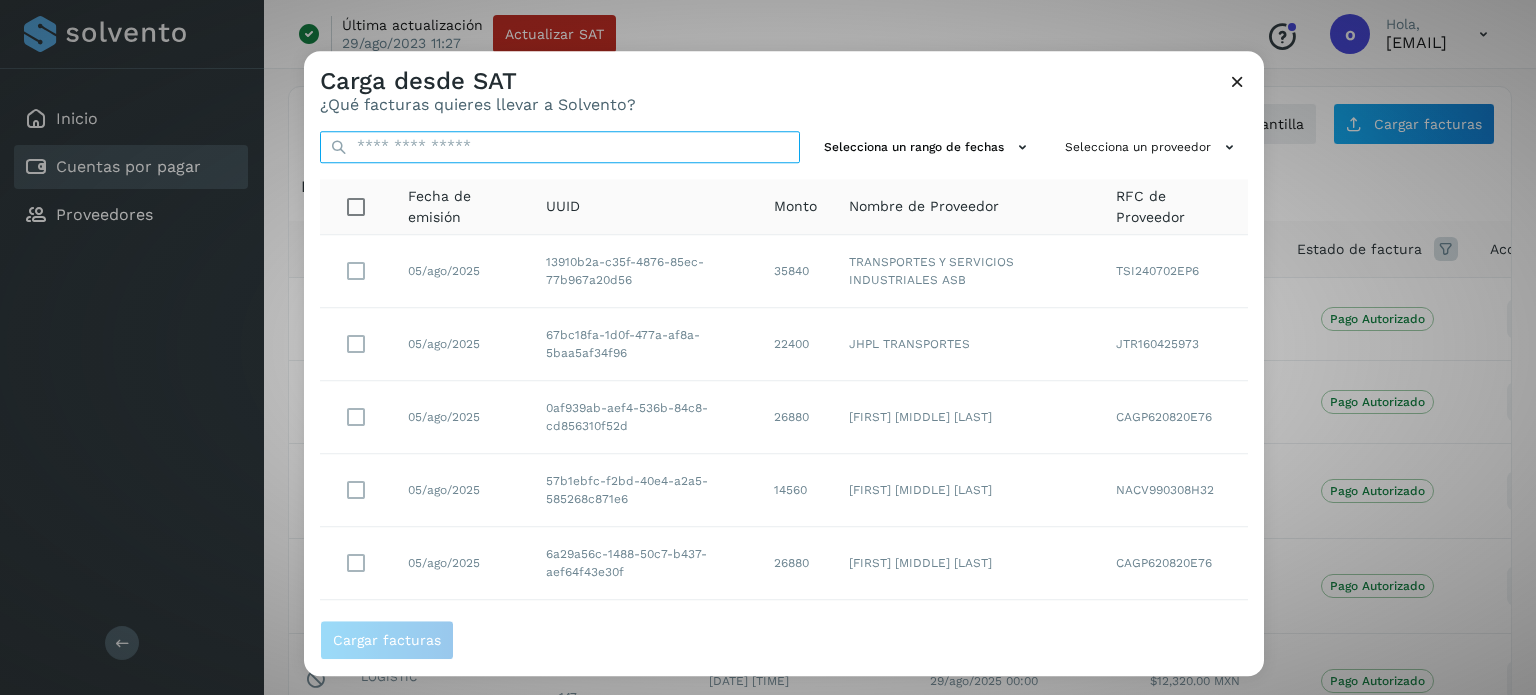click at bounding box center [560, 147] 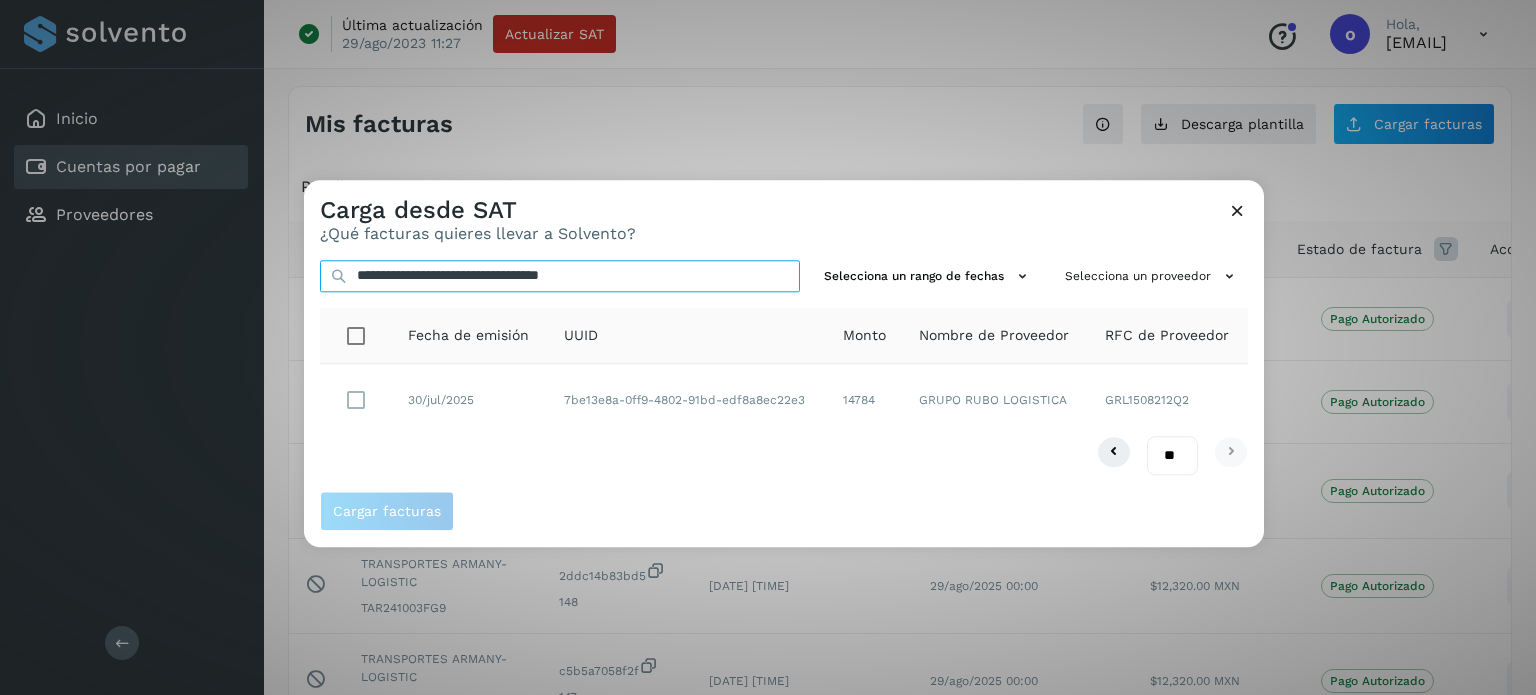 type on "**********" 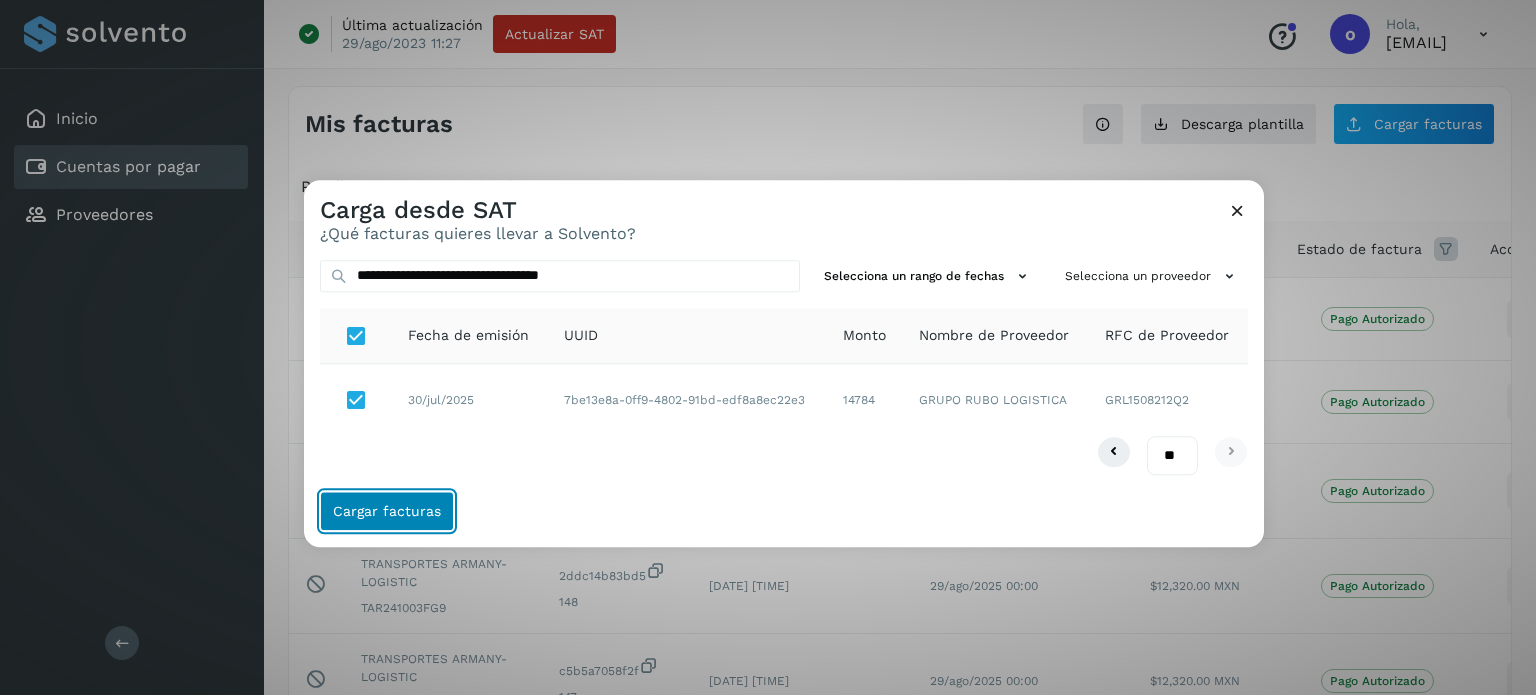 click on "Cargar facturas" 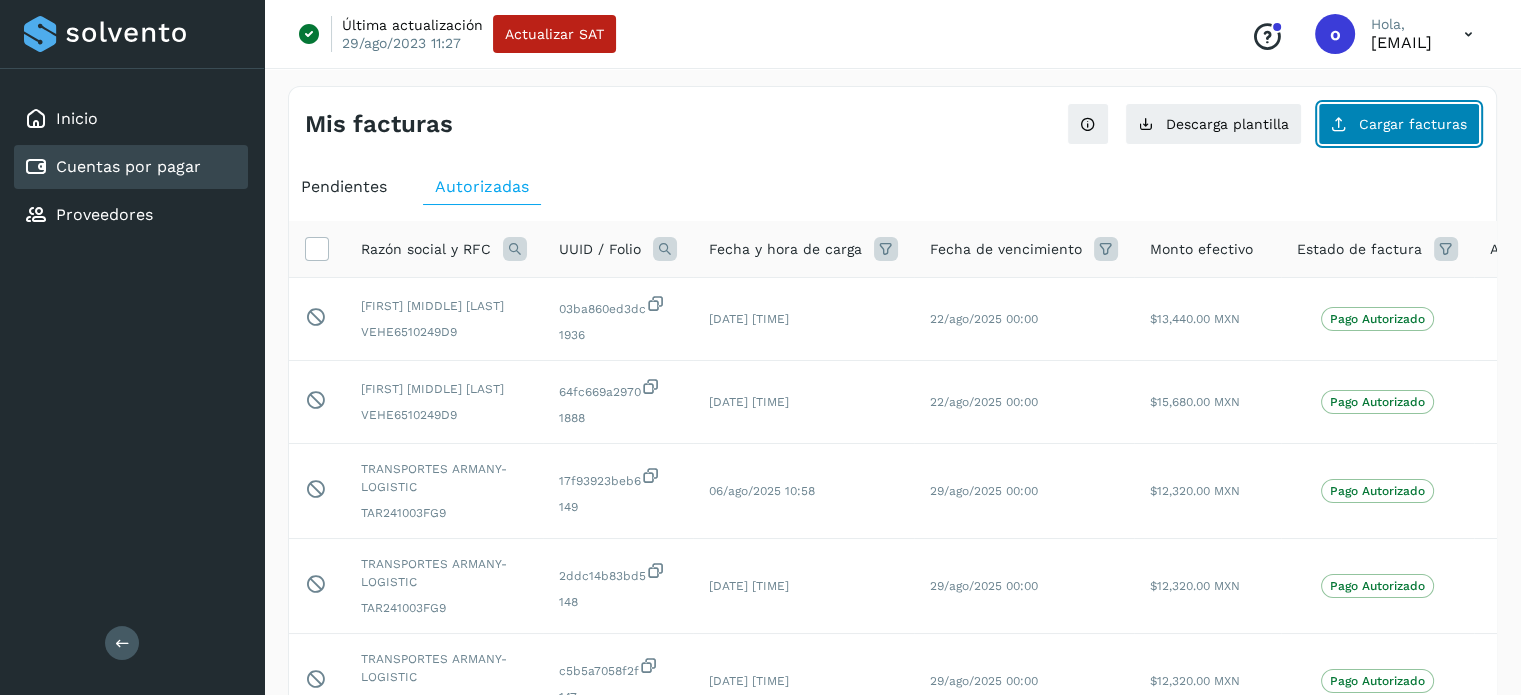 click on "Cargar facturas" 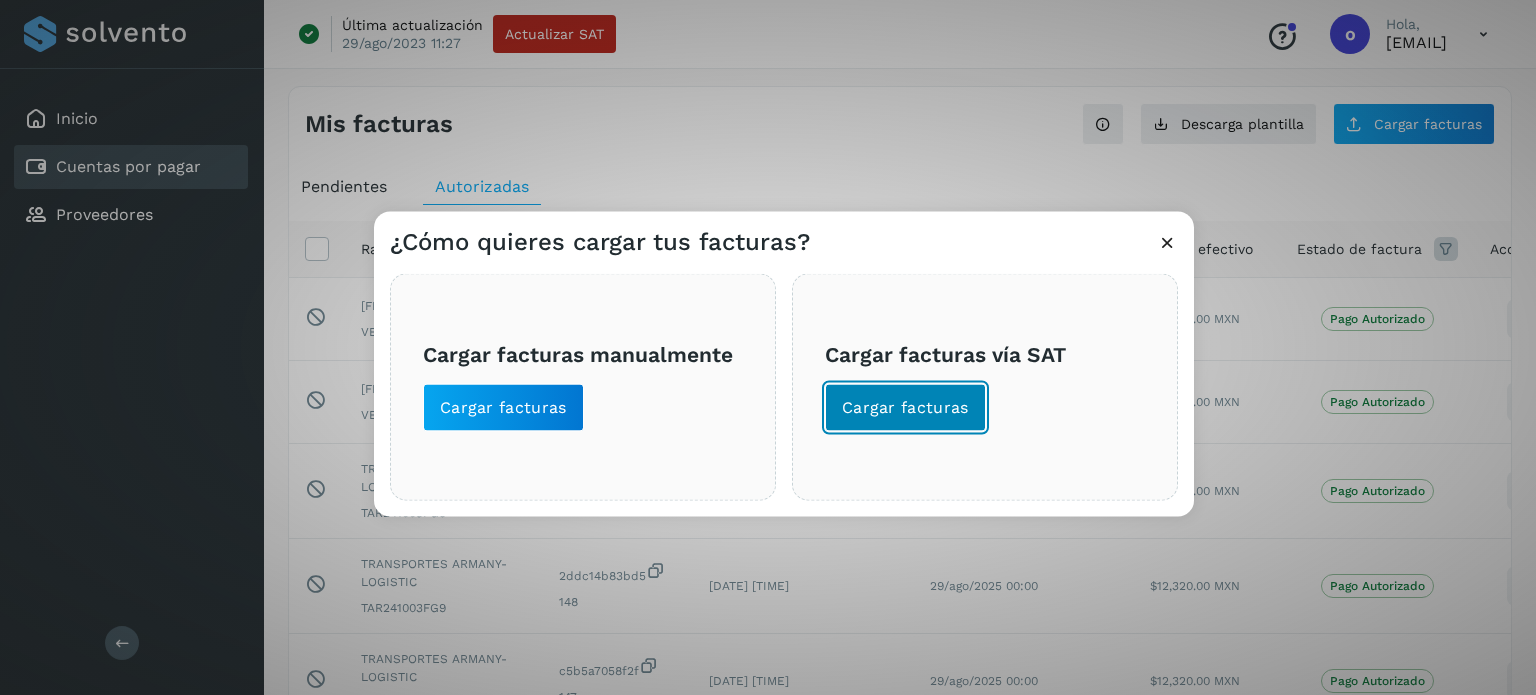 click on "Cargar facturas" 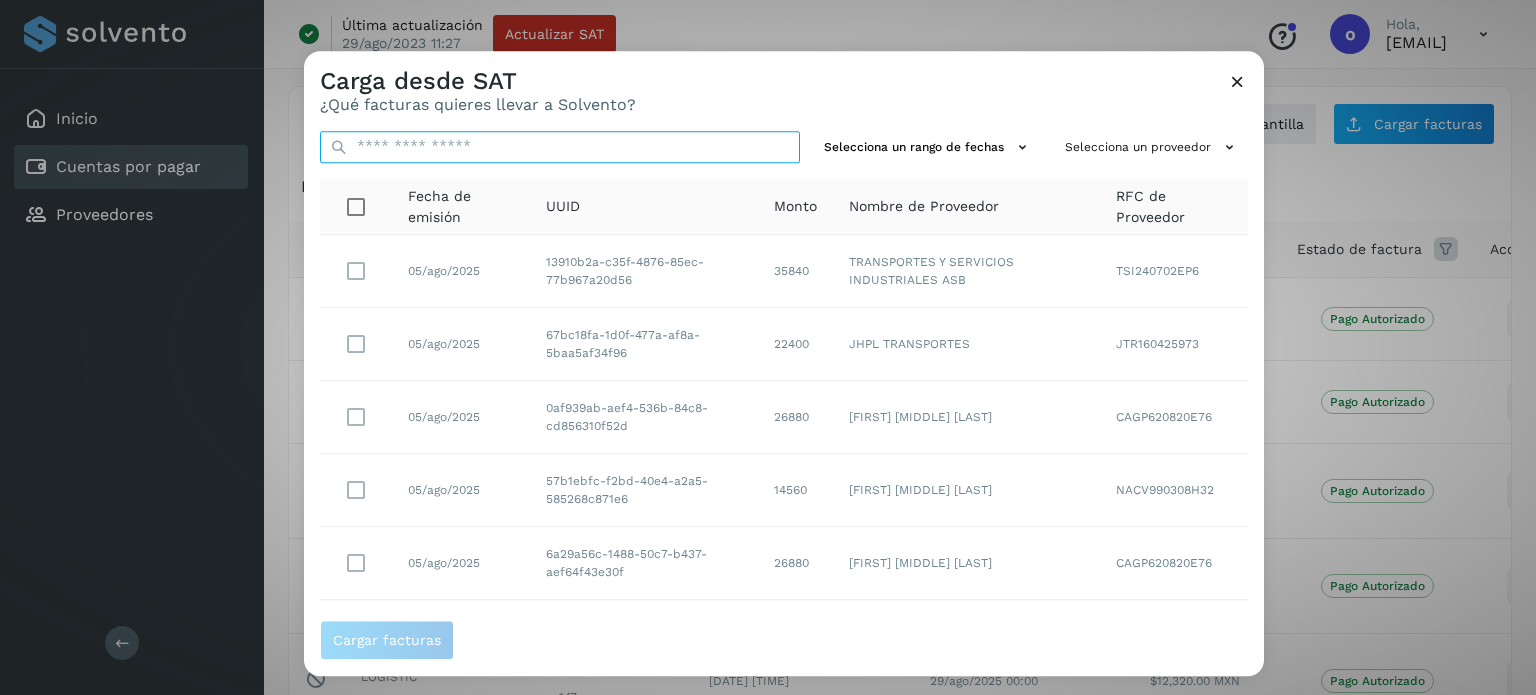click at bounding box center (560, 147) 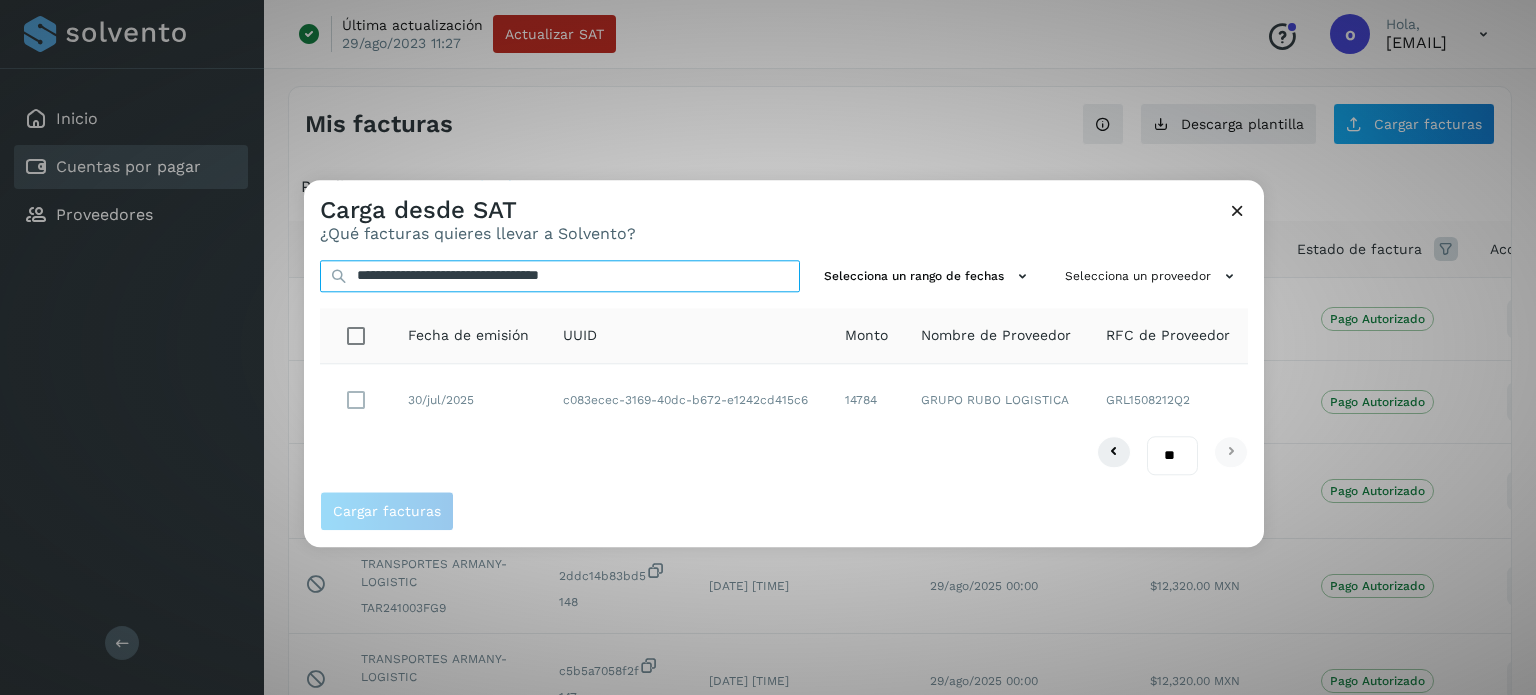 type on "**********" 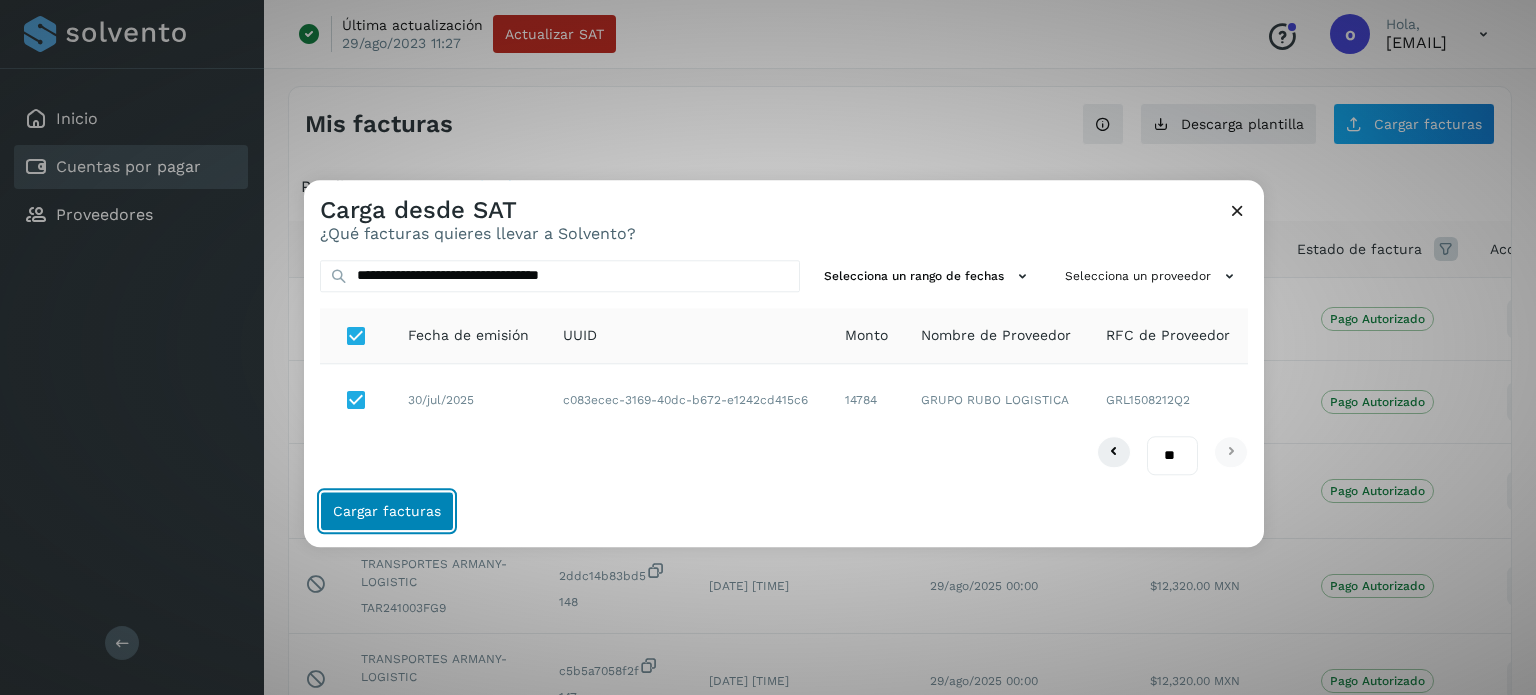 click on "Cargar facturas" 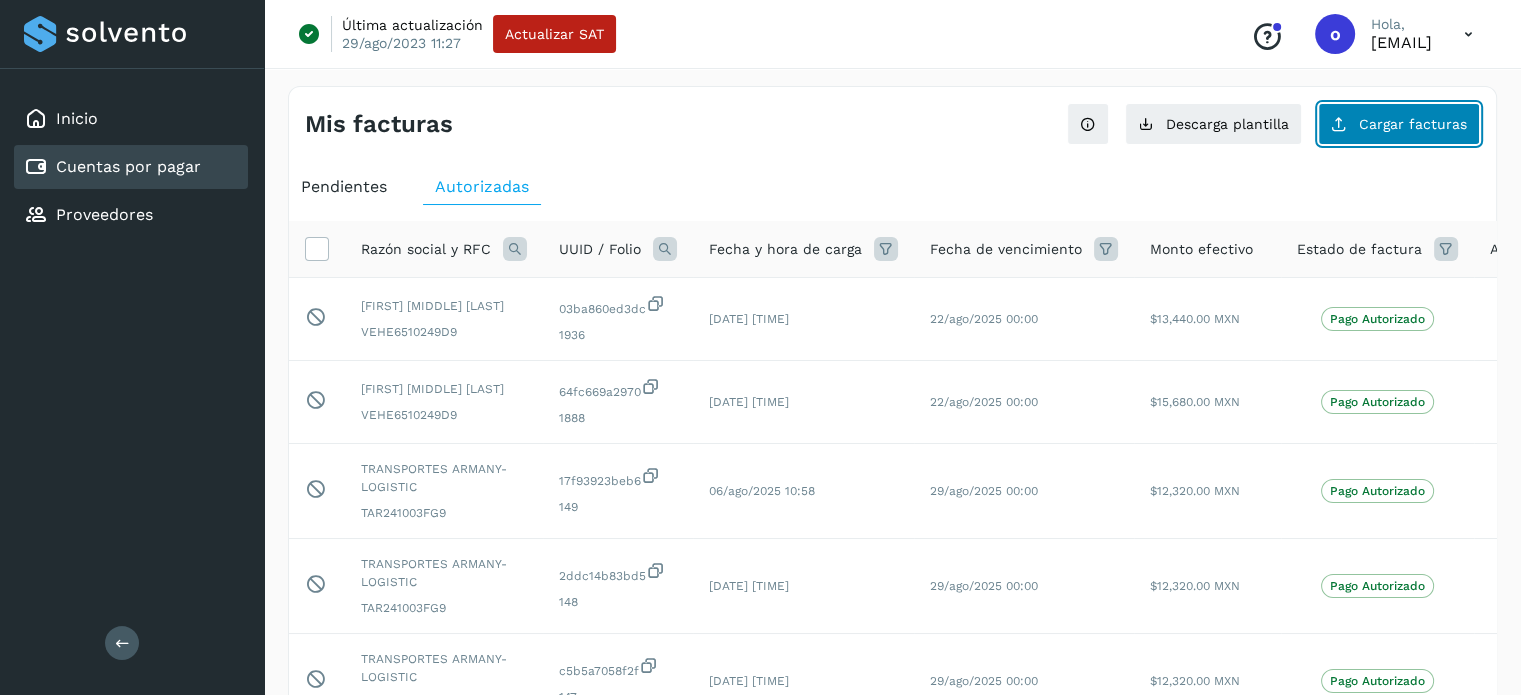click on "Cargar facturas" 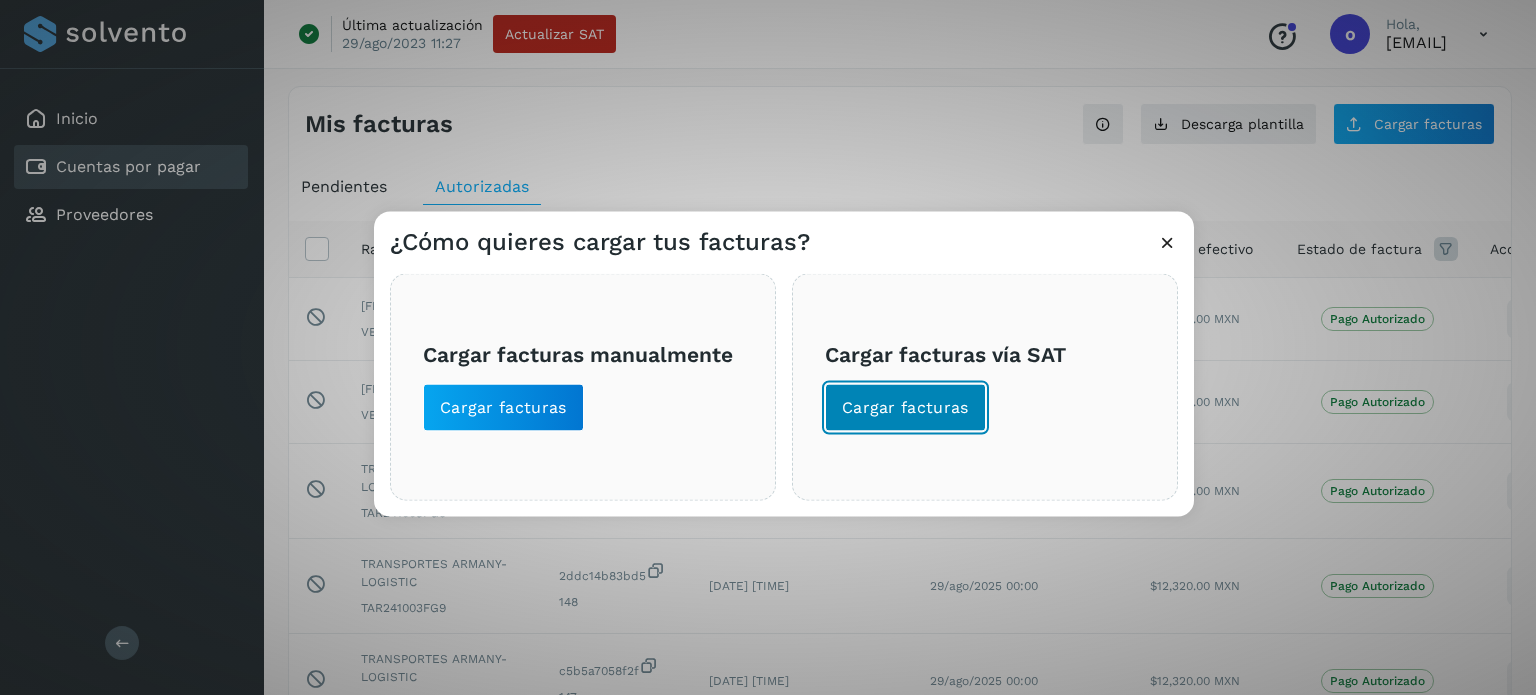 click on "Cargar facturas" at bounding box center (905, 407) 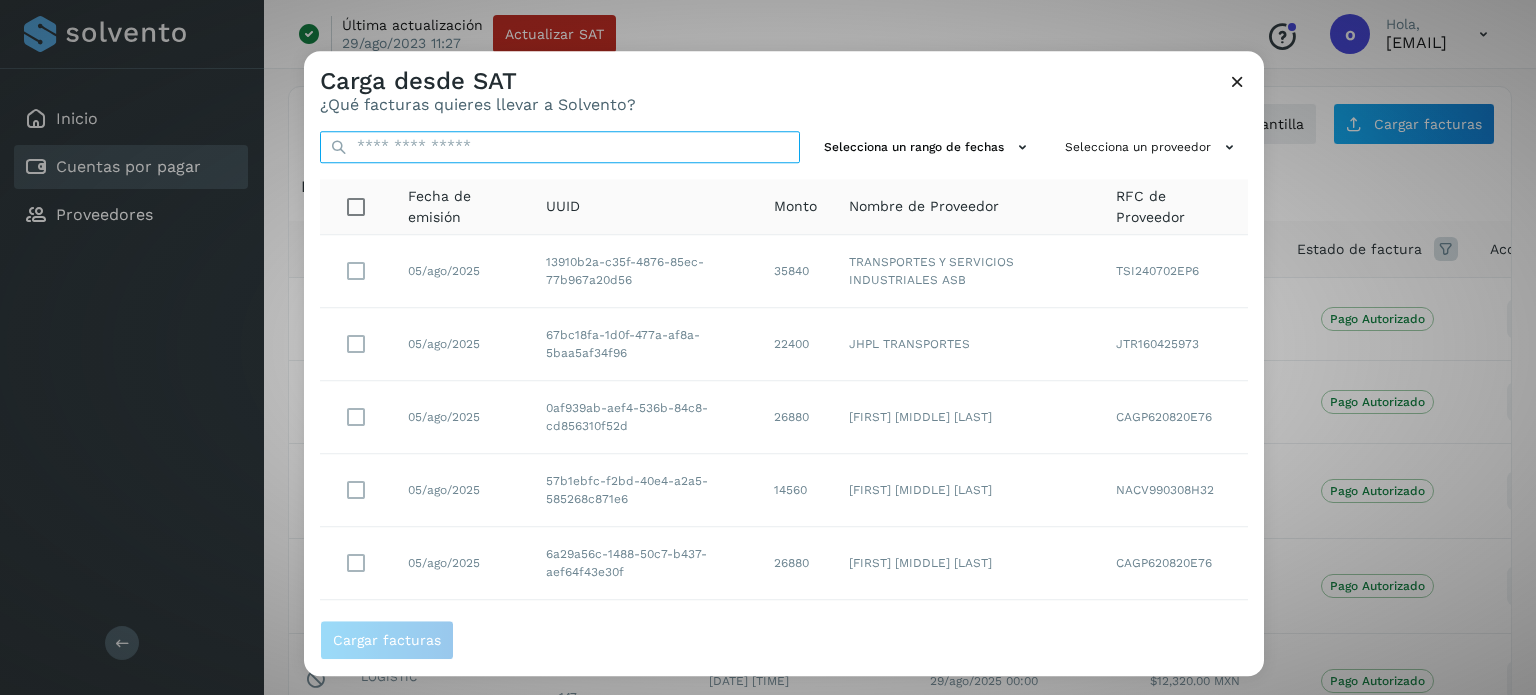 click at bounding box center [560, 147] 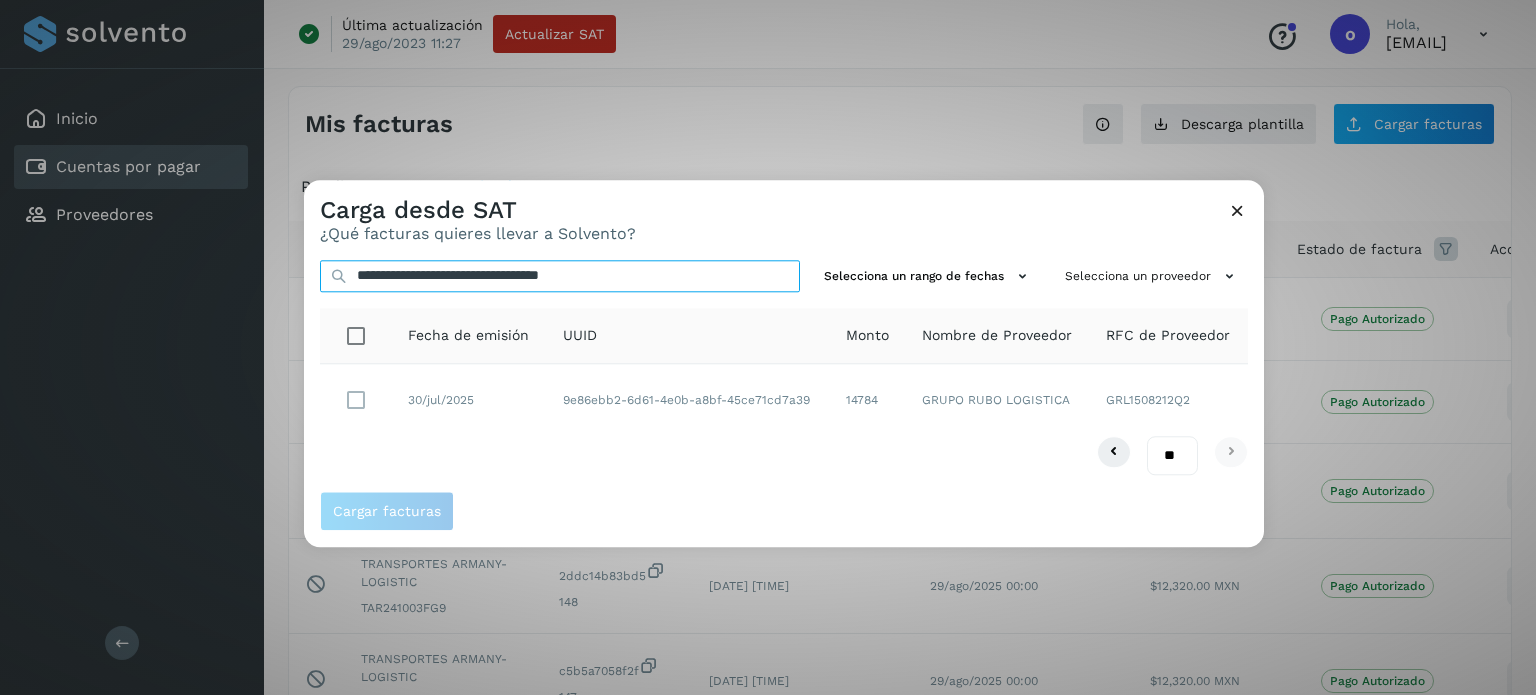 type on "**********" 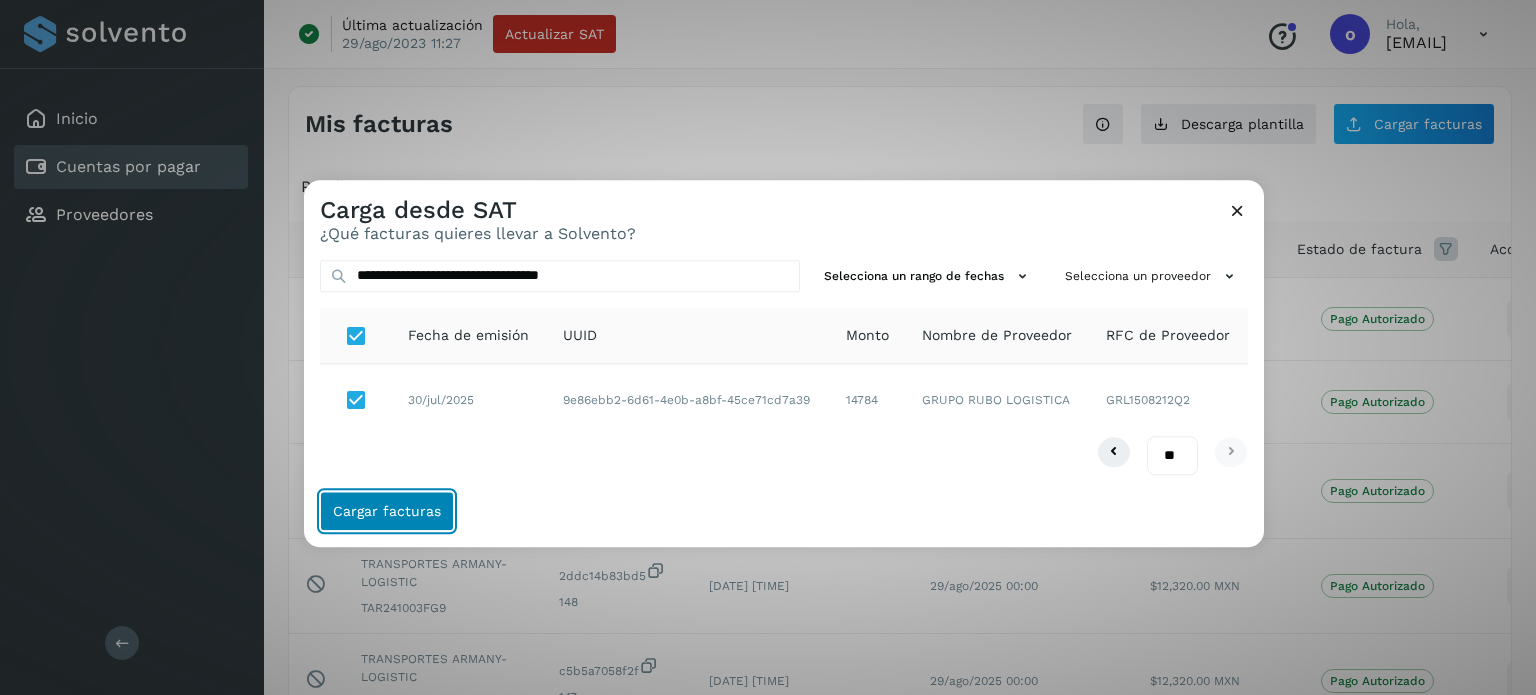 click on "Cargar facturas" 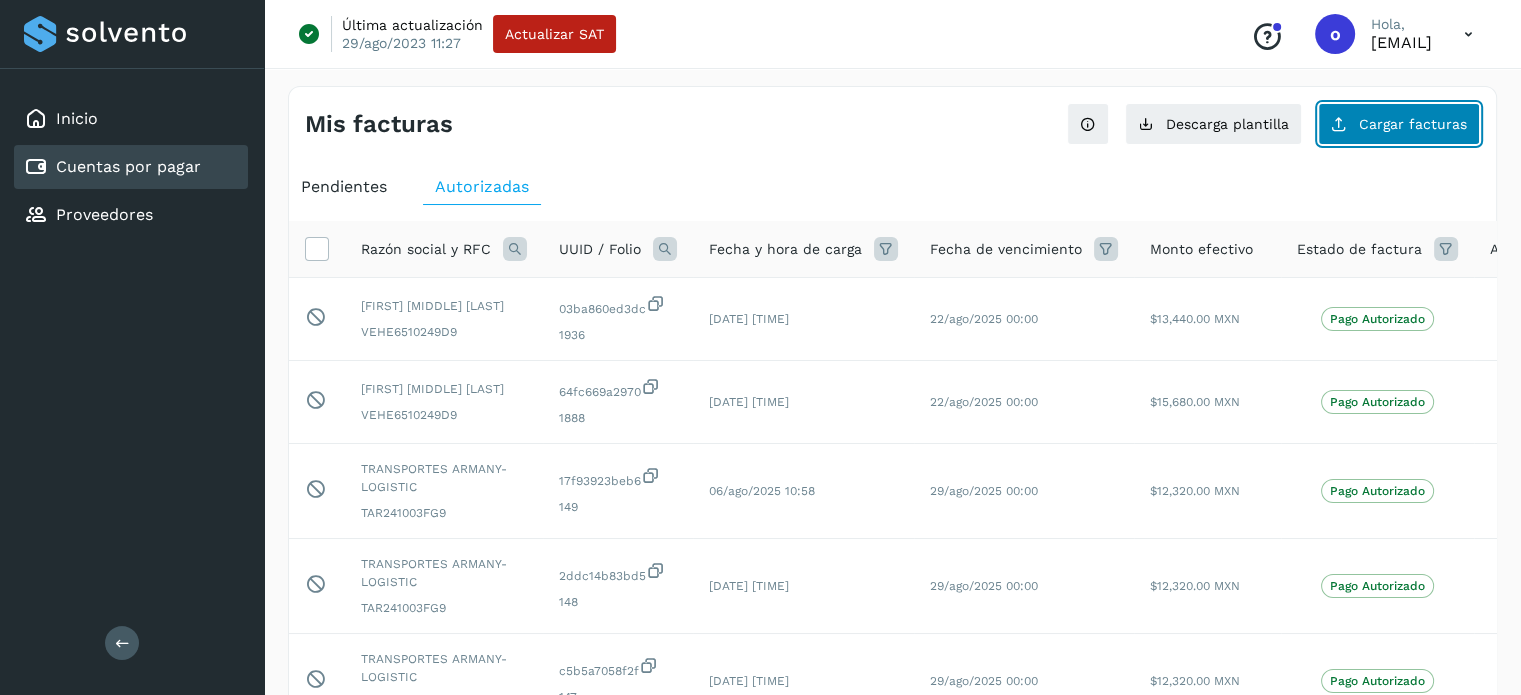 click on "Cargar facturas" 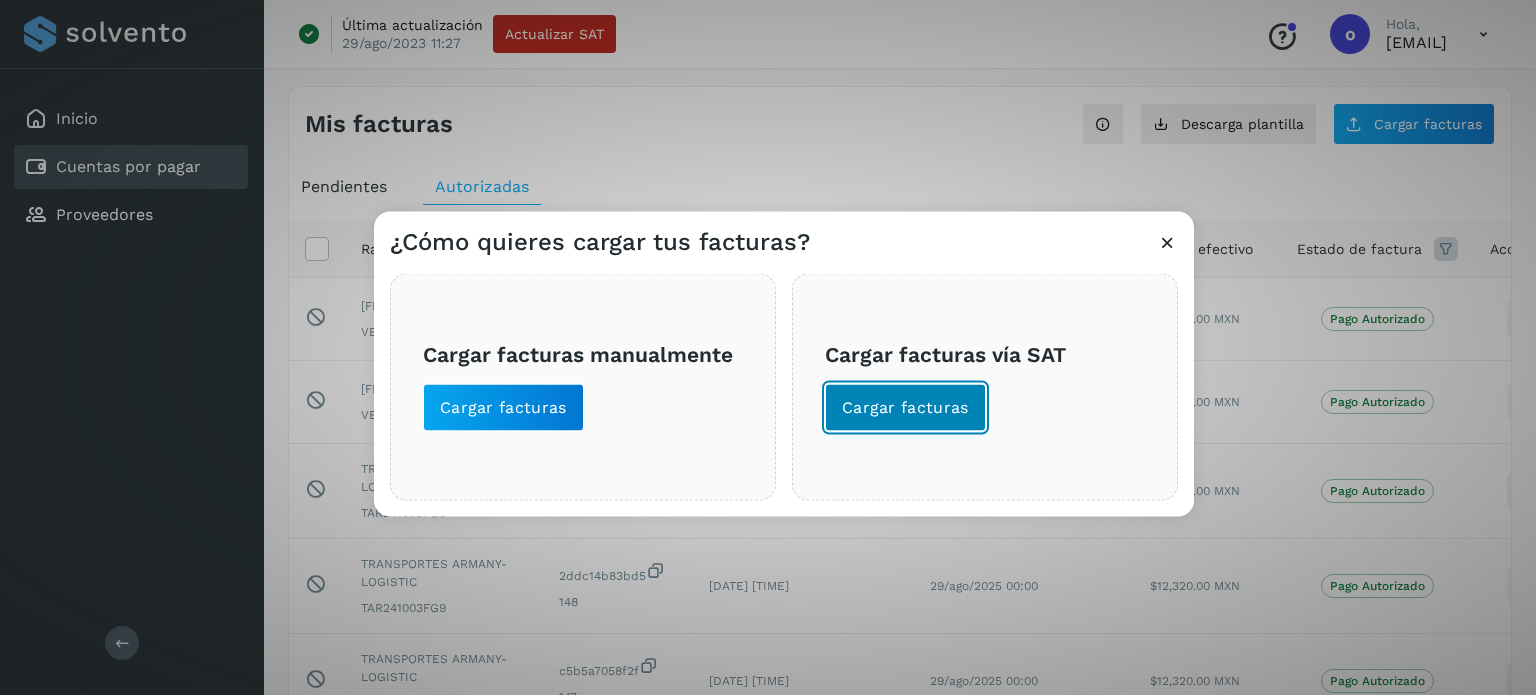 click on "Cargar facturas" at bounding box center [905, 407] 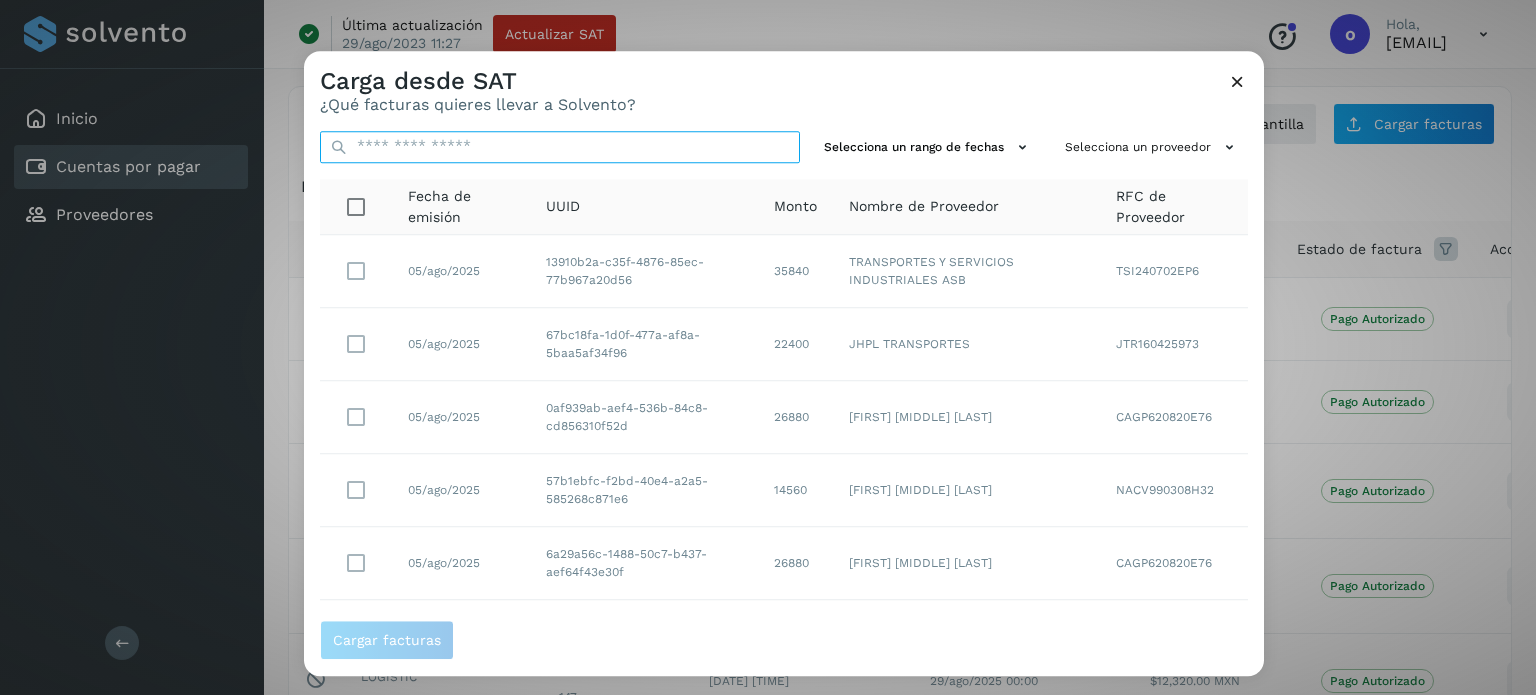 click at bounding box center (560, 147) 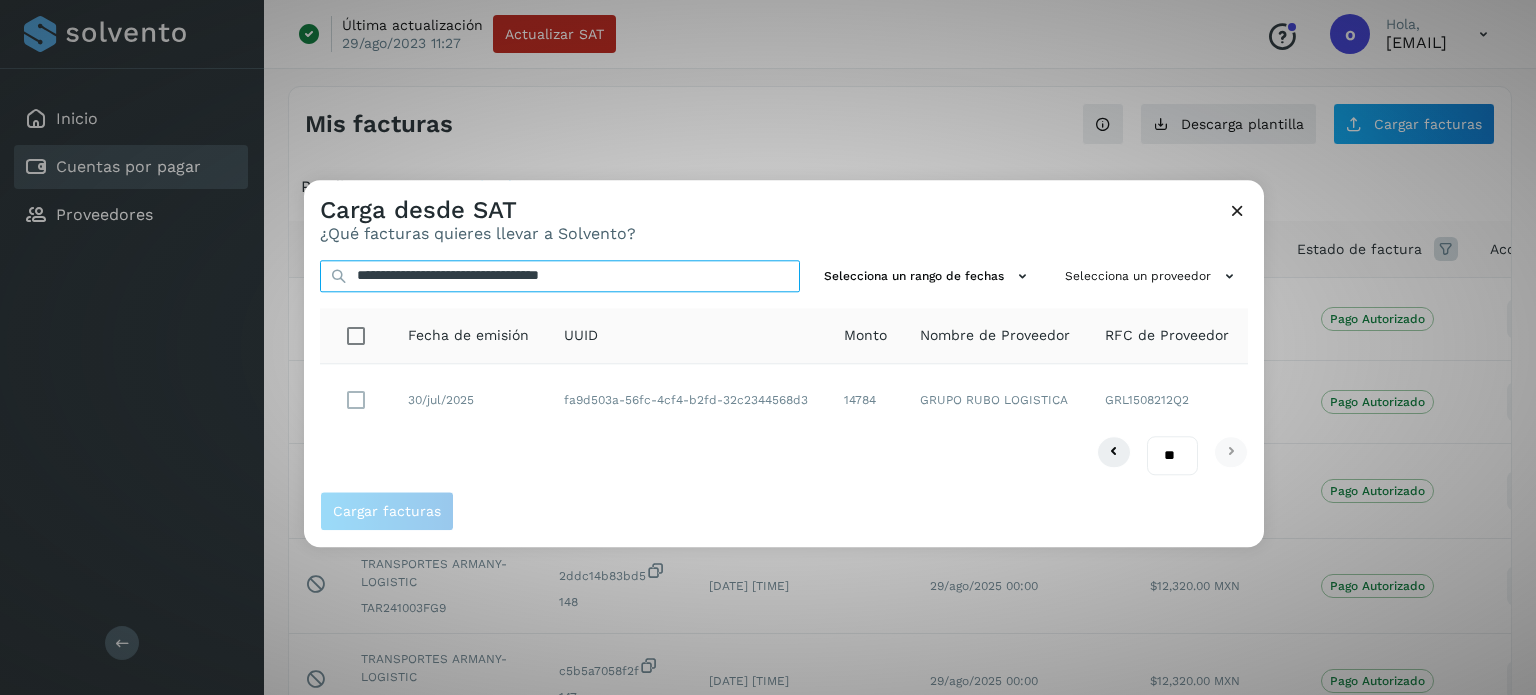 type on "**********" 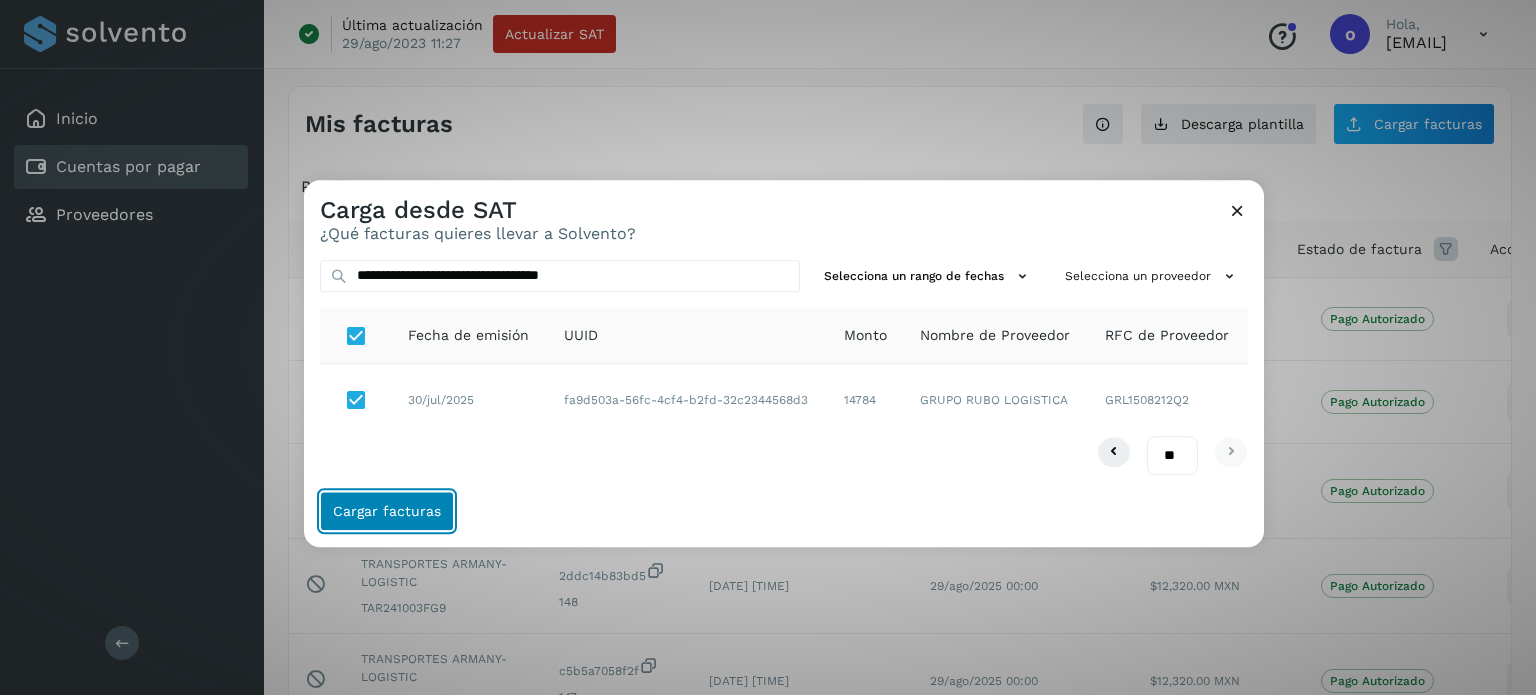 click on "Cargar facturas" at bounding box center [387, 511] 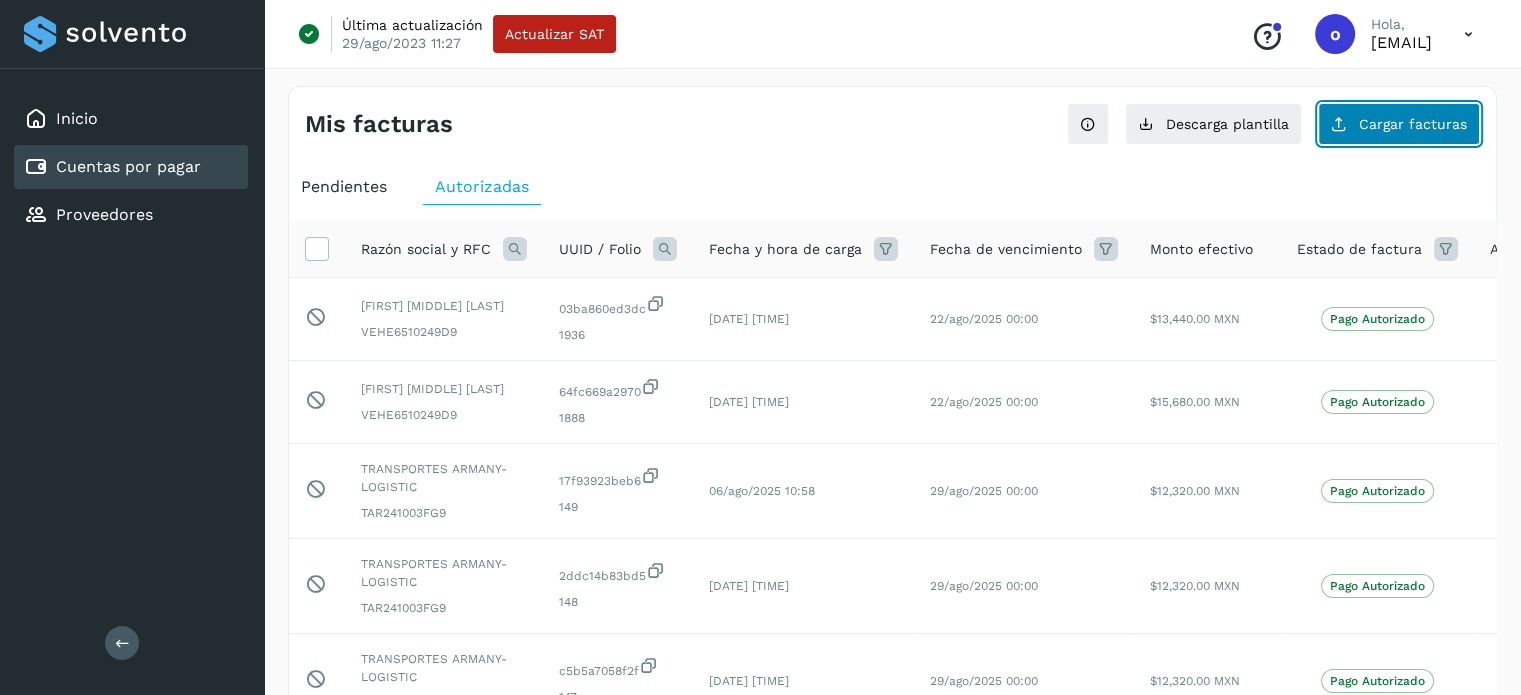 click on "Cargar facturas" 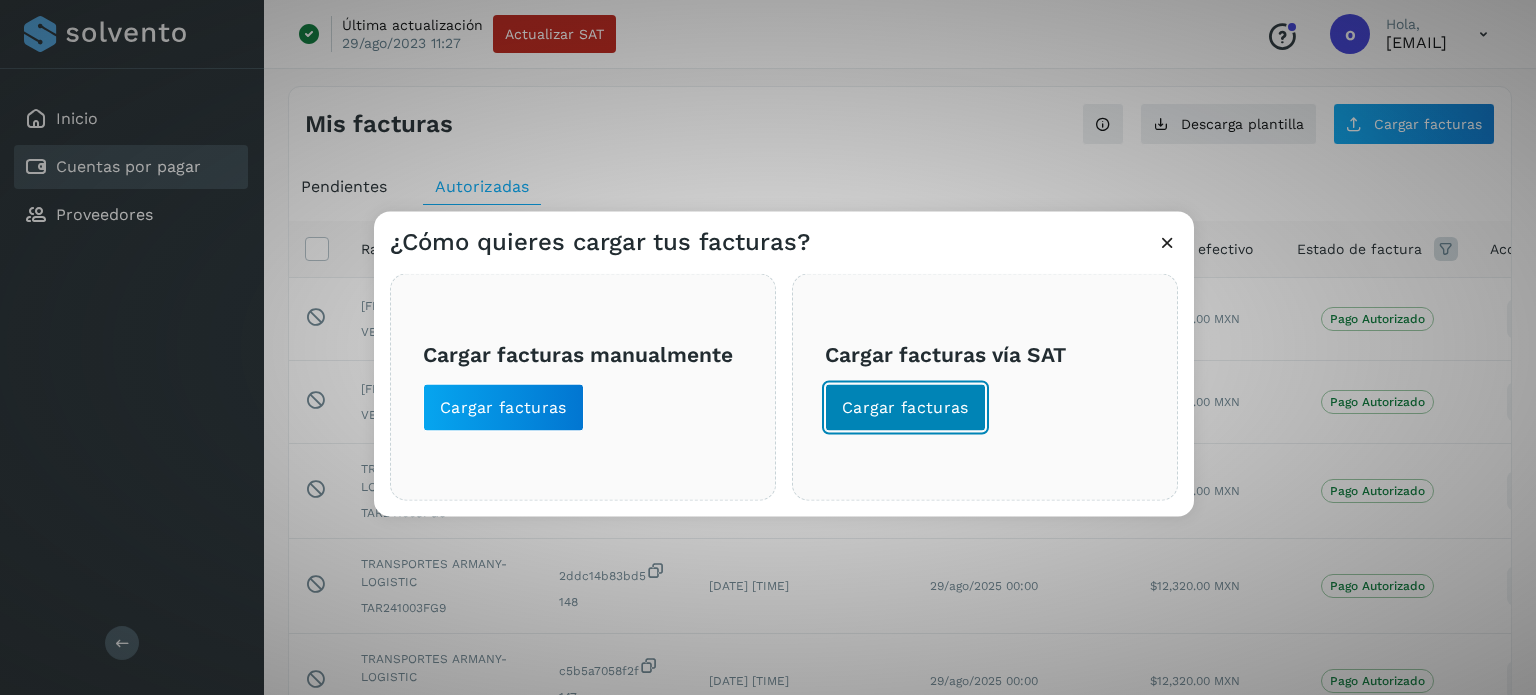click on "Cargar facturas" at bounding box center [905, 407] 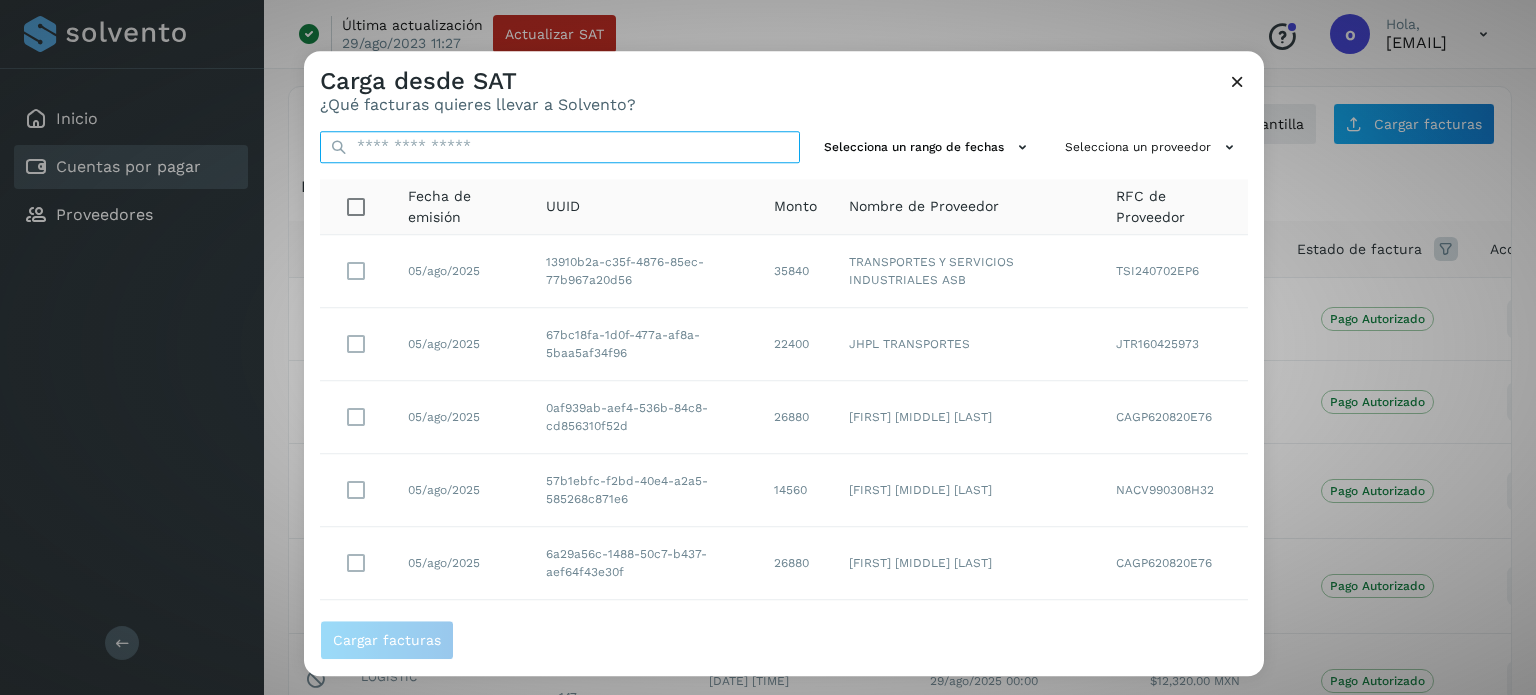 click at bounding box center [560, 147] 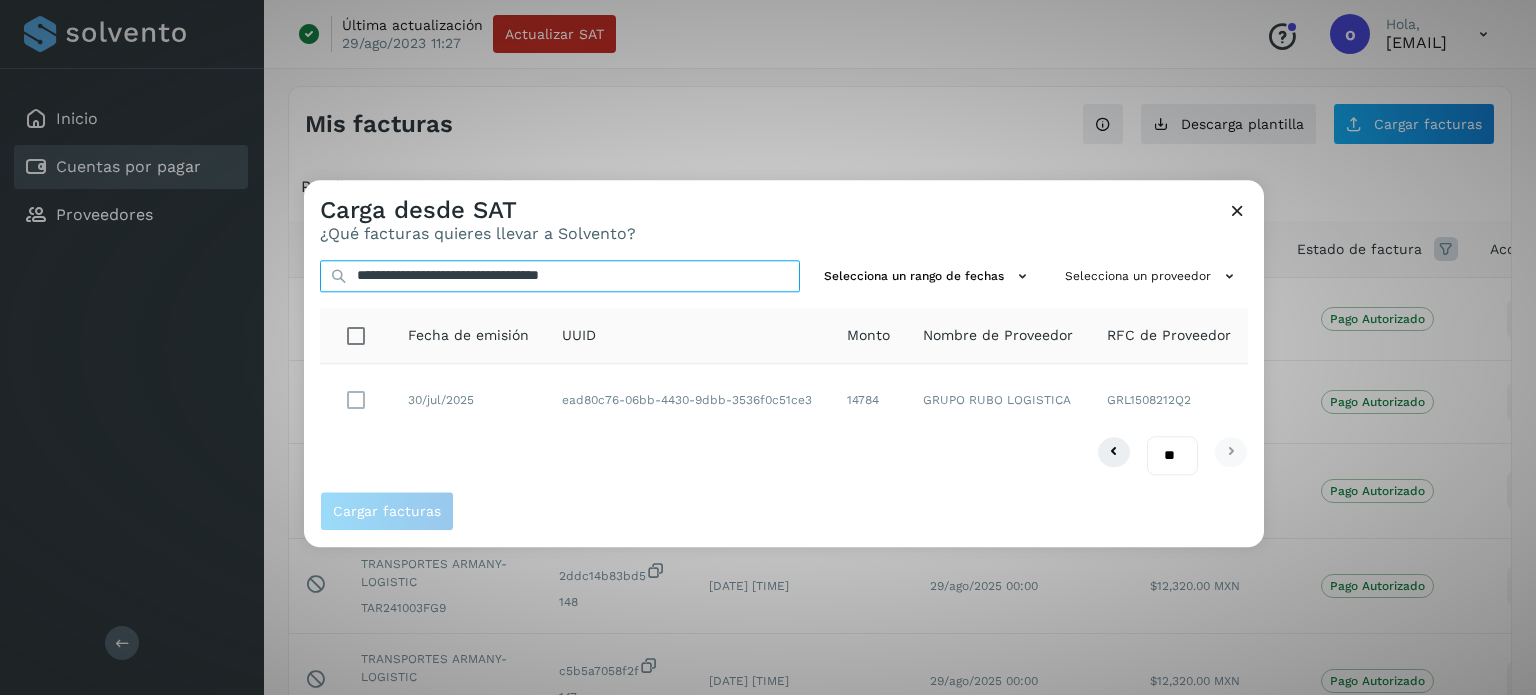 type on "**********" 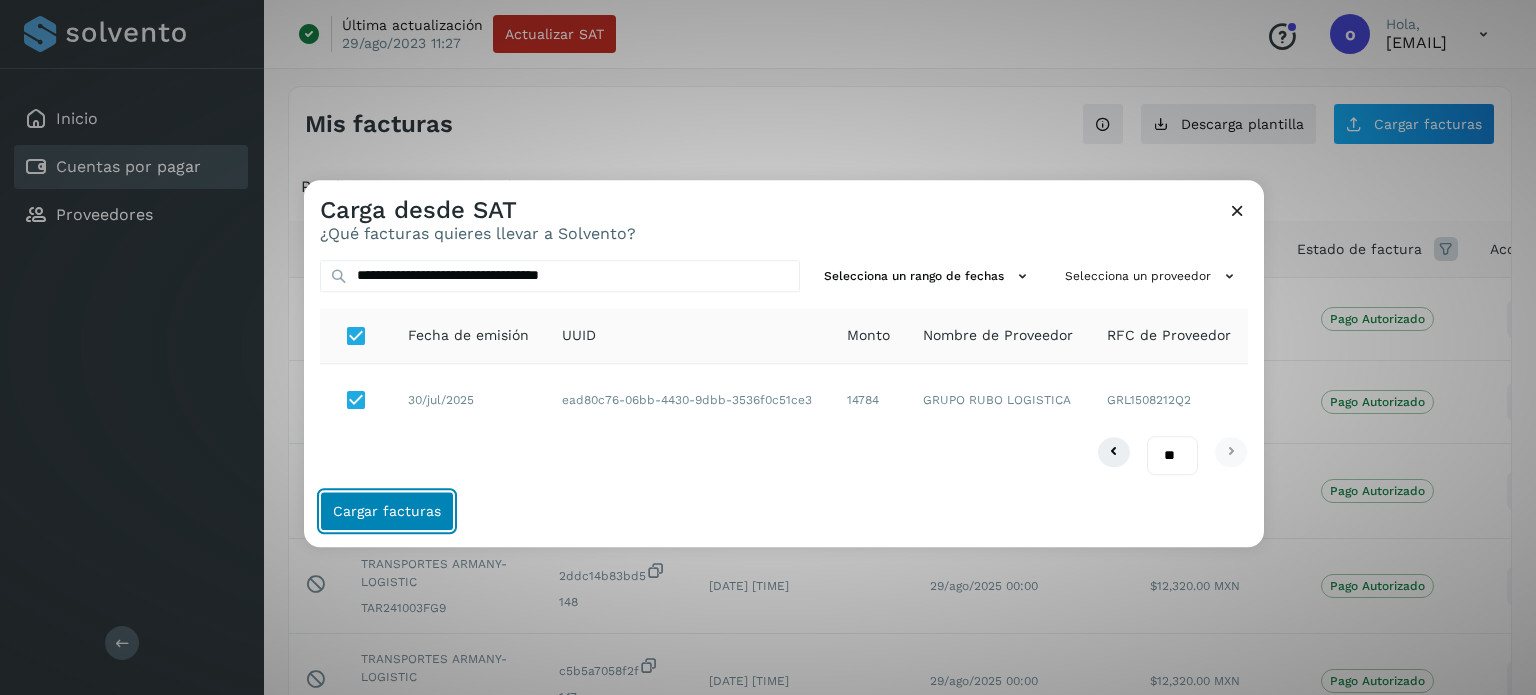 click on "Cargar facturas" at bounding box center [387, 511] 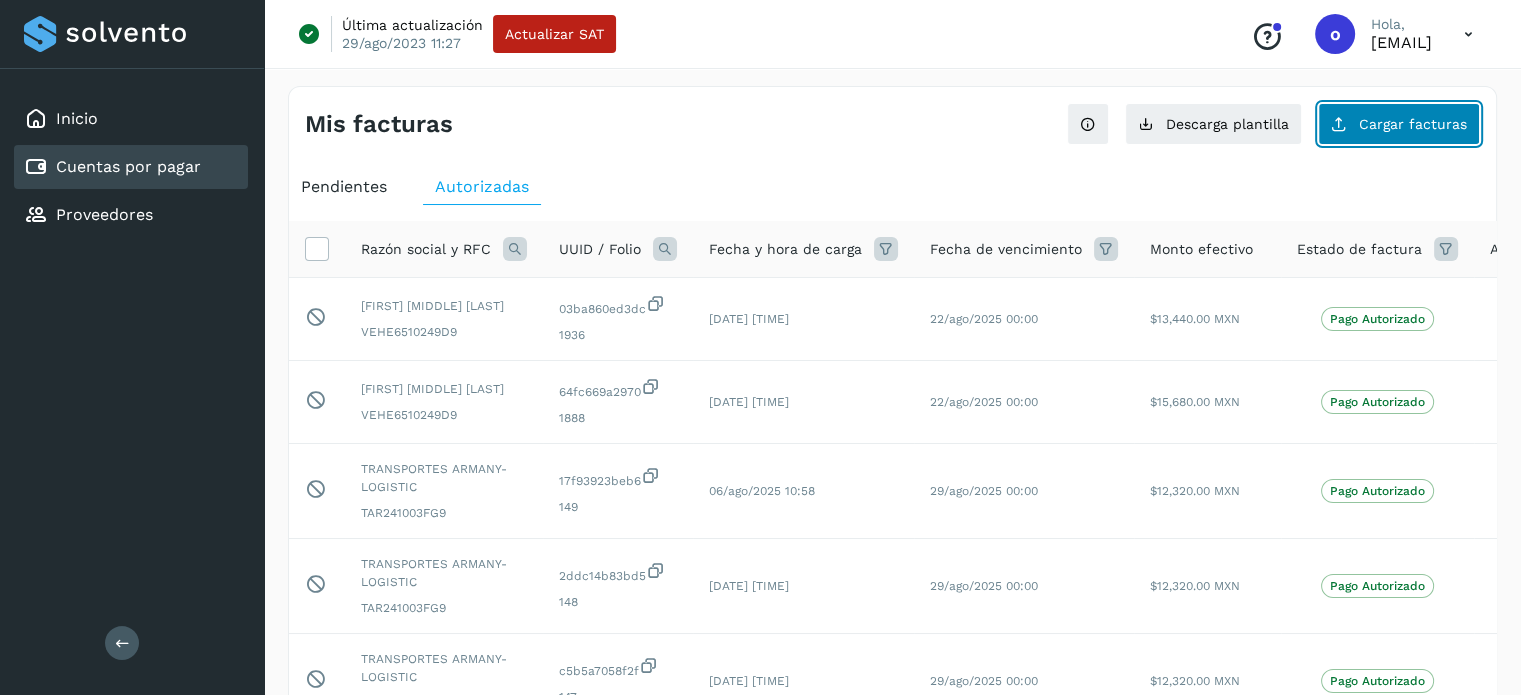 click on "Cargar facturas" 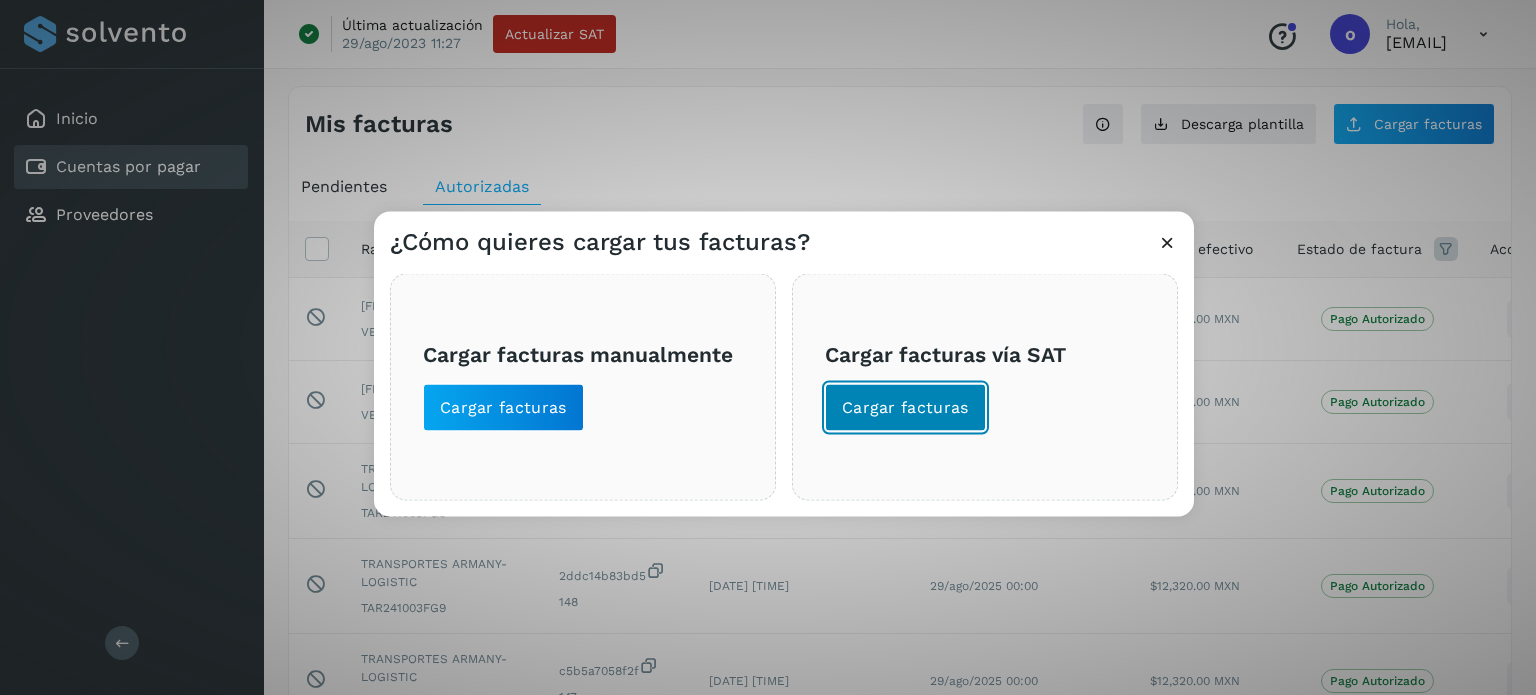 click on "Cargar facturas" 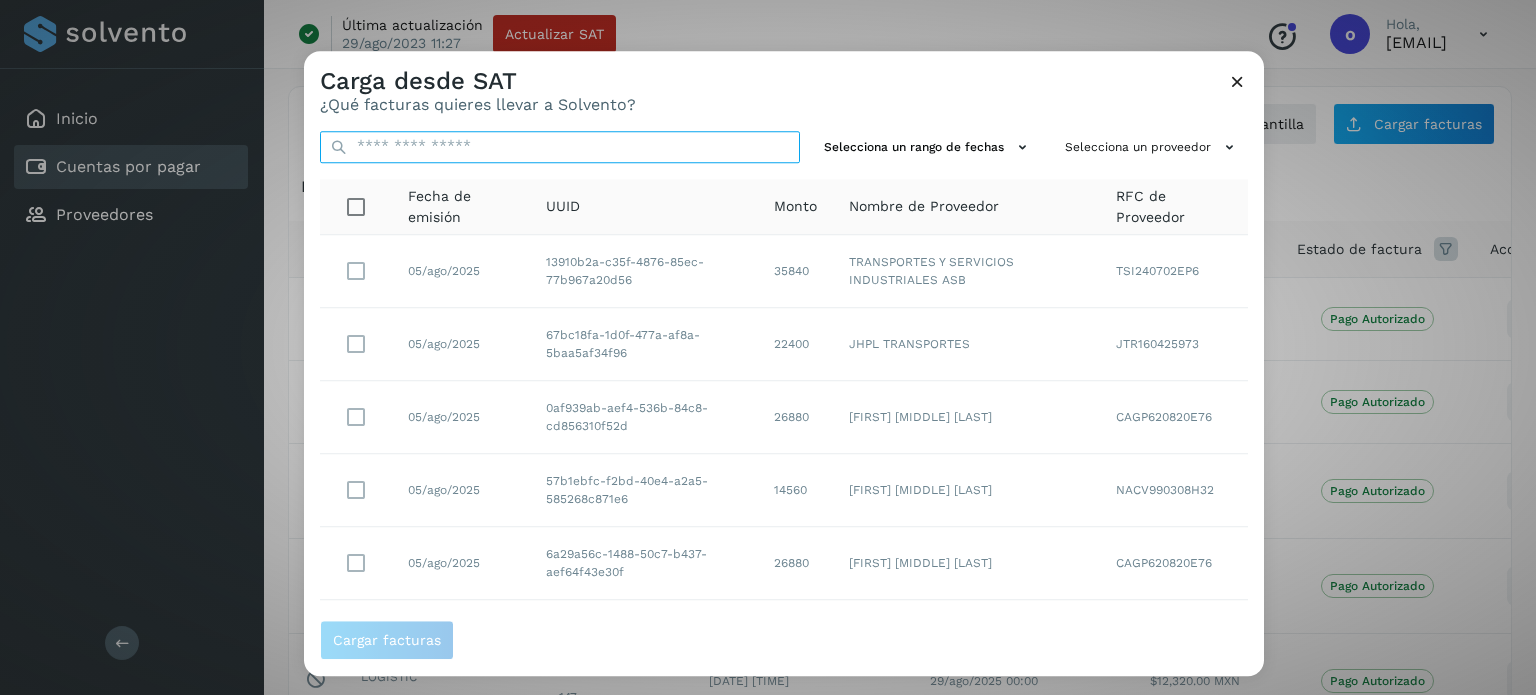 click at bounding box center (560, 147) 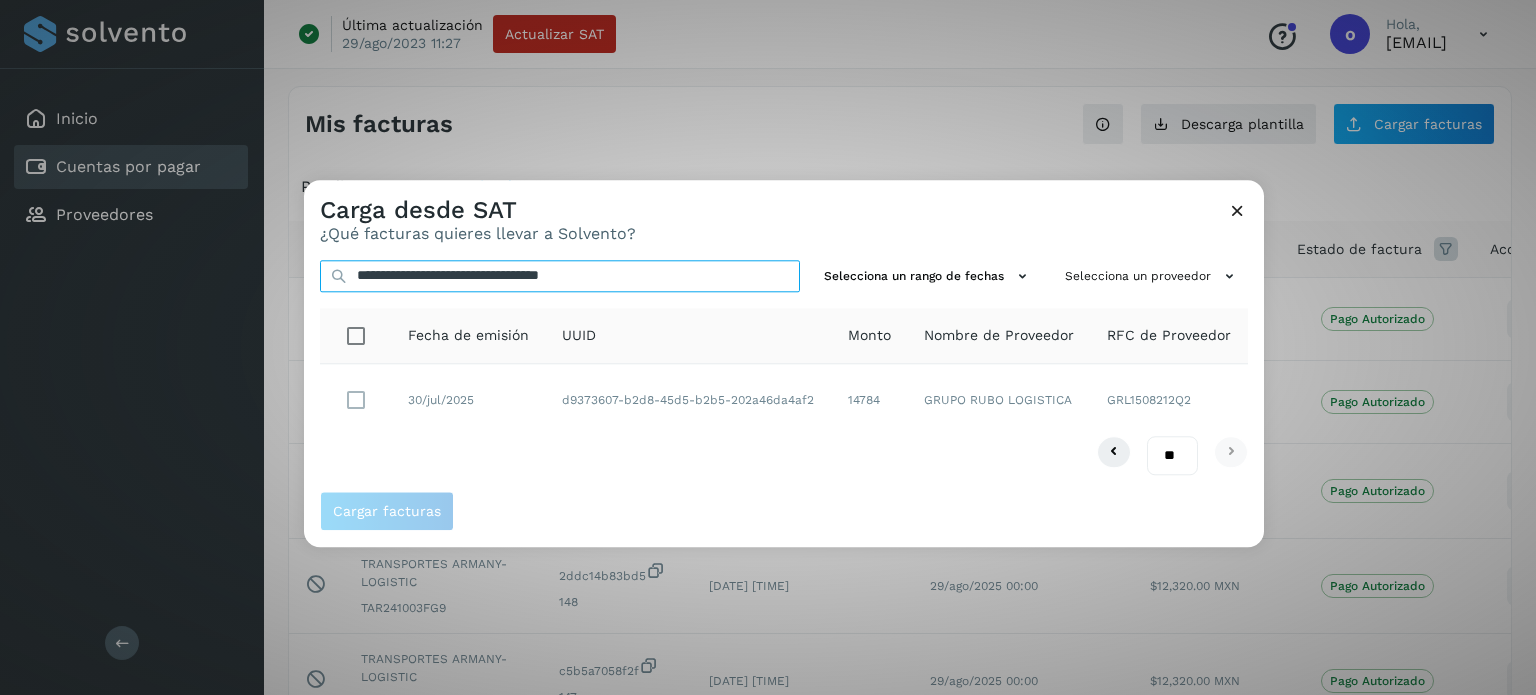 type on "**********" 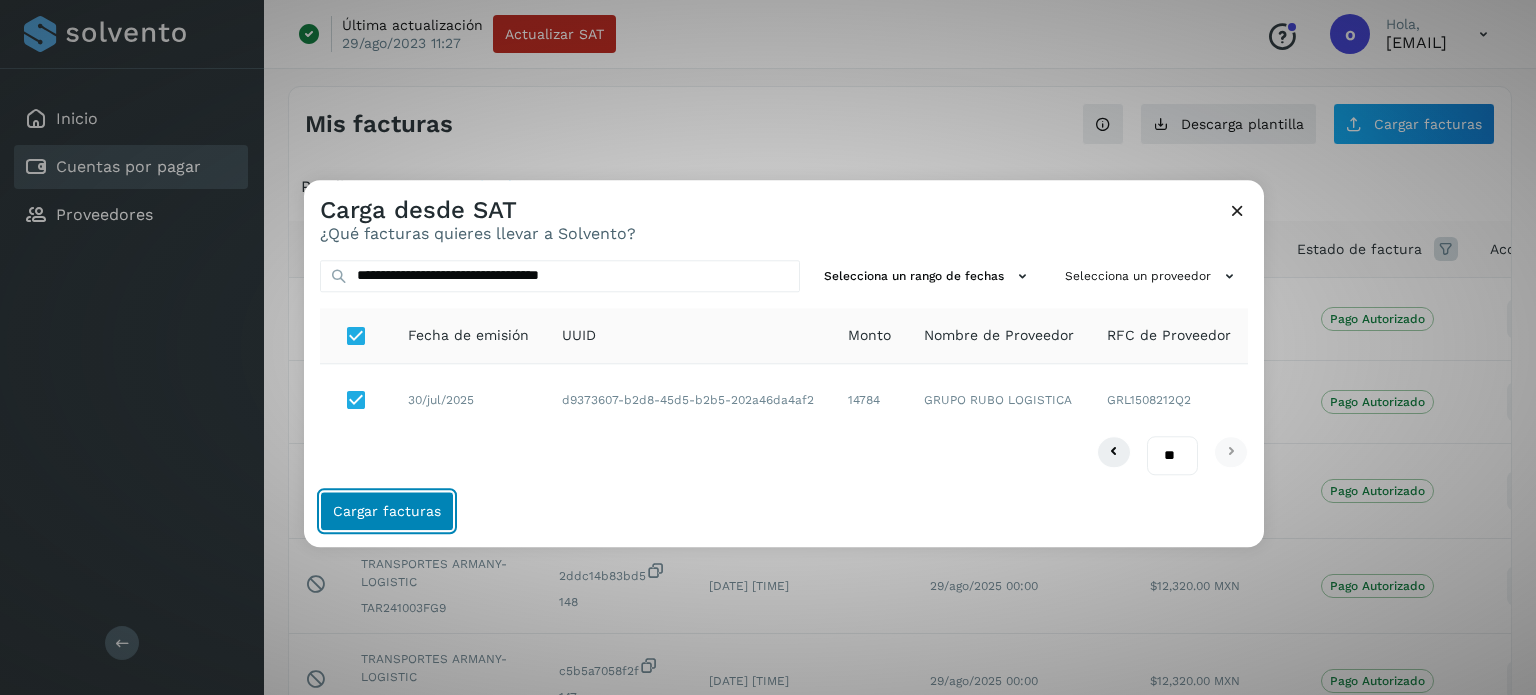 click on "Cargar facturas" 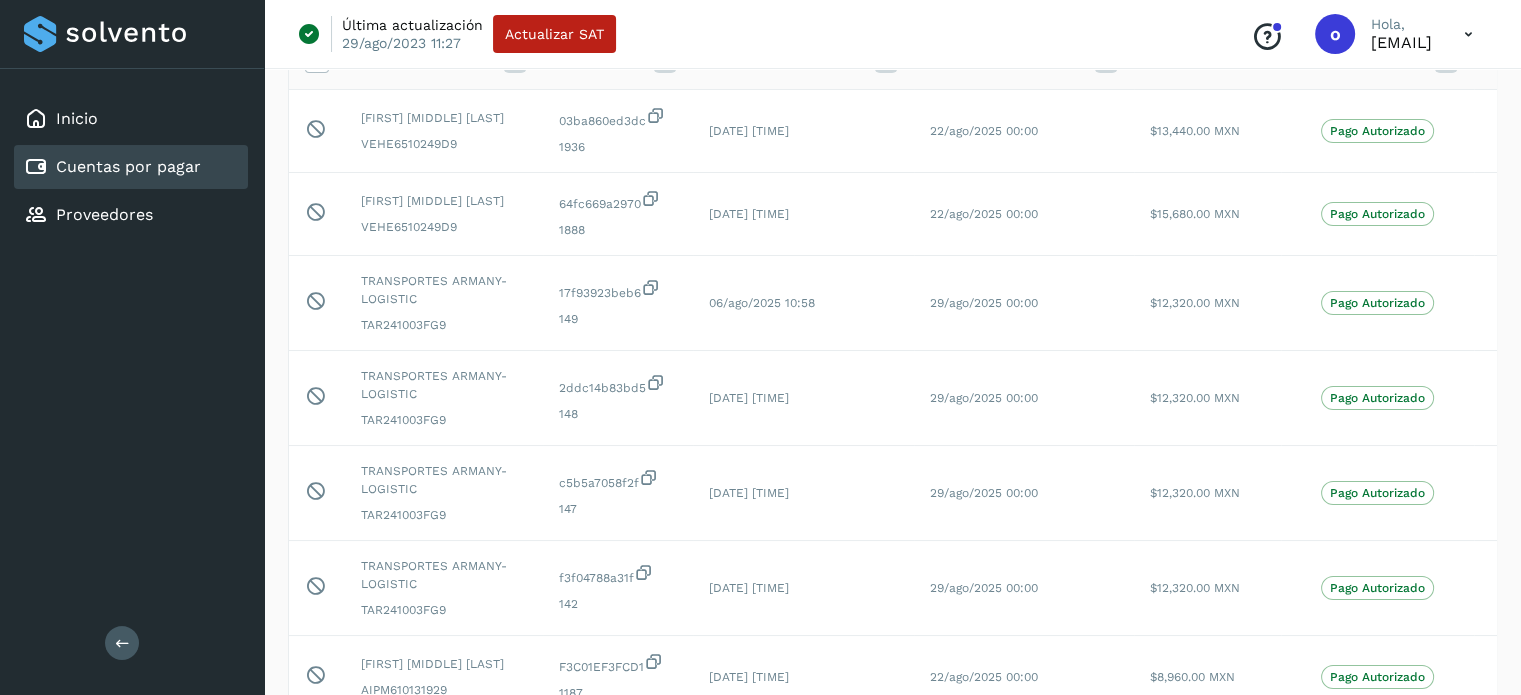 scroll, scrollTop: 600, scrollLeft: 0, axis: vertical 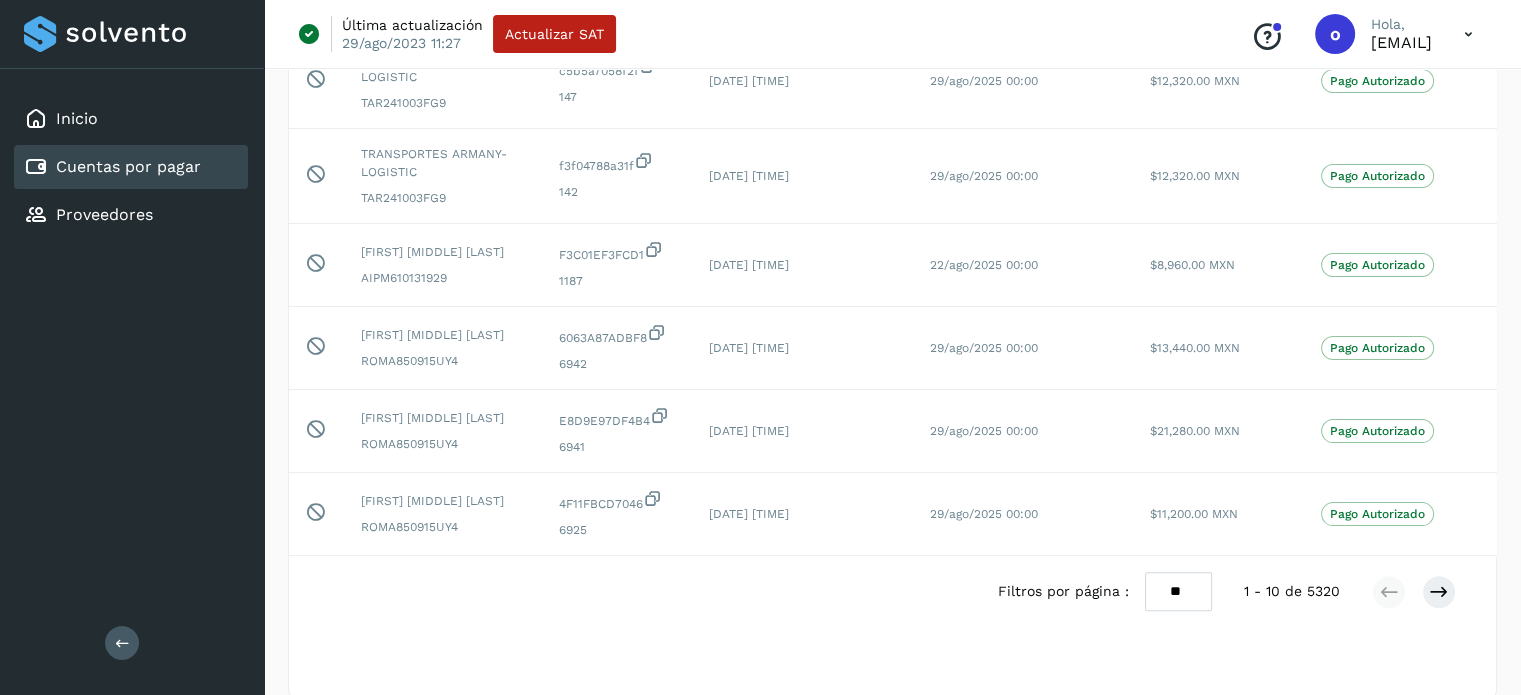 click on "** ** **" at bounding box center [1178, 591] 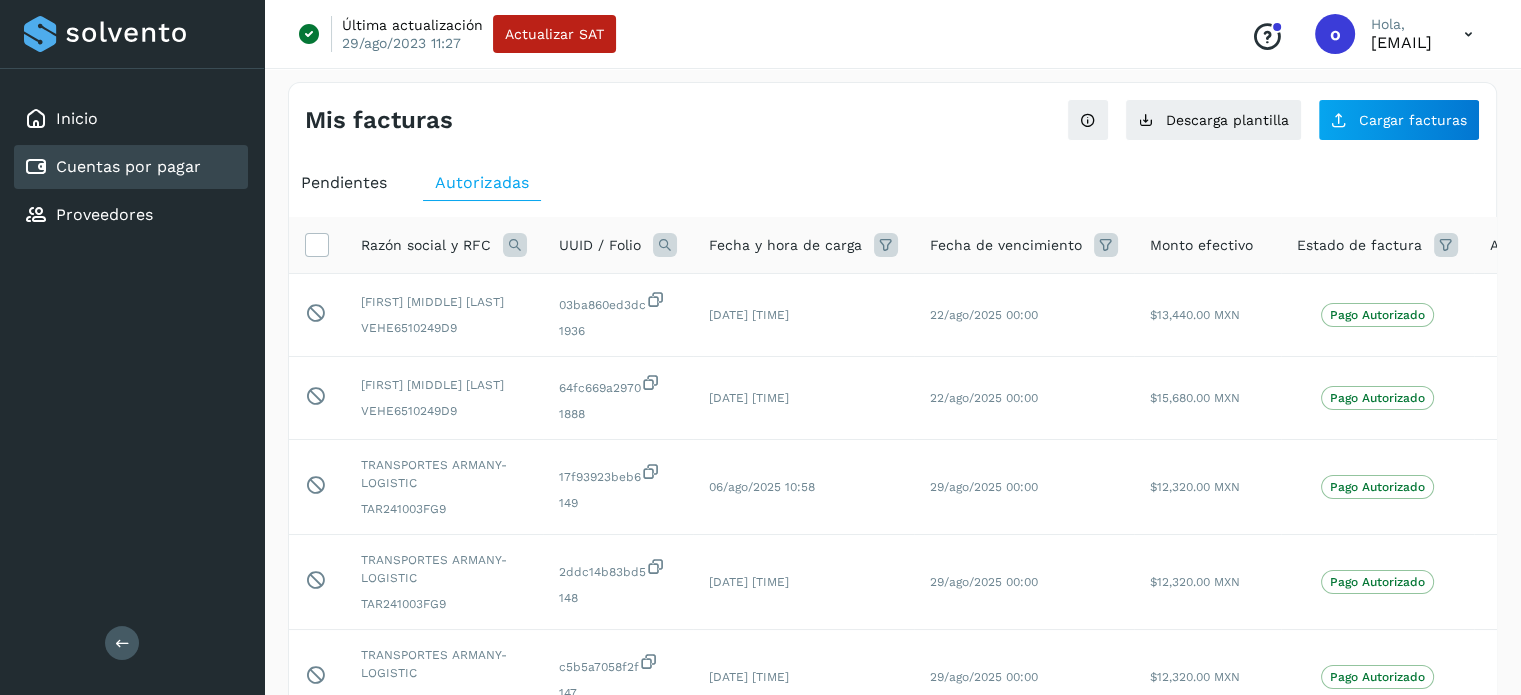 scroll, scrollTop: 0, scrollLeft: 0, axis: both 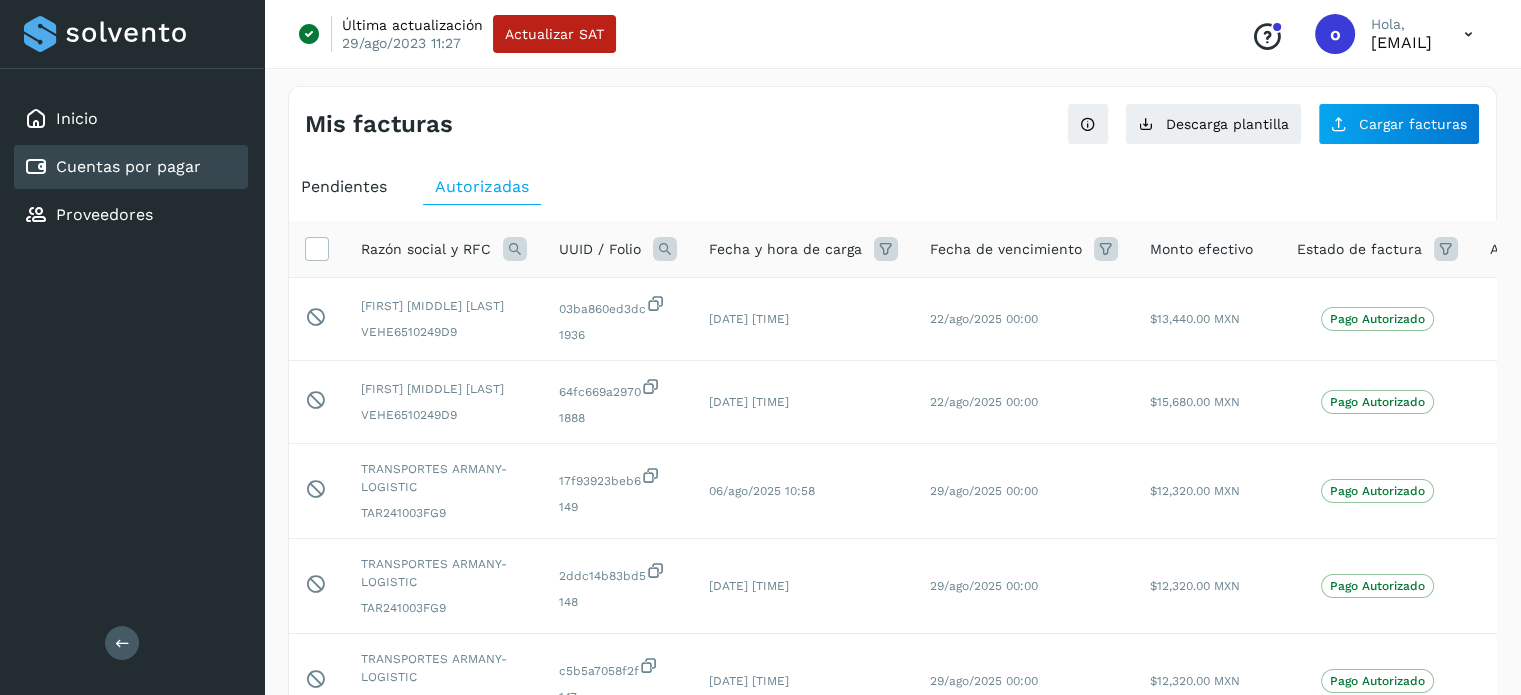 click on "Pendientes" at bounding box center (344, 186) 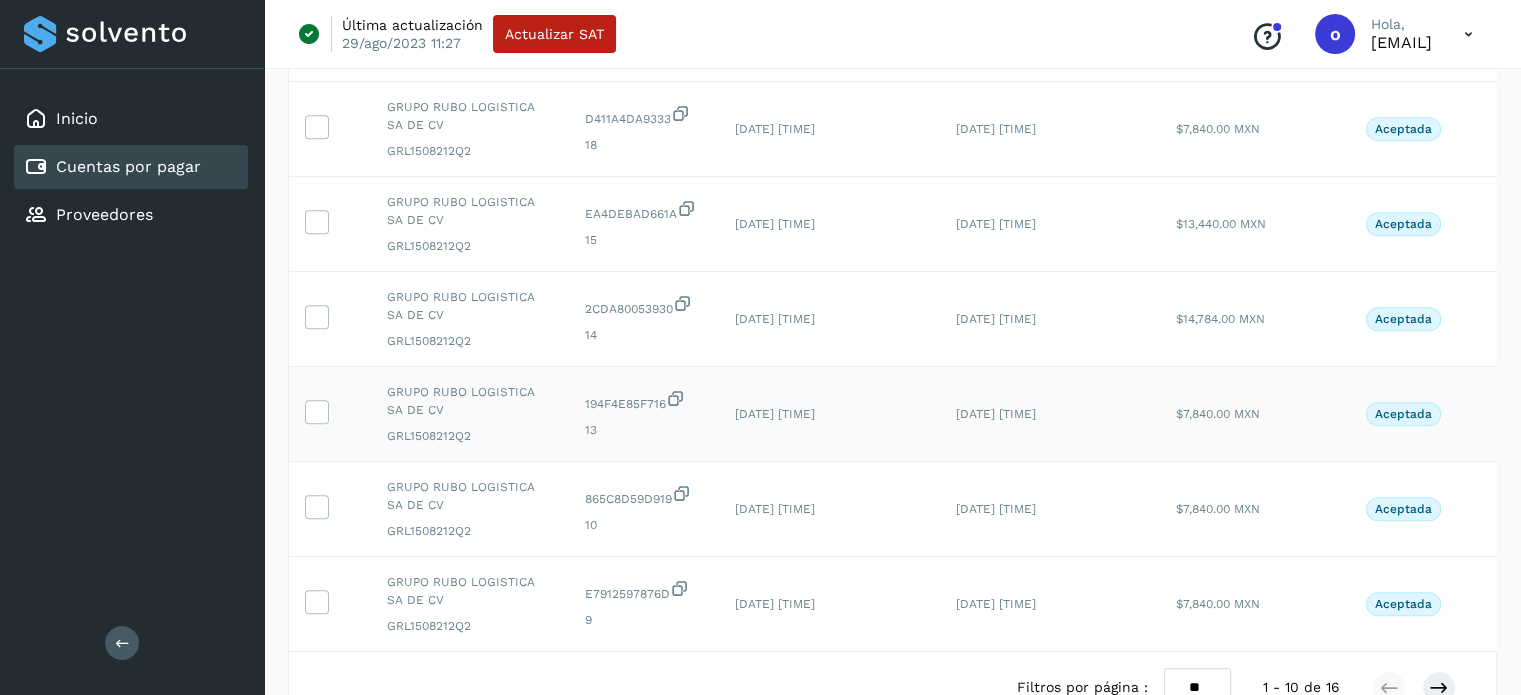 scroll, scrollTop: 1283, scrollLeft: 0, axis: vertical 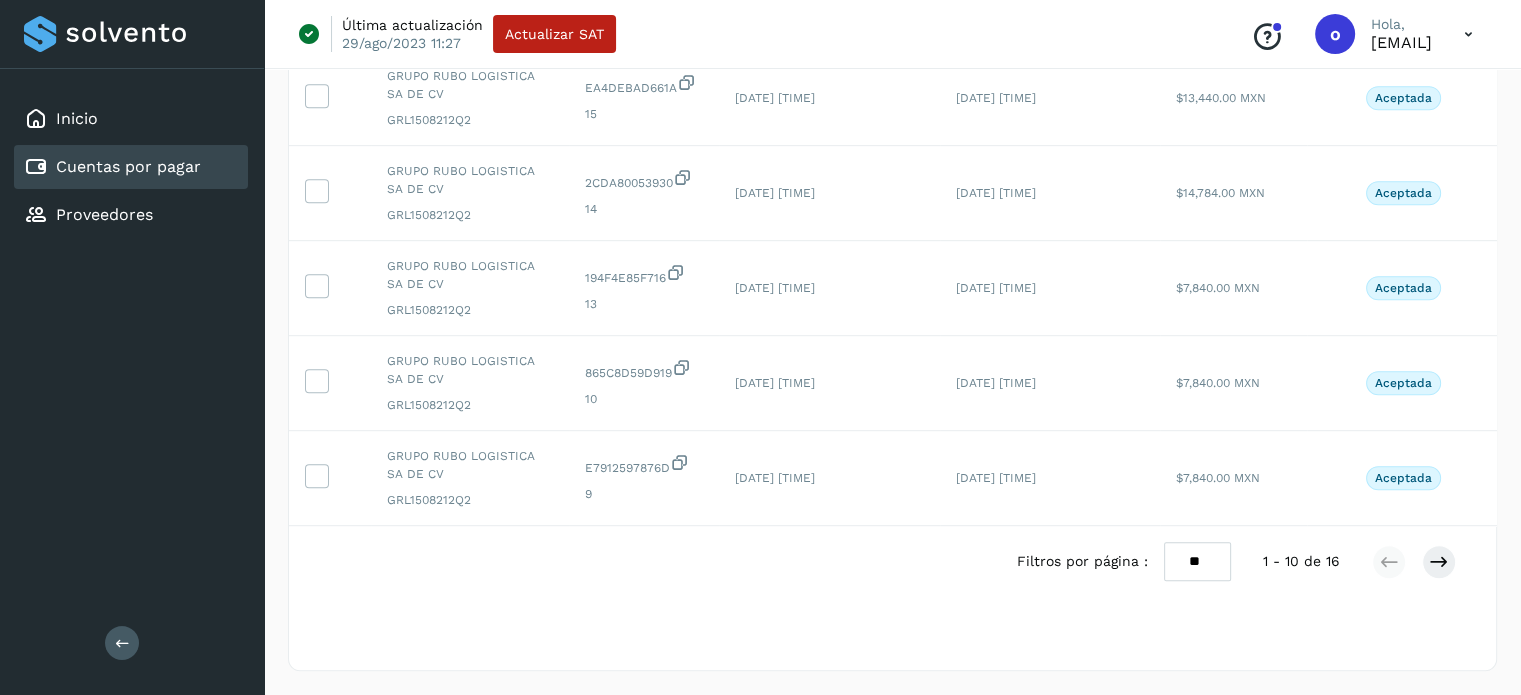 click on "** ** **" at bounding box center [1197, 561] 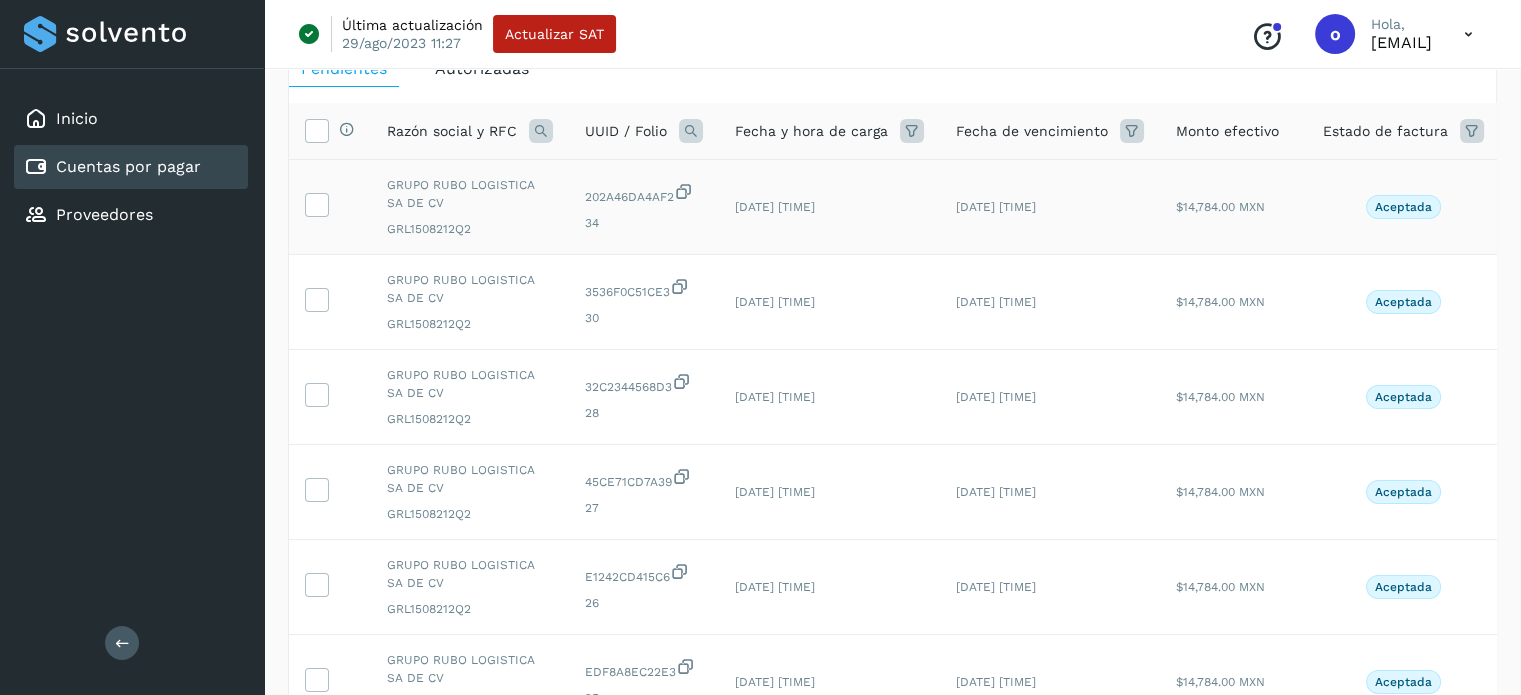 scroll, scrollTop: 0, scrollLeft: 0, axis: both 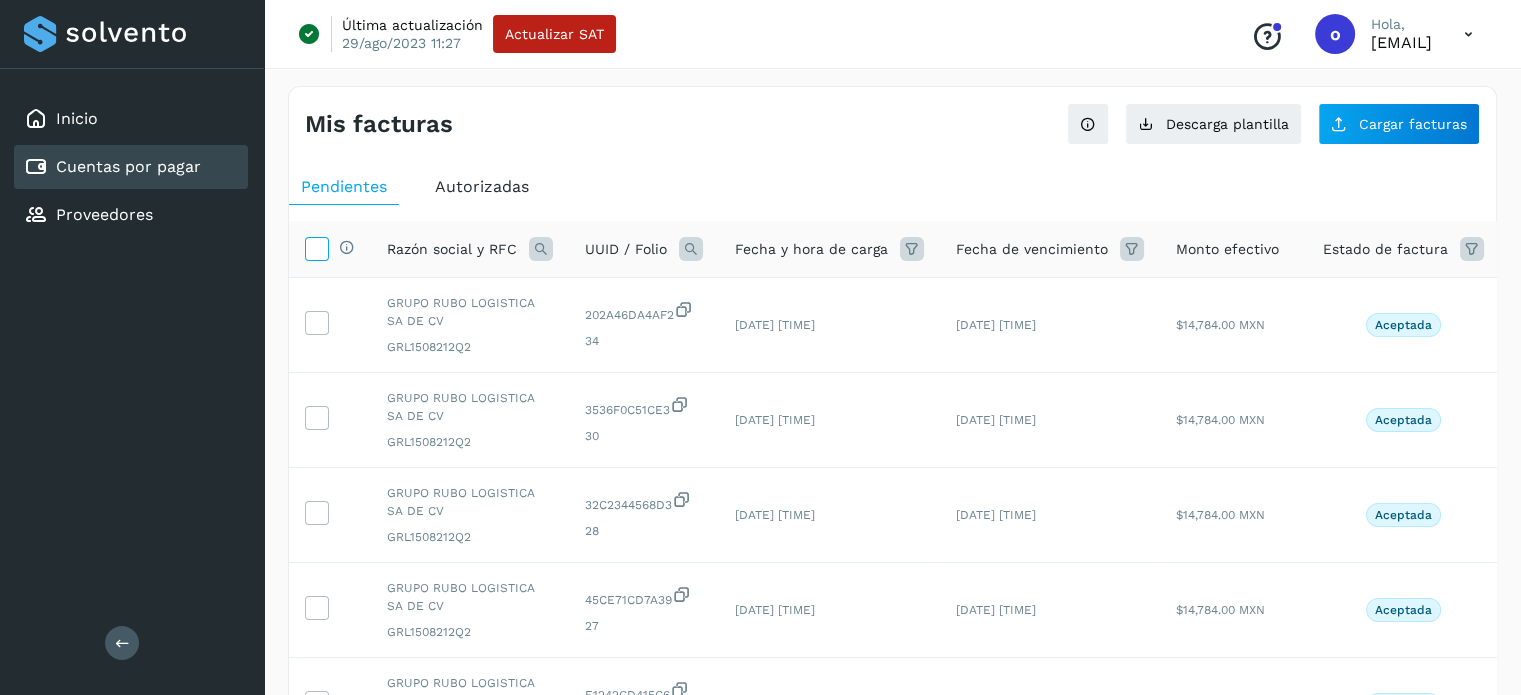 click at bounding box center (316, 247) 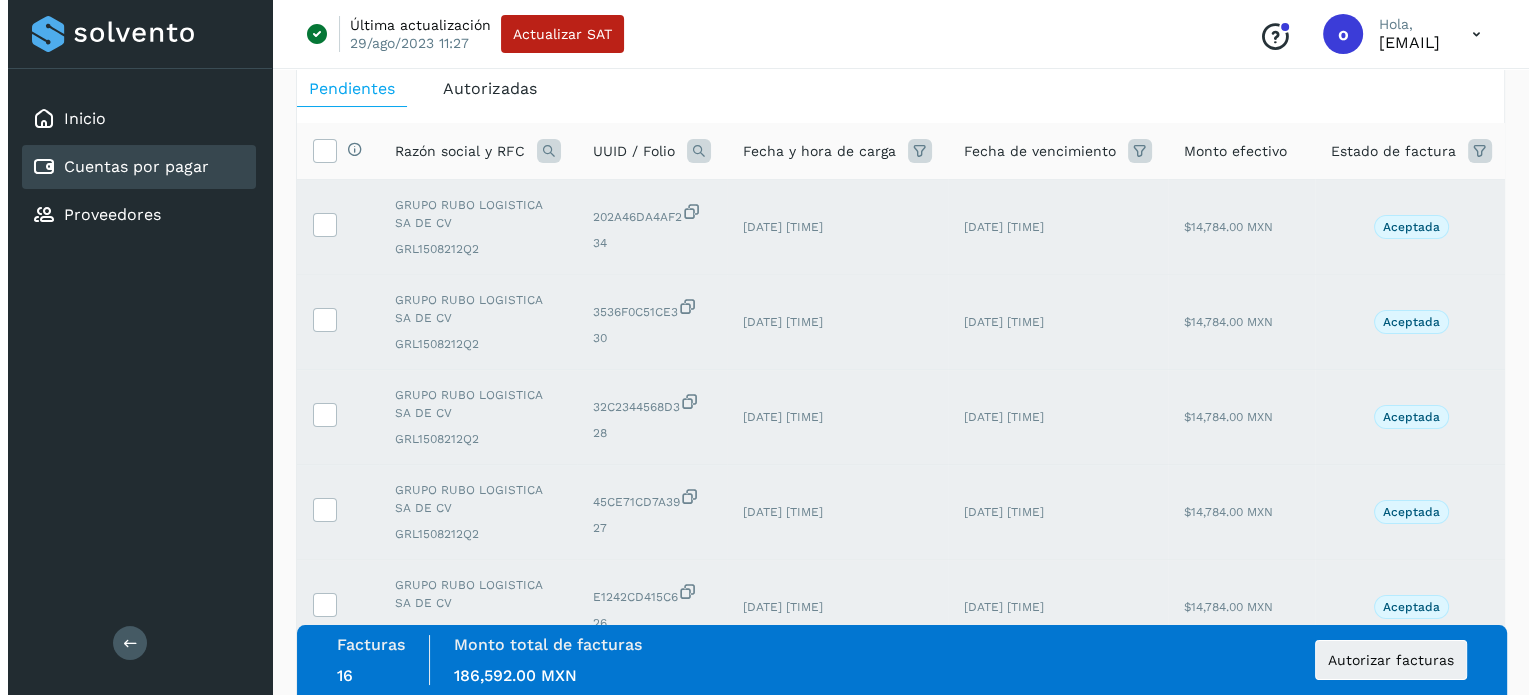 scroll, scrollTop: 100, scrollLeft: 0, axis: vertical 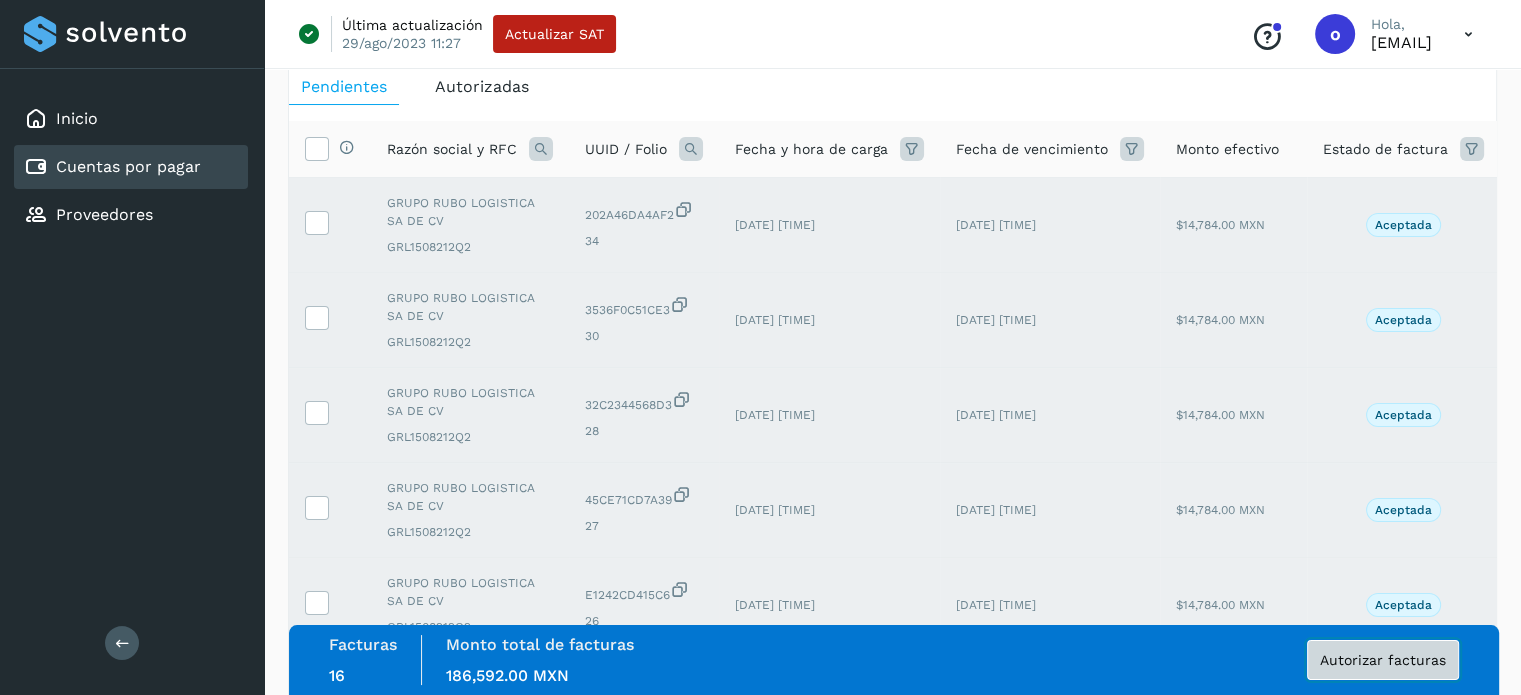 click on "Autorizar facturas" at bounding box center [1383, 660] 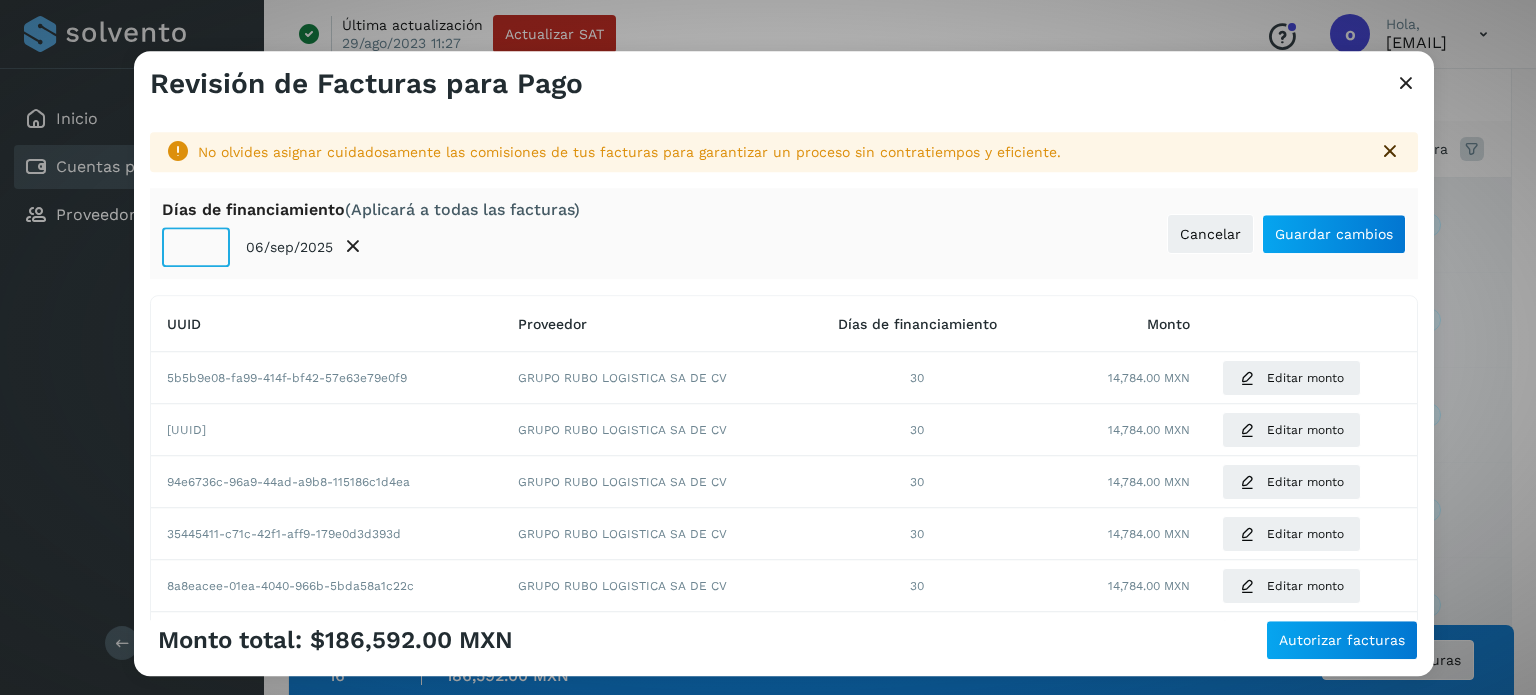 click on "**" 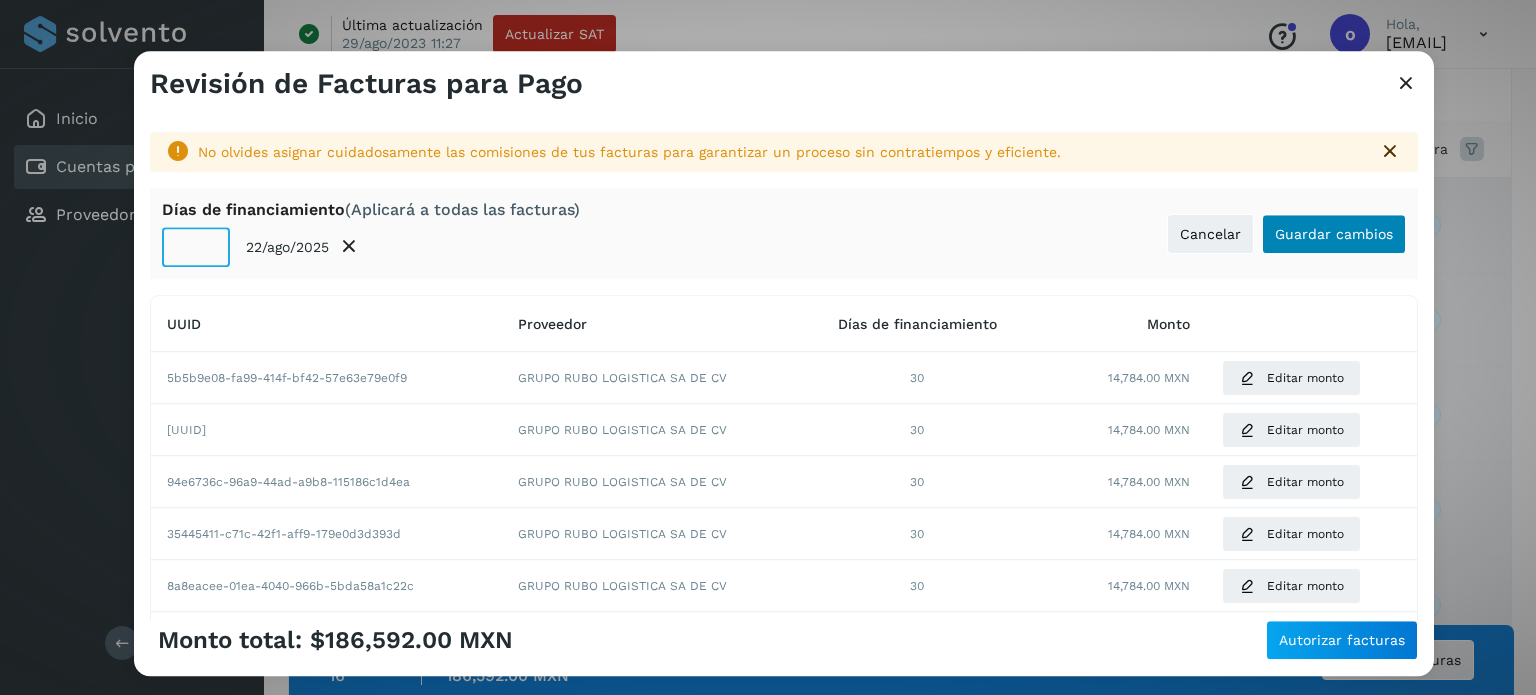 type on "**" 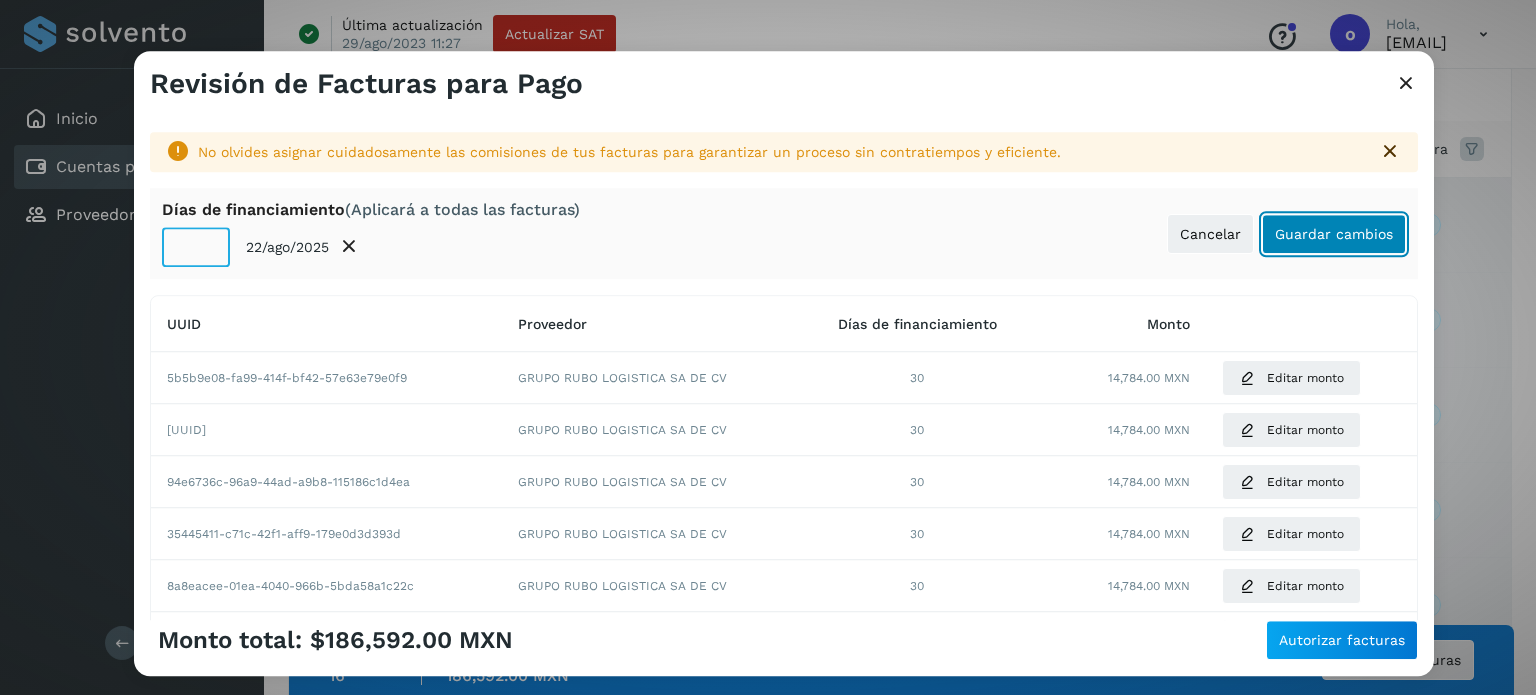 click on "Guardar cambios" 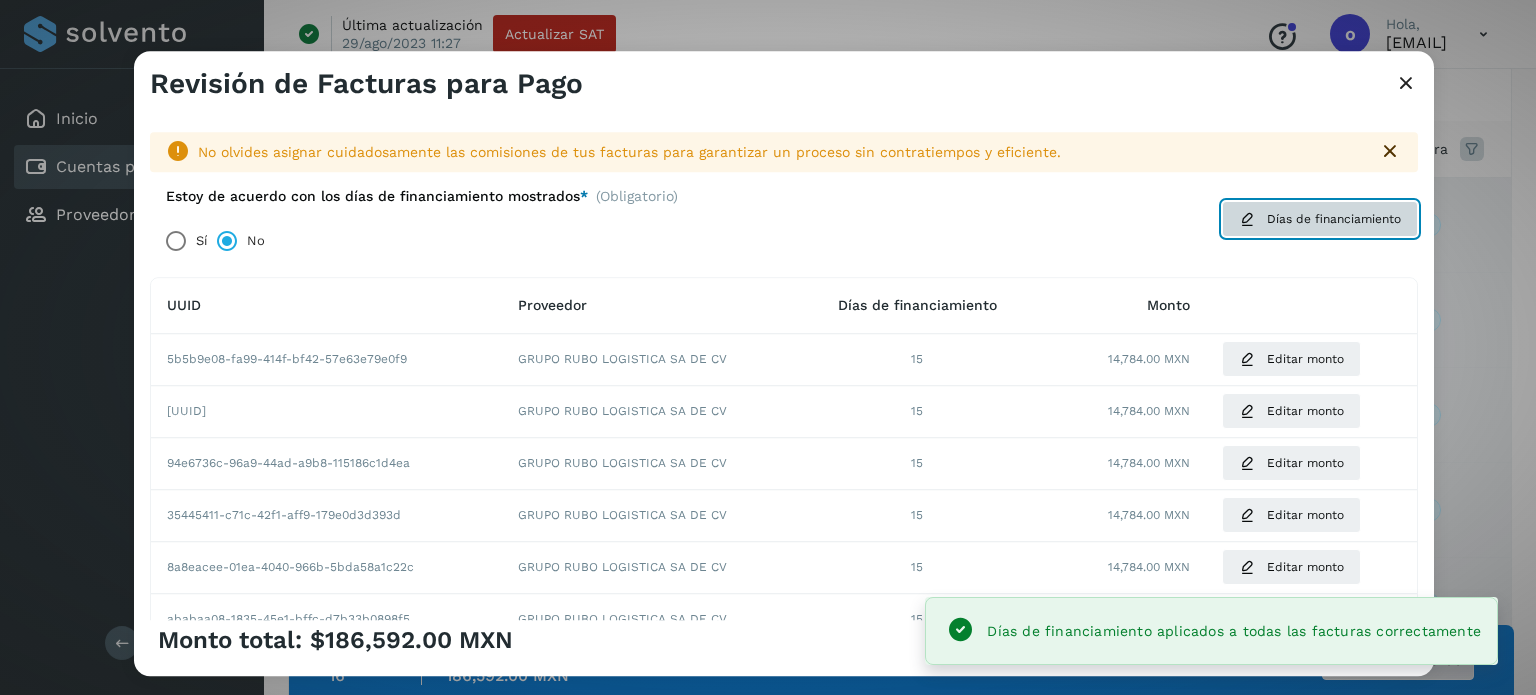 click on "Días de financiamiento" 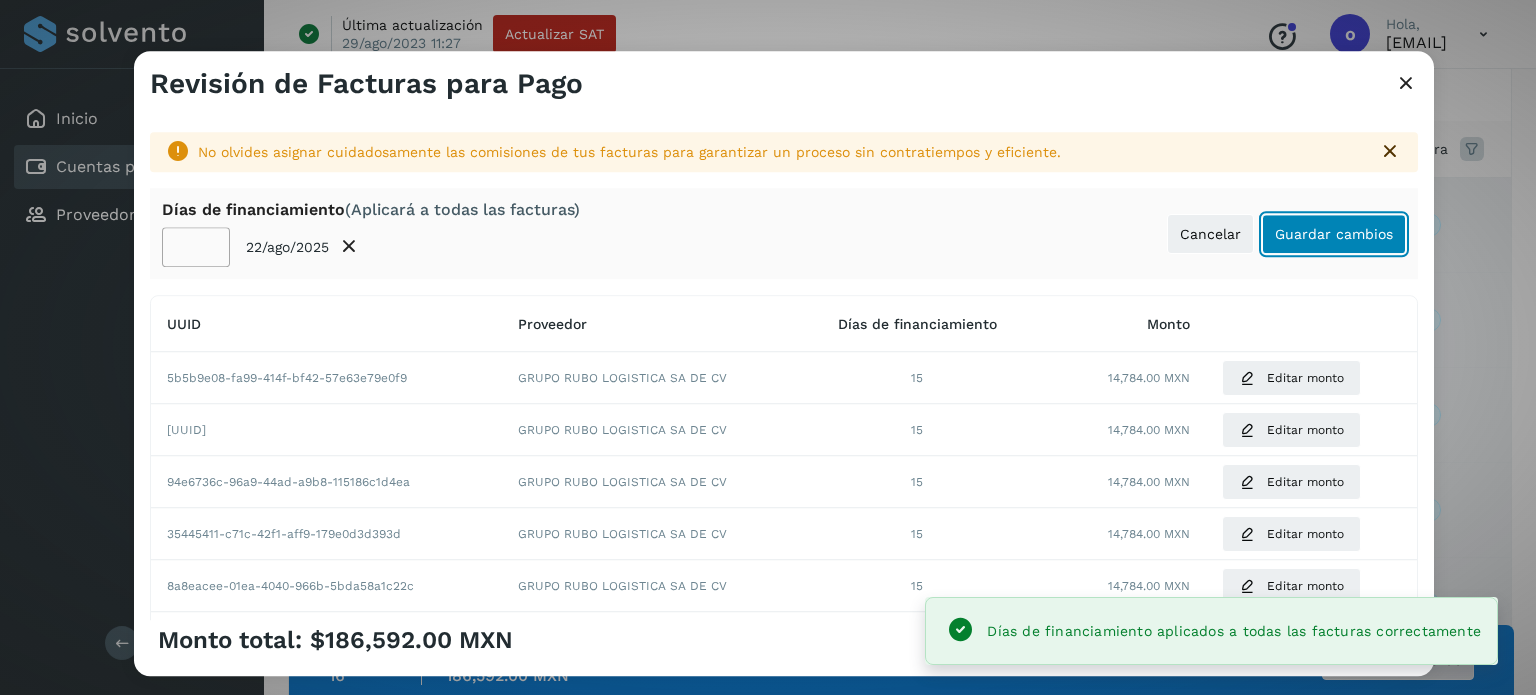 click on "Guardar cambios" 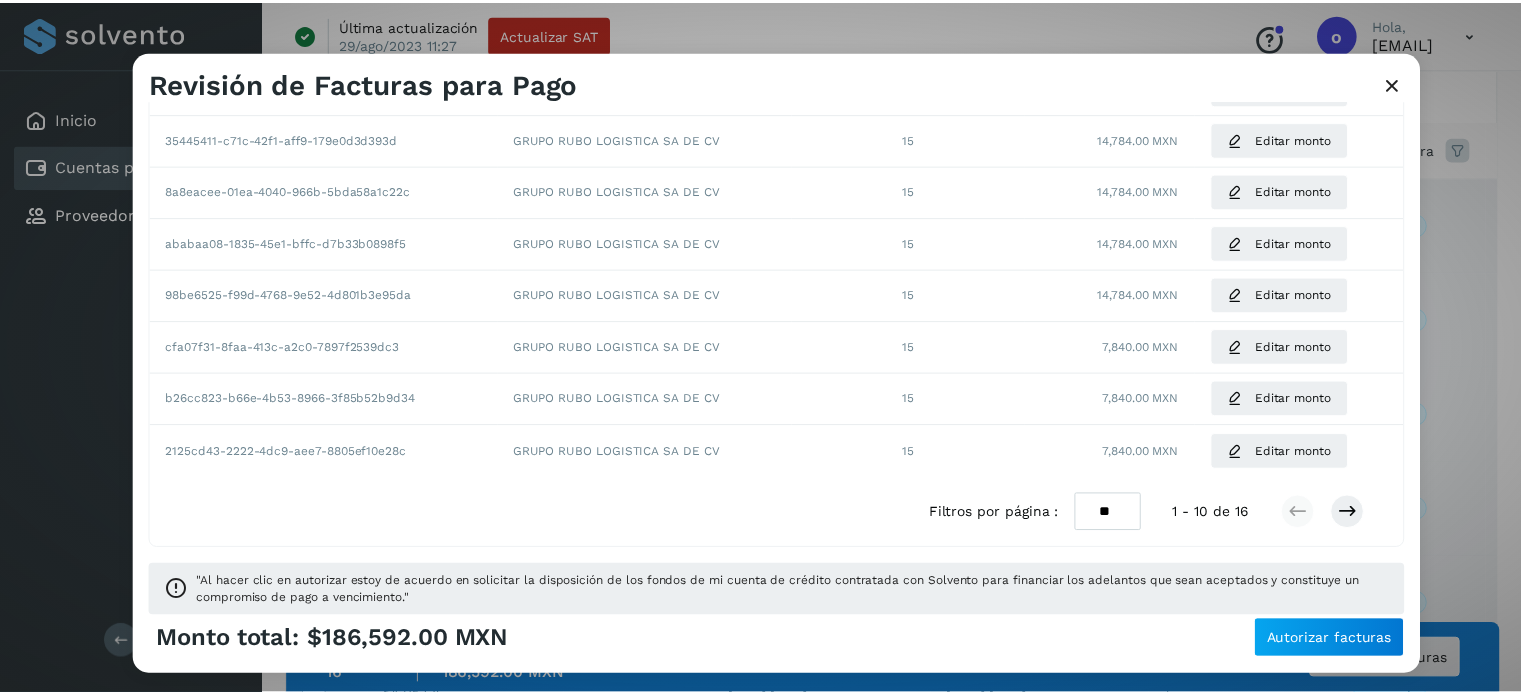 scroll, scrollTop: 392, scrollLeft: 0, axis: vertical 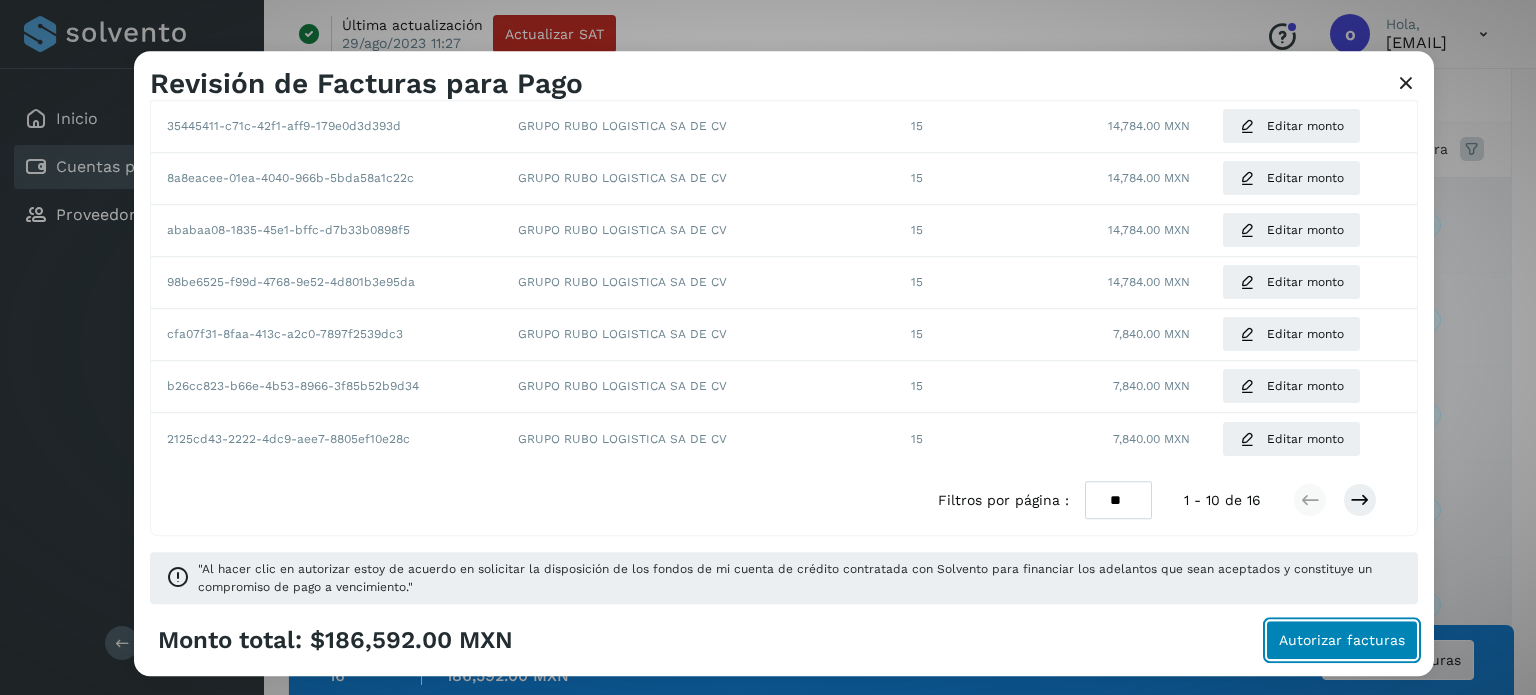 click on "Autorizar facturas" 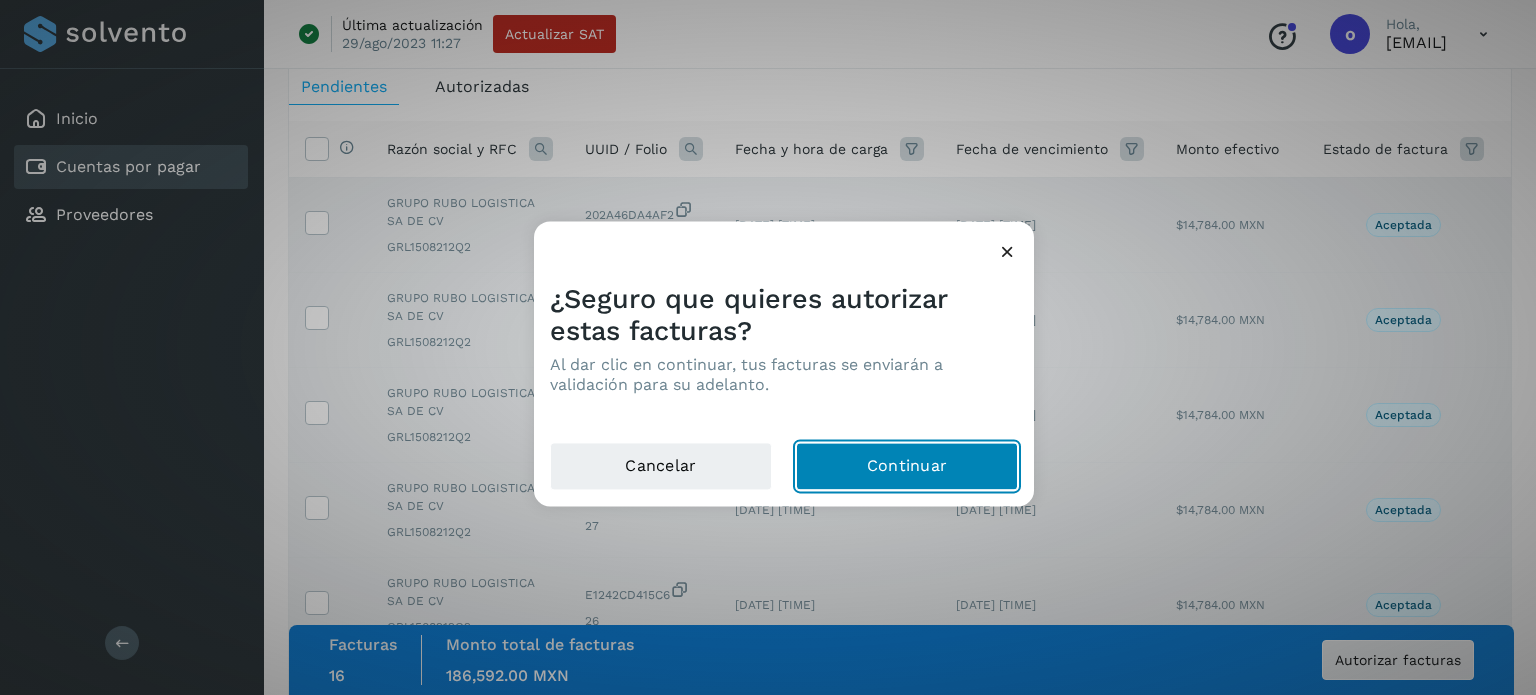 click on "Continuar" 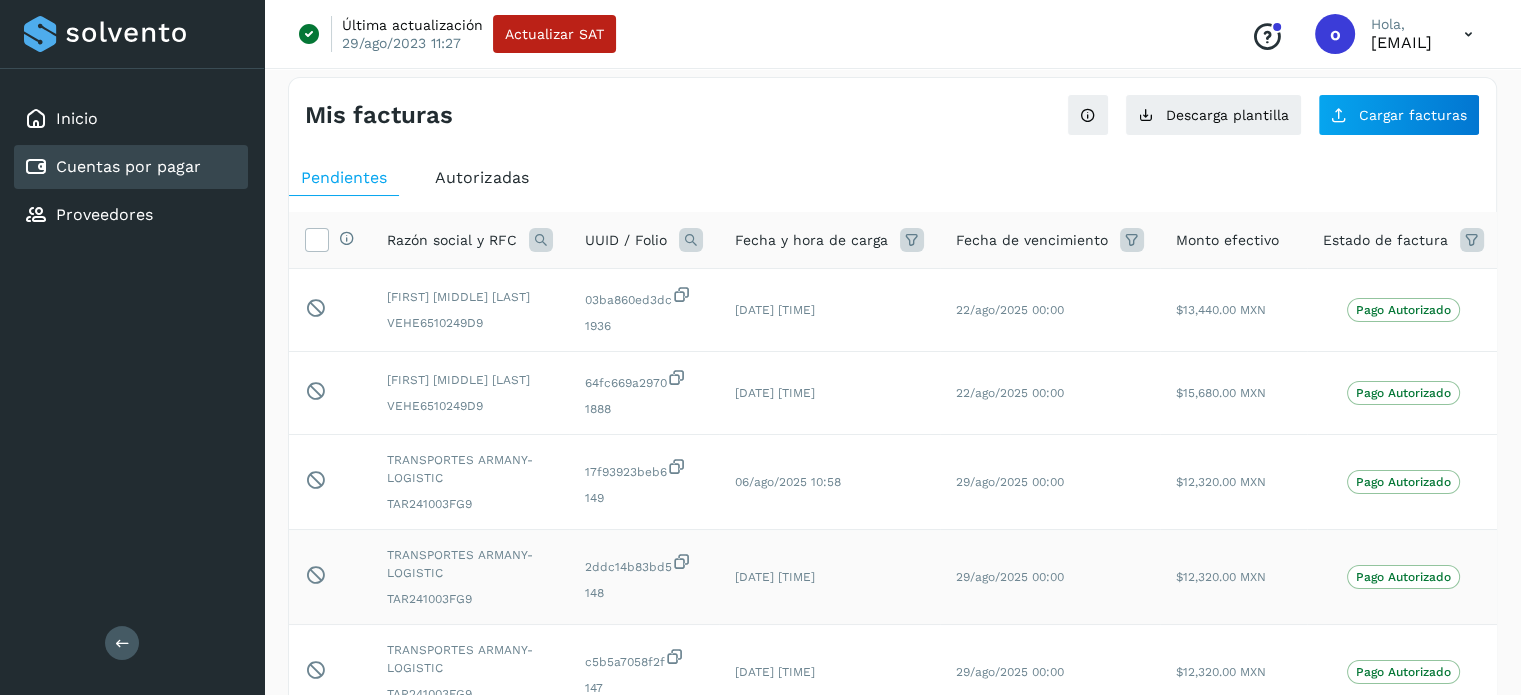 scroll, scrollTop: 0, scrollLeft: 0, axis: both 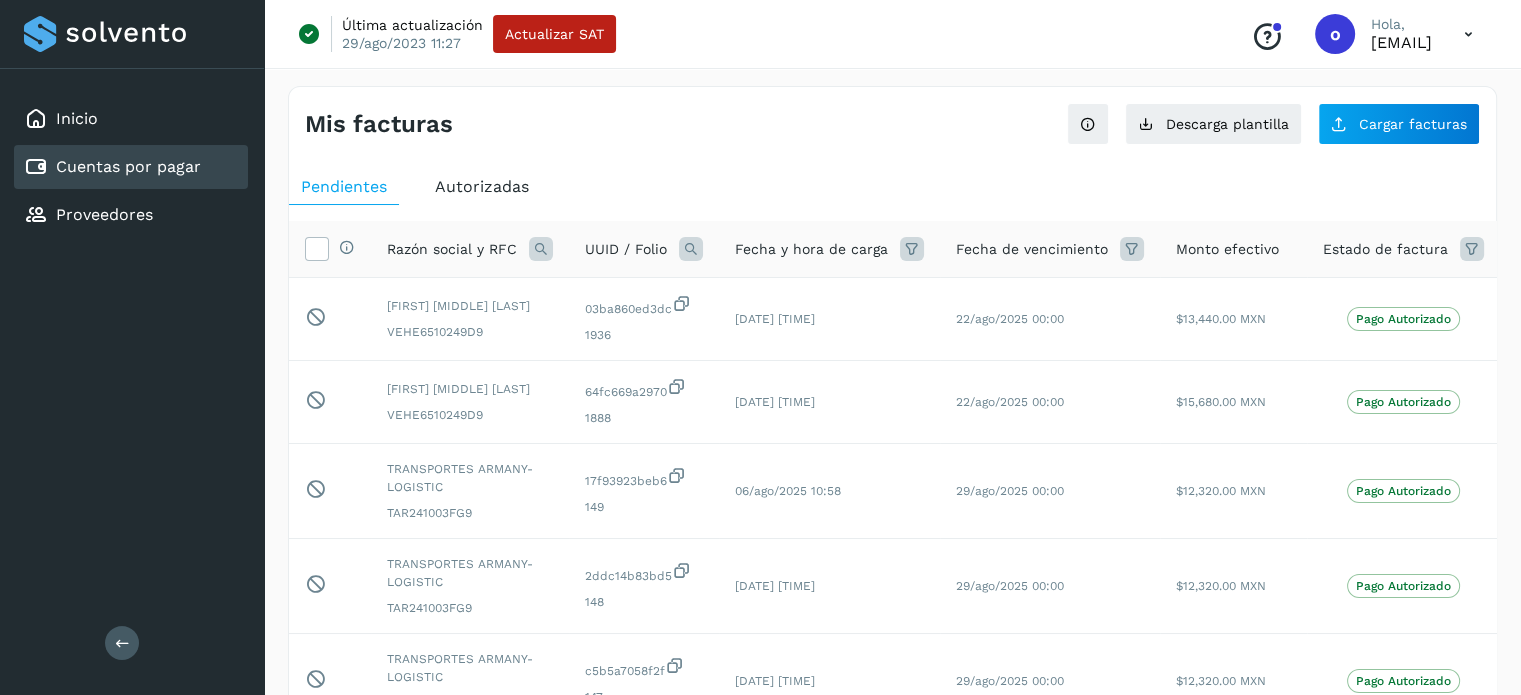 click on "Autorizadas" at bounding box center (482, 187) 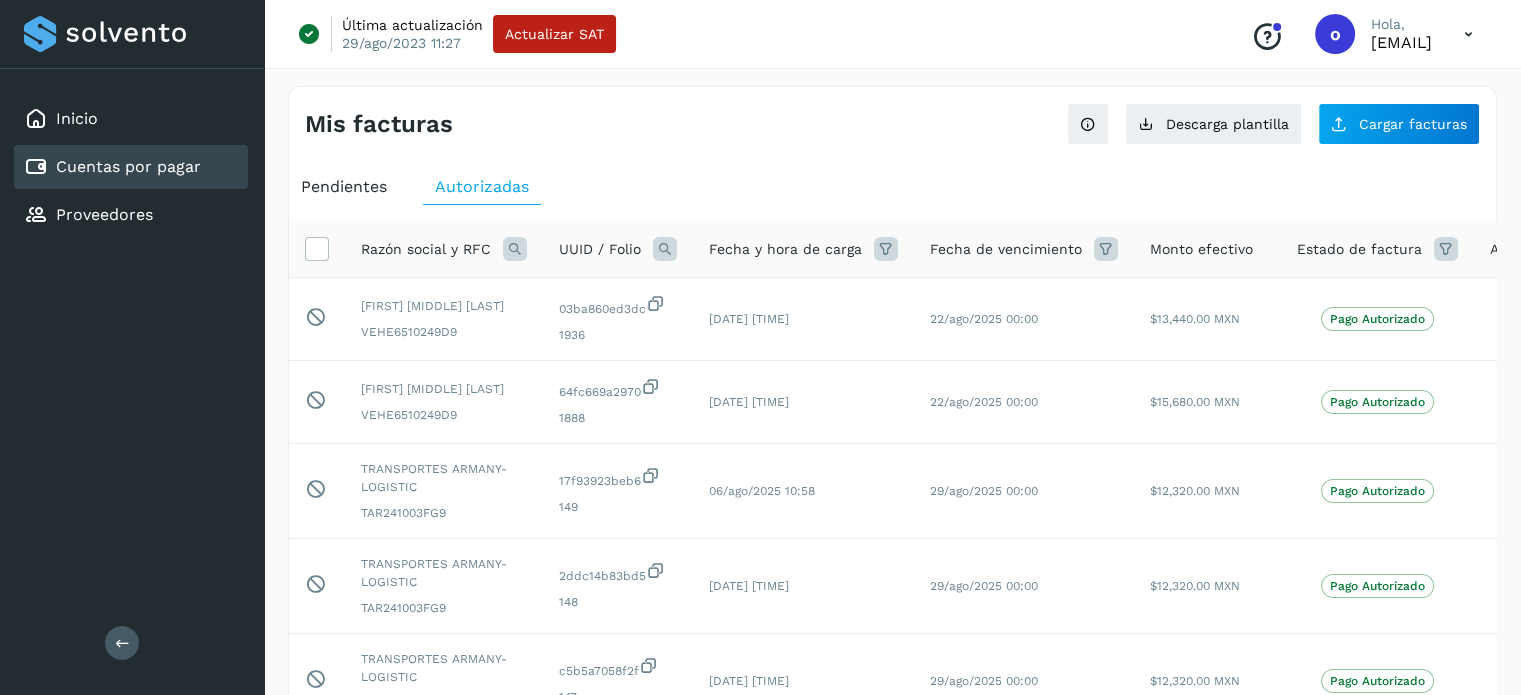 click on "Pendientes" at bounding box center [344, 186] 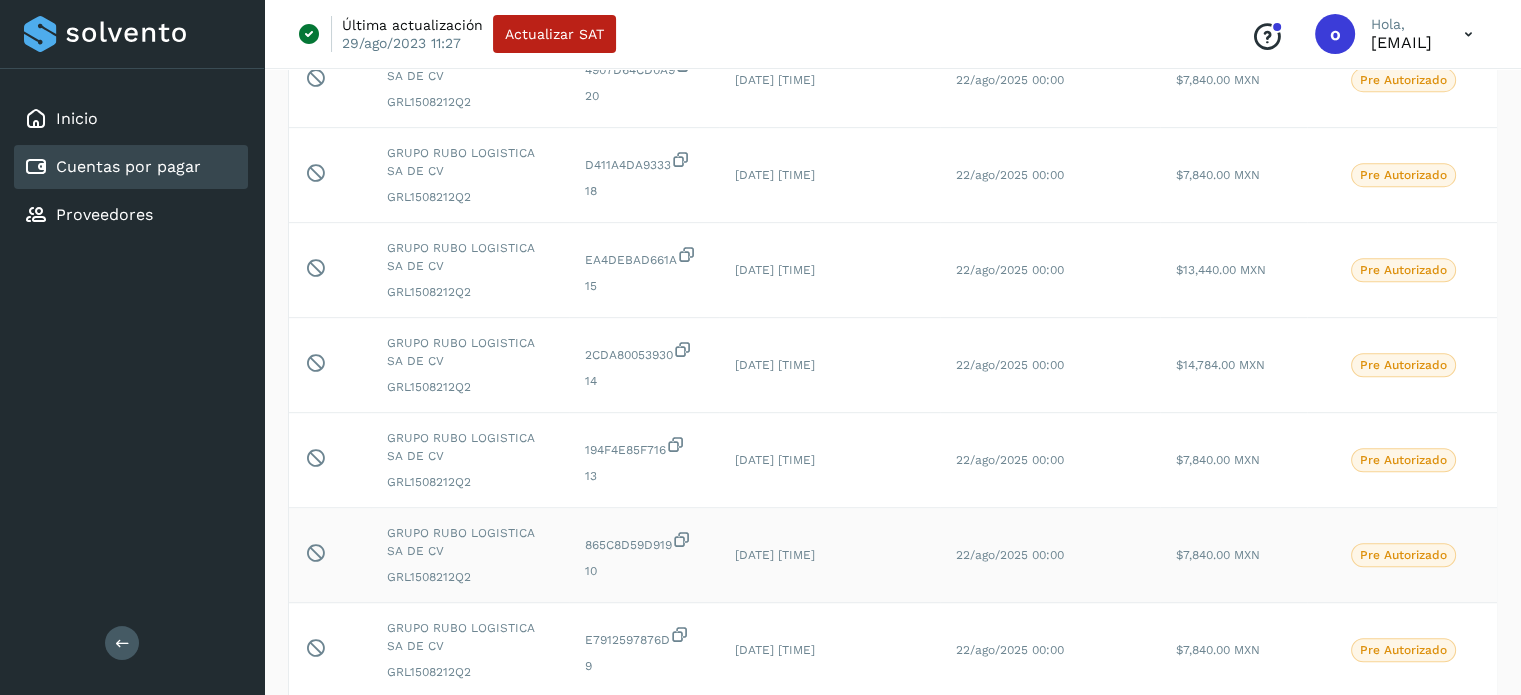 scroll, scrollTop: 1283, scrollLeft: 0, axis: vertical 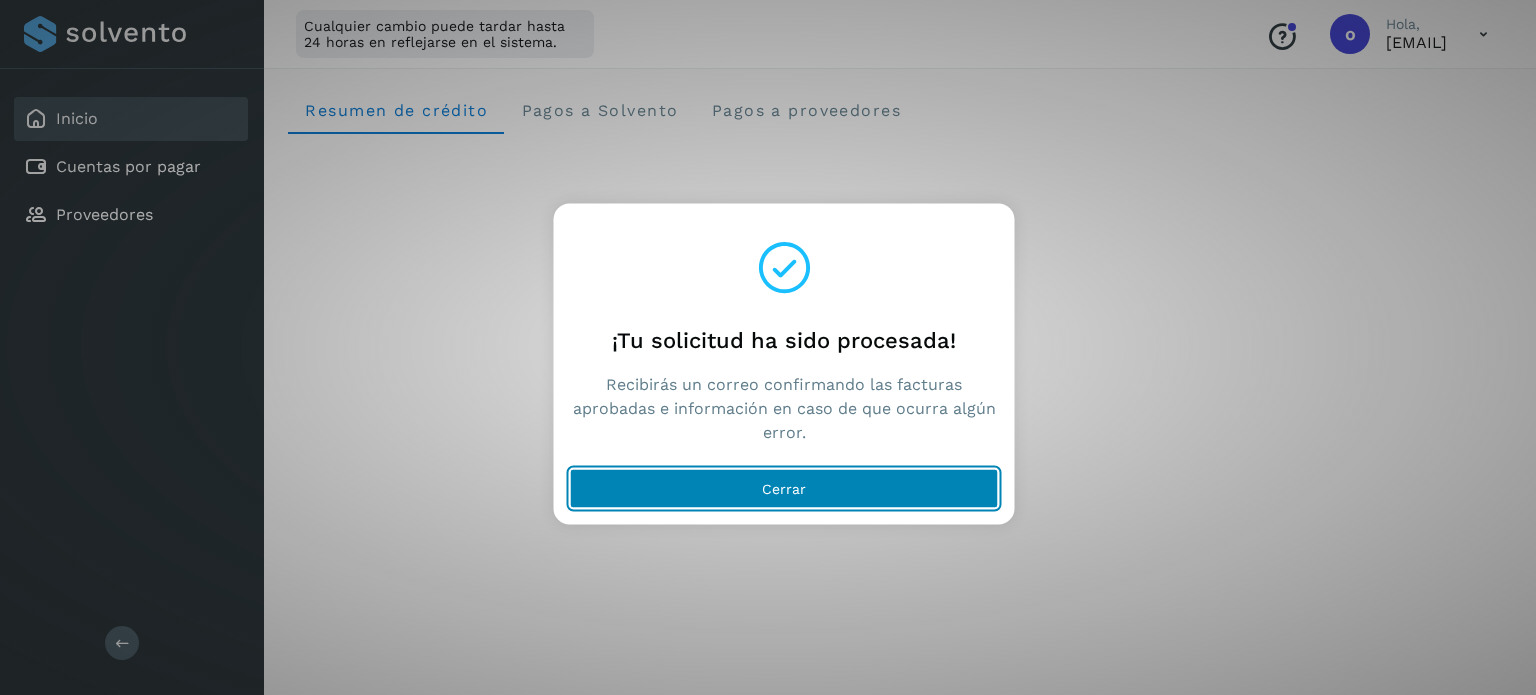 click on "Cerrar" 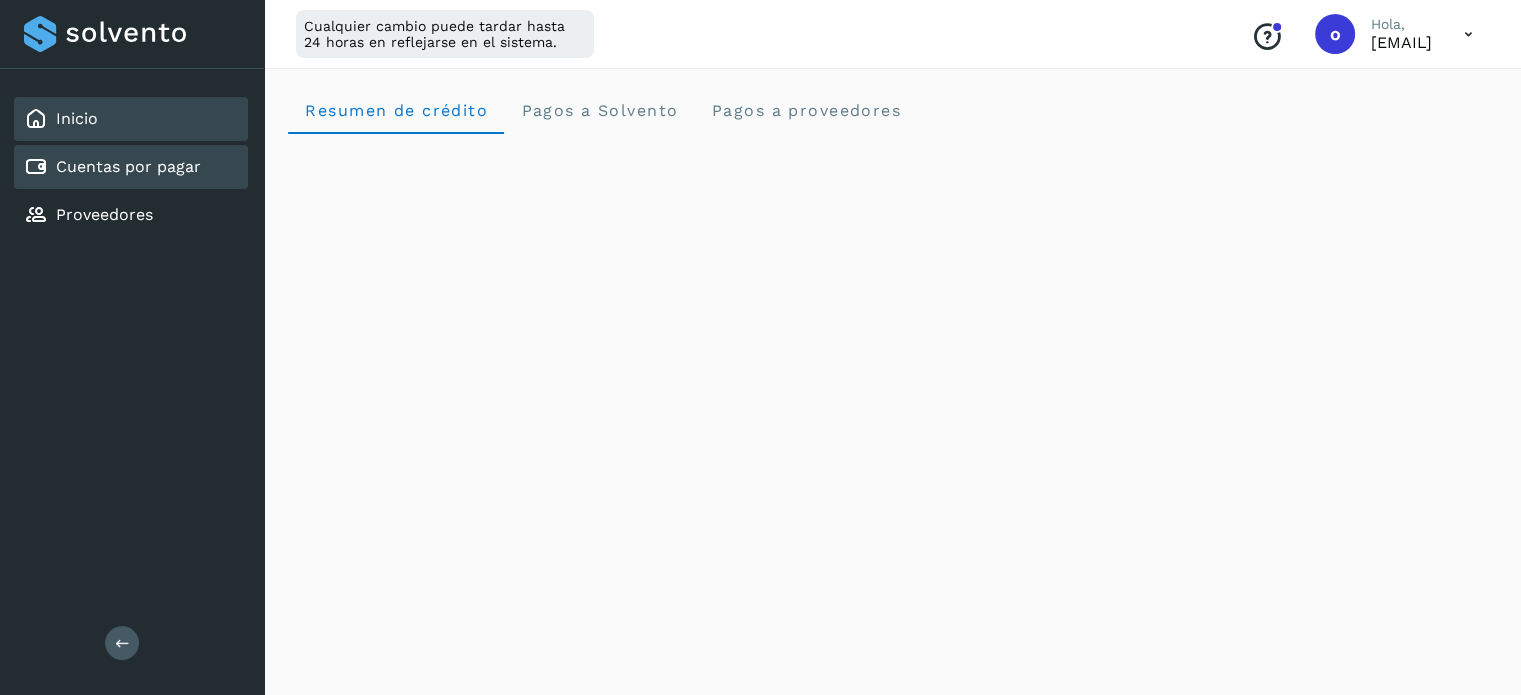 click on "Cuentas por pagar" at bounding box center (128, 166) 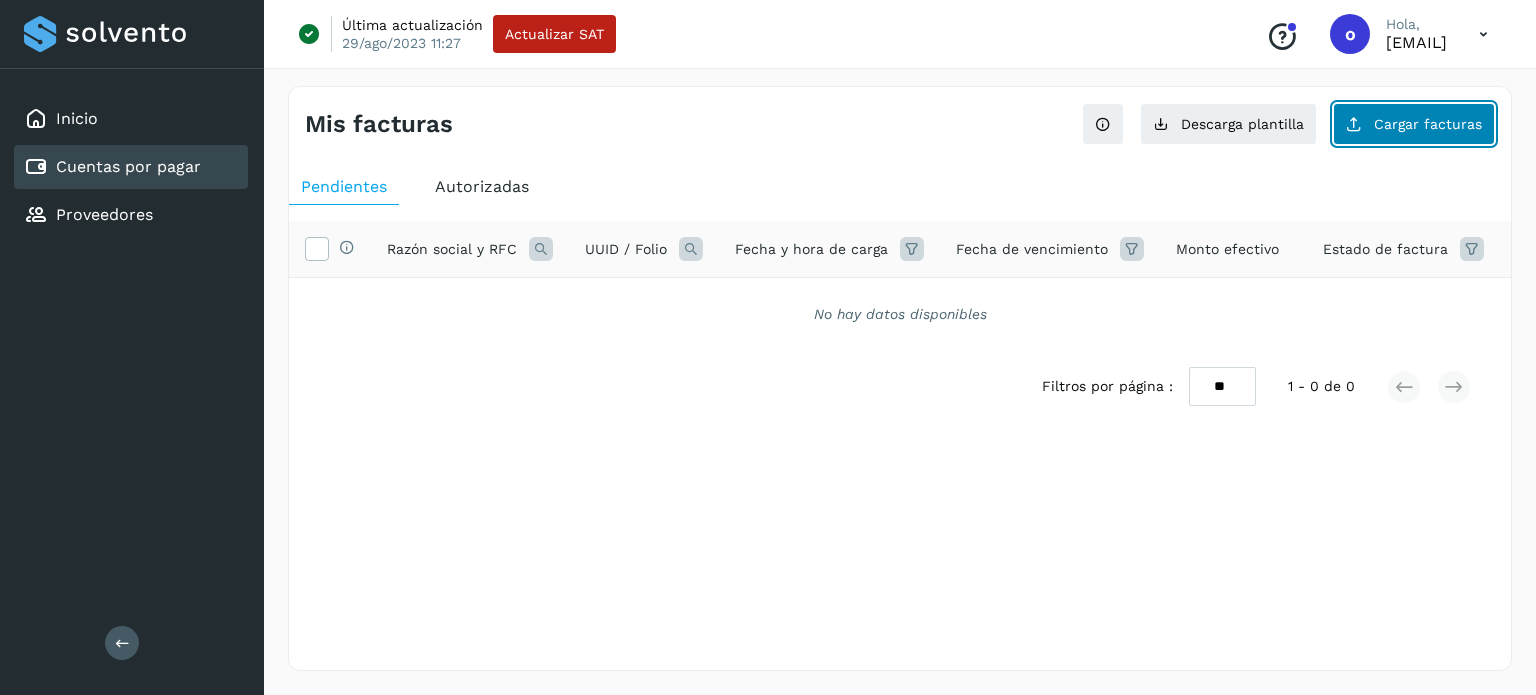 click on "Cargar facturas" 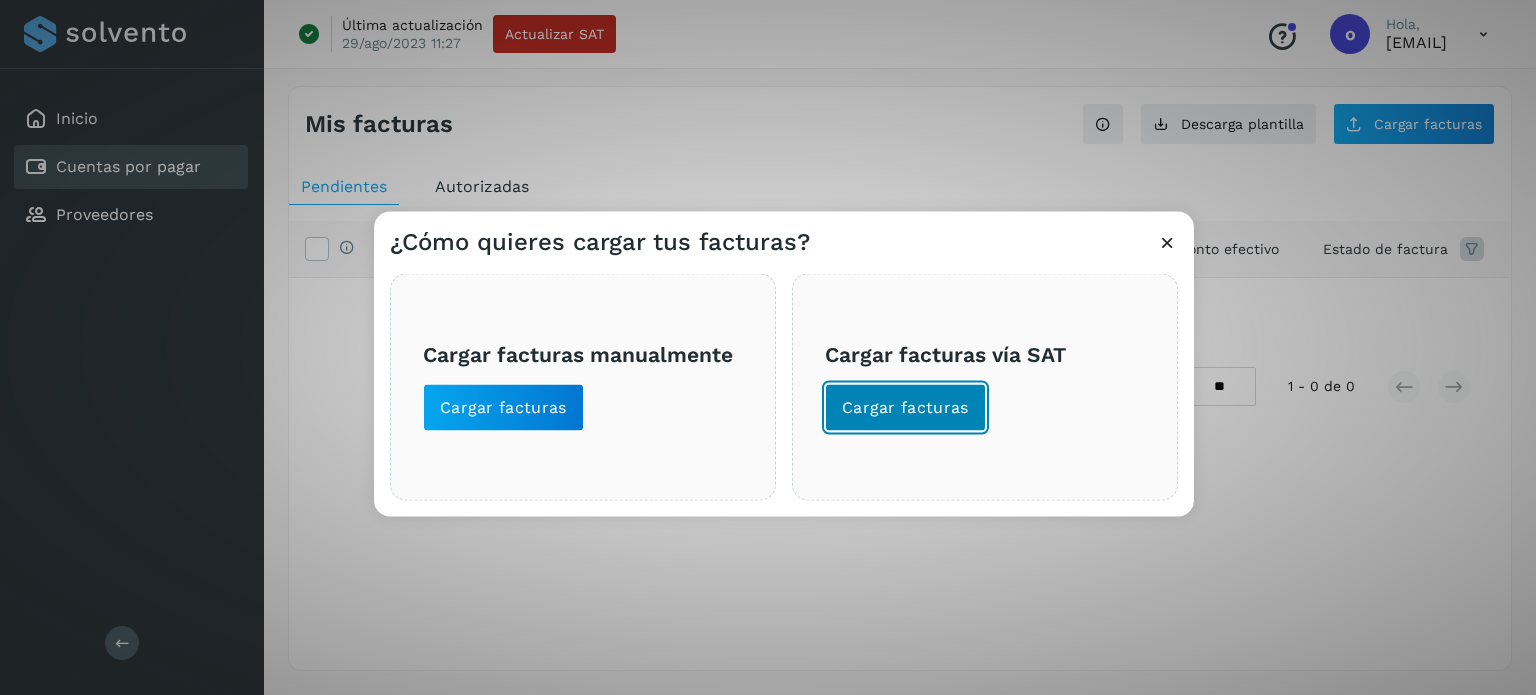 click on "Cargar facturas" 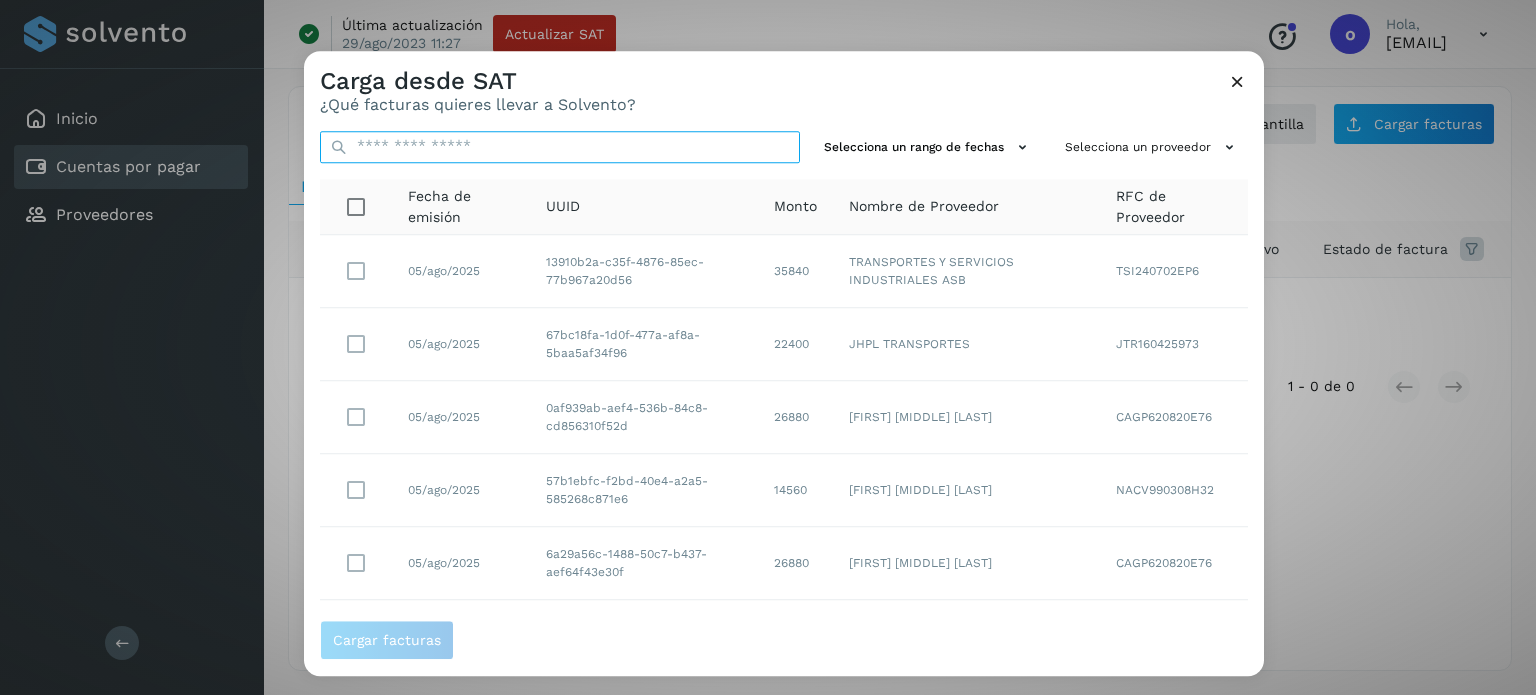 click at bounding box center [560, 147] 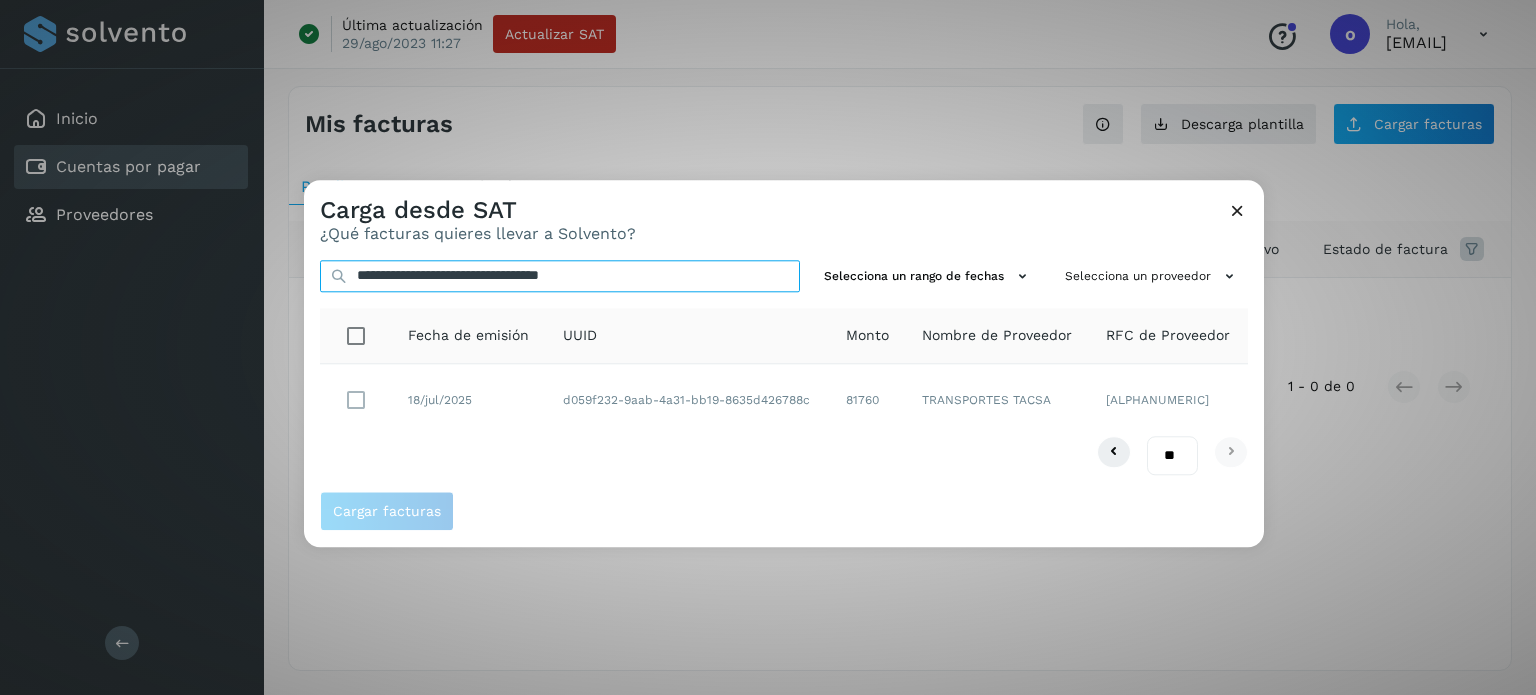 type on "**********" 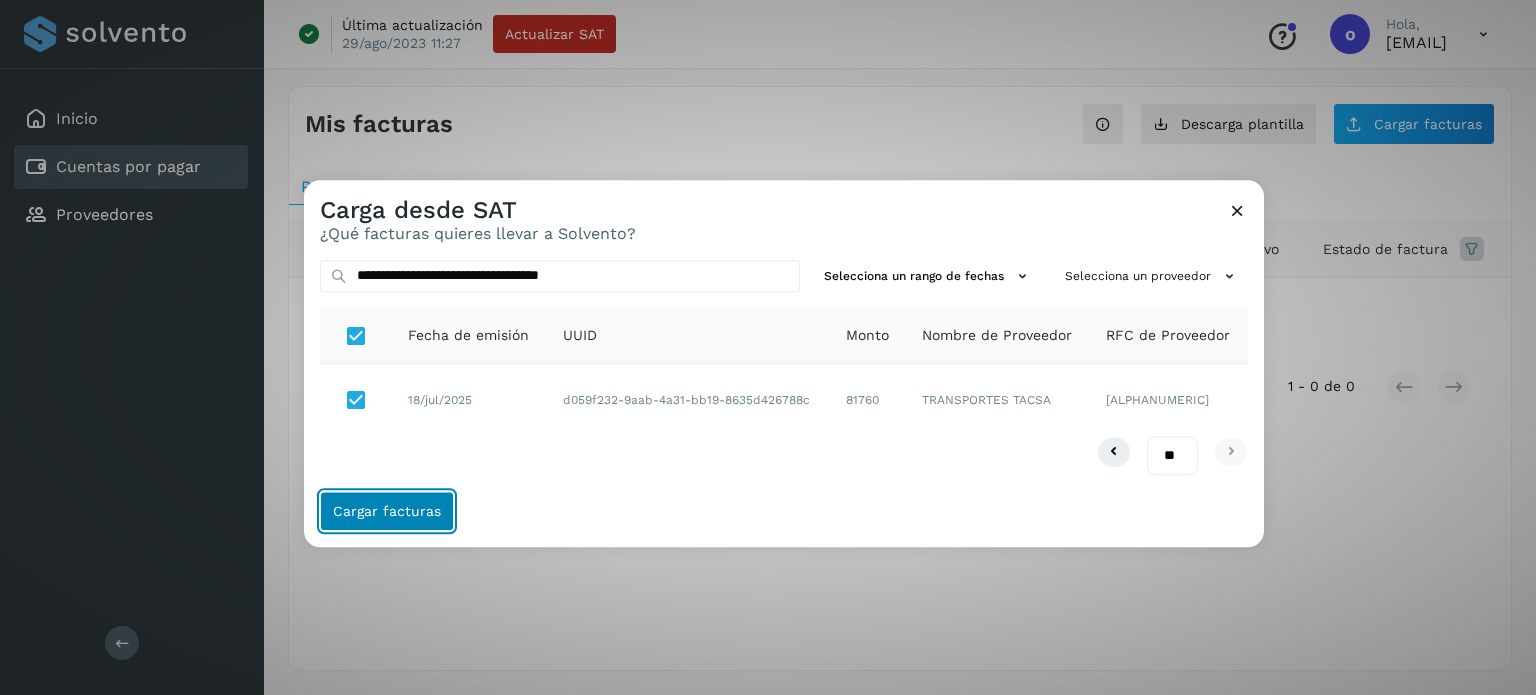 click on "Cargar facturas" 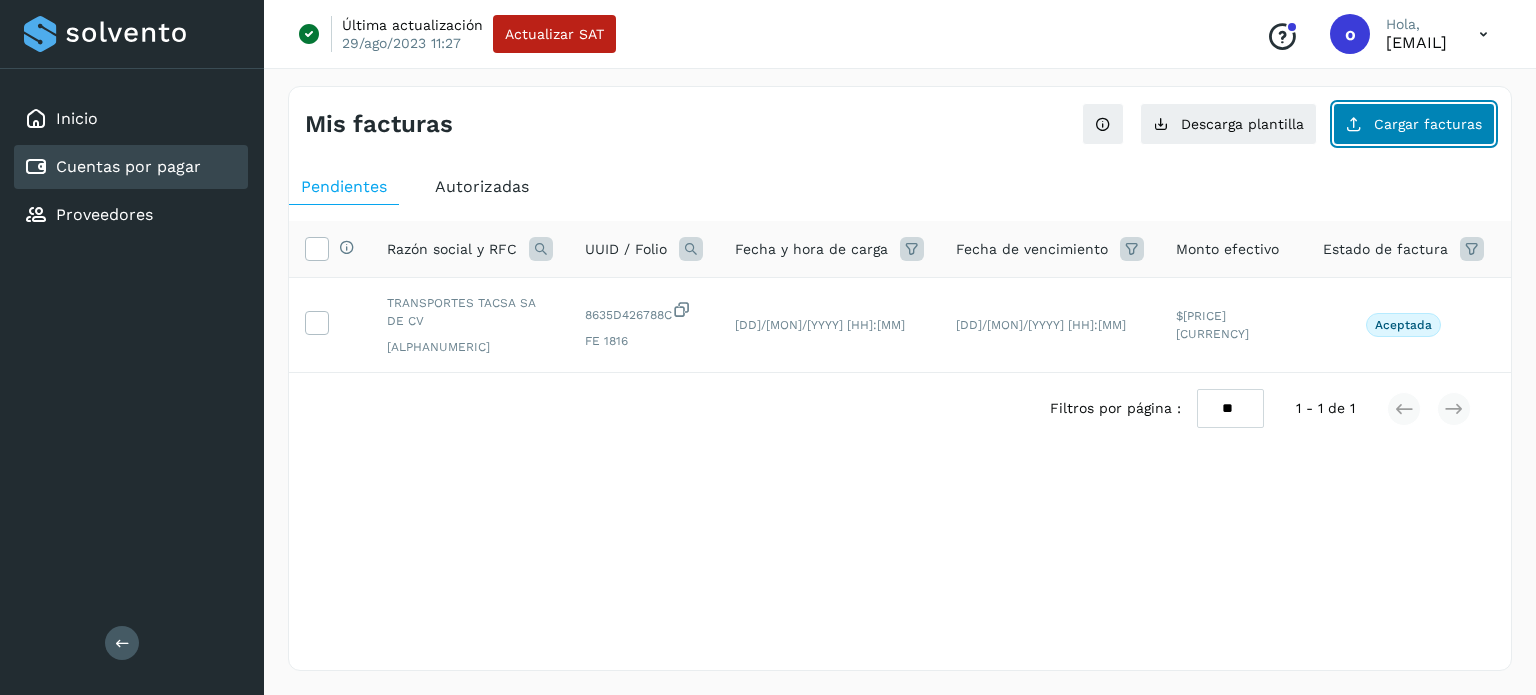 click on "Cargar facturas" 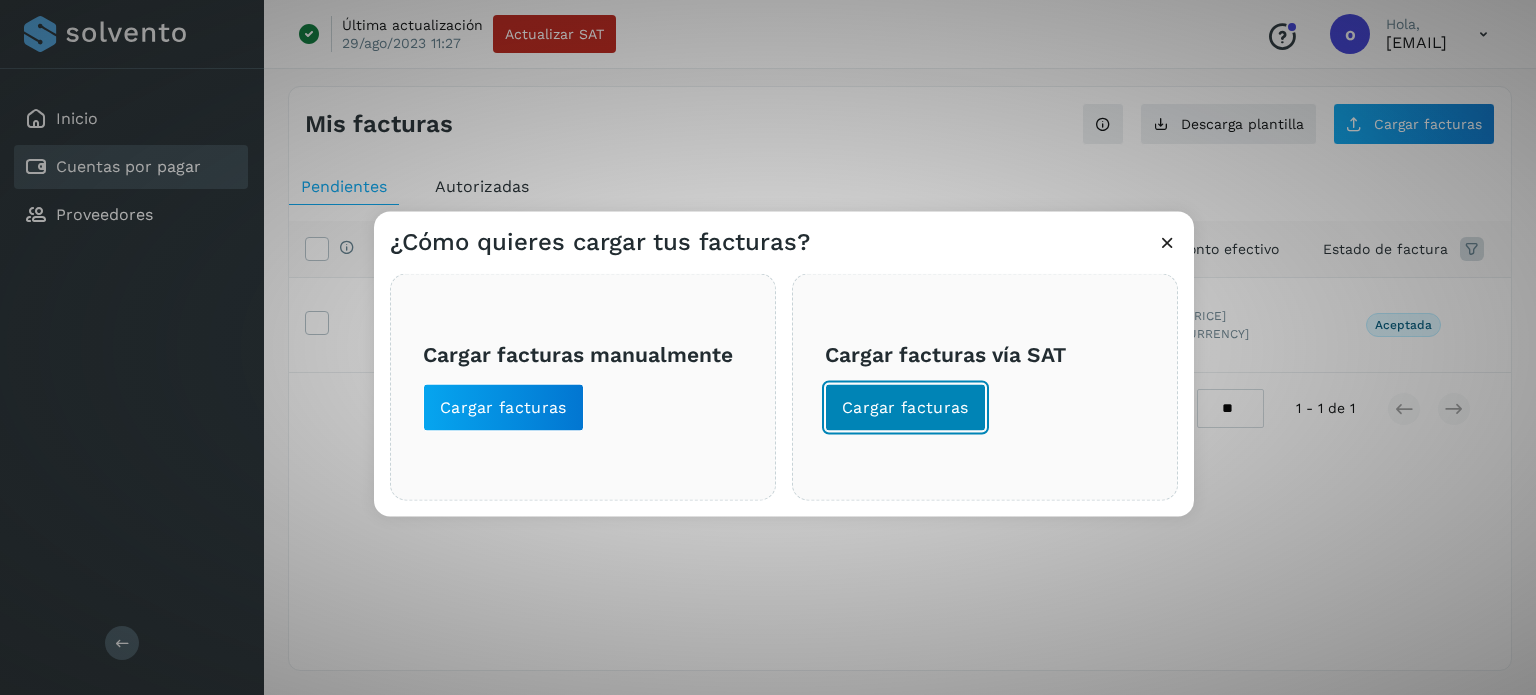 click on "Cargar facturas" at bounding box center [905, 407] 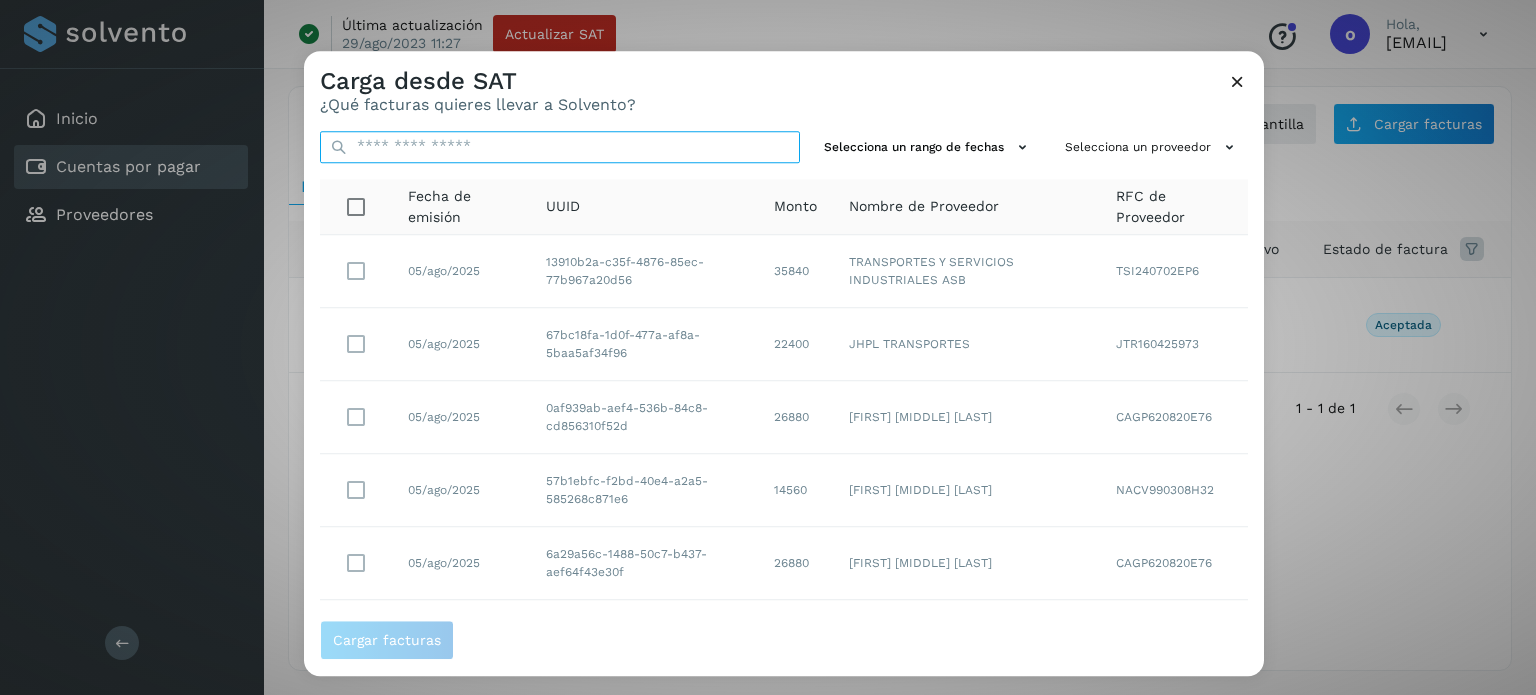 click at bounding box center [560, 147] 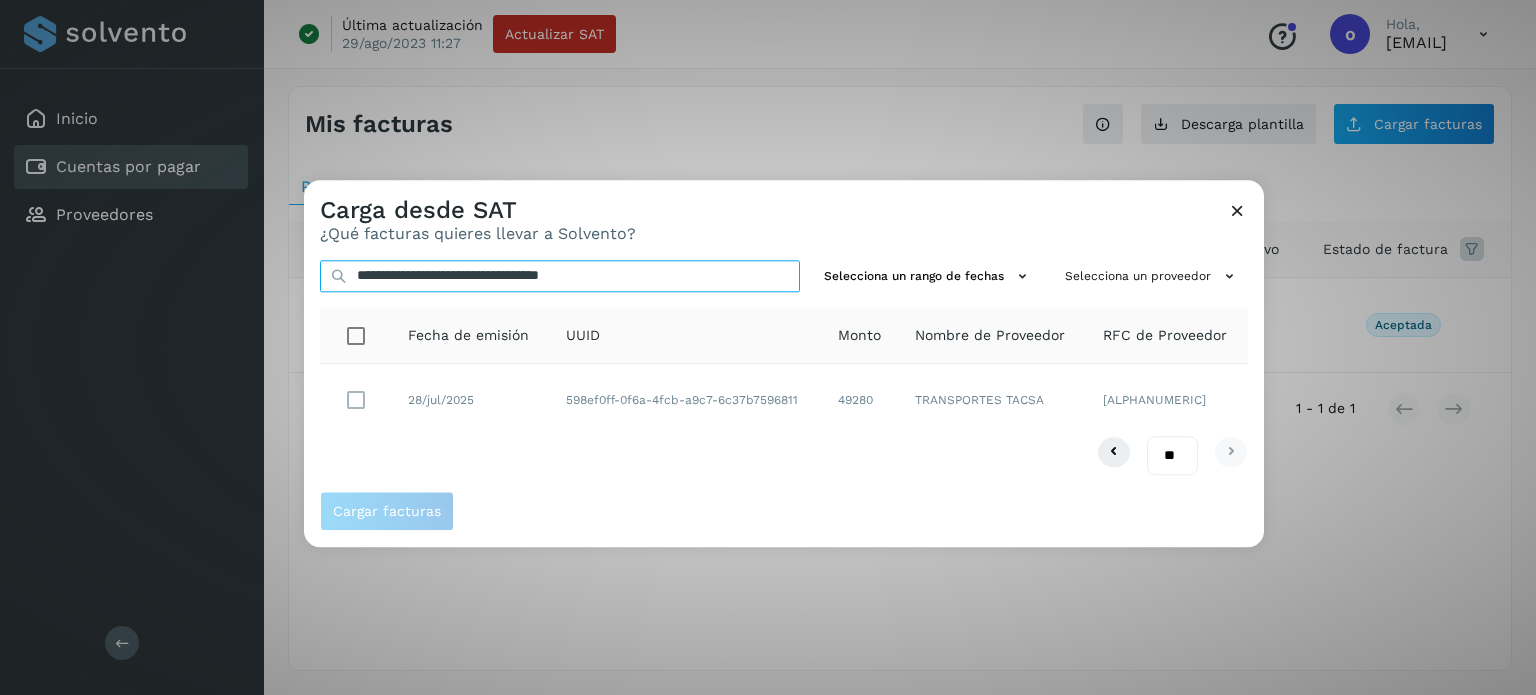 type on "**********" 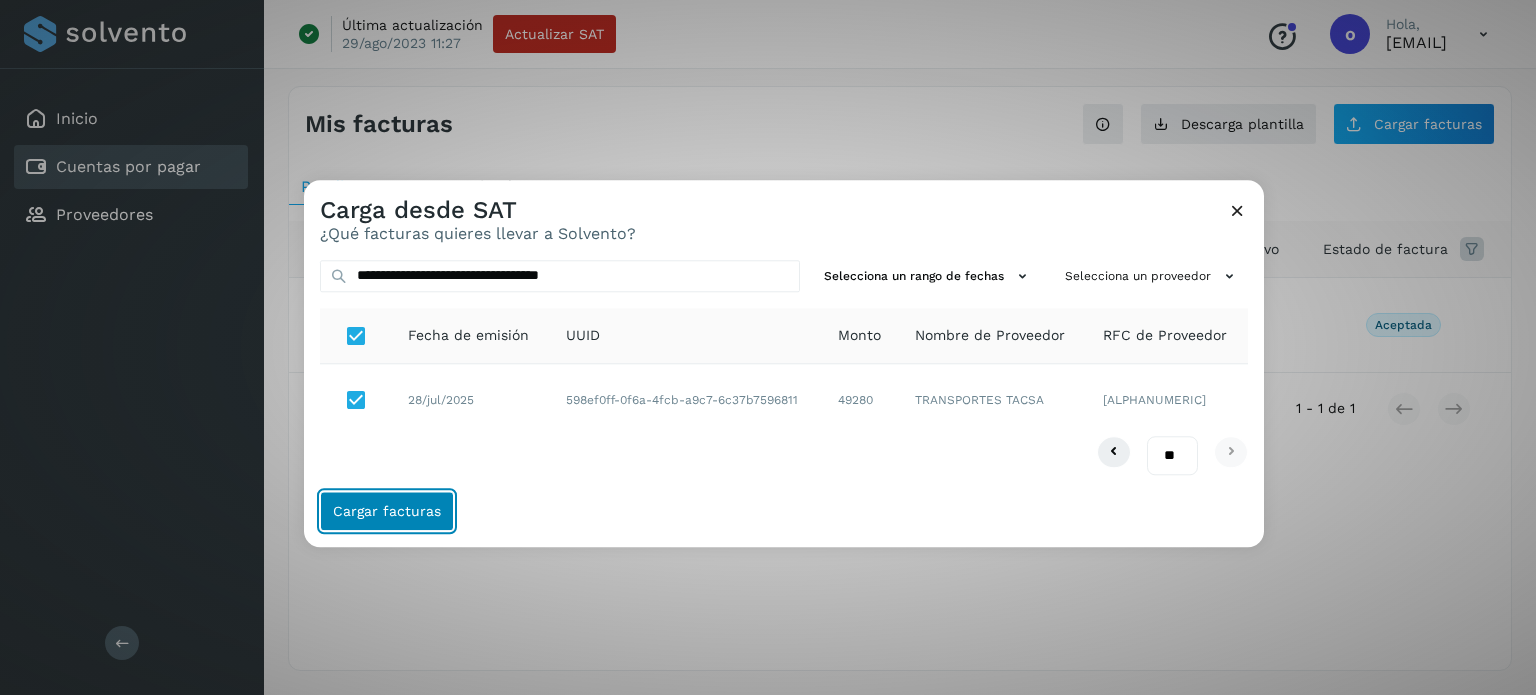 click on "Cargar facturas" 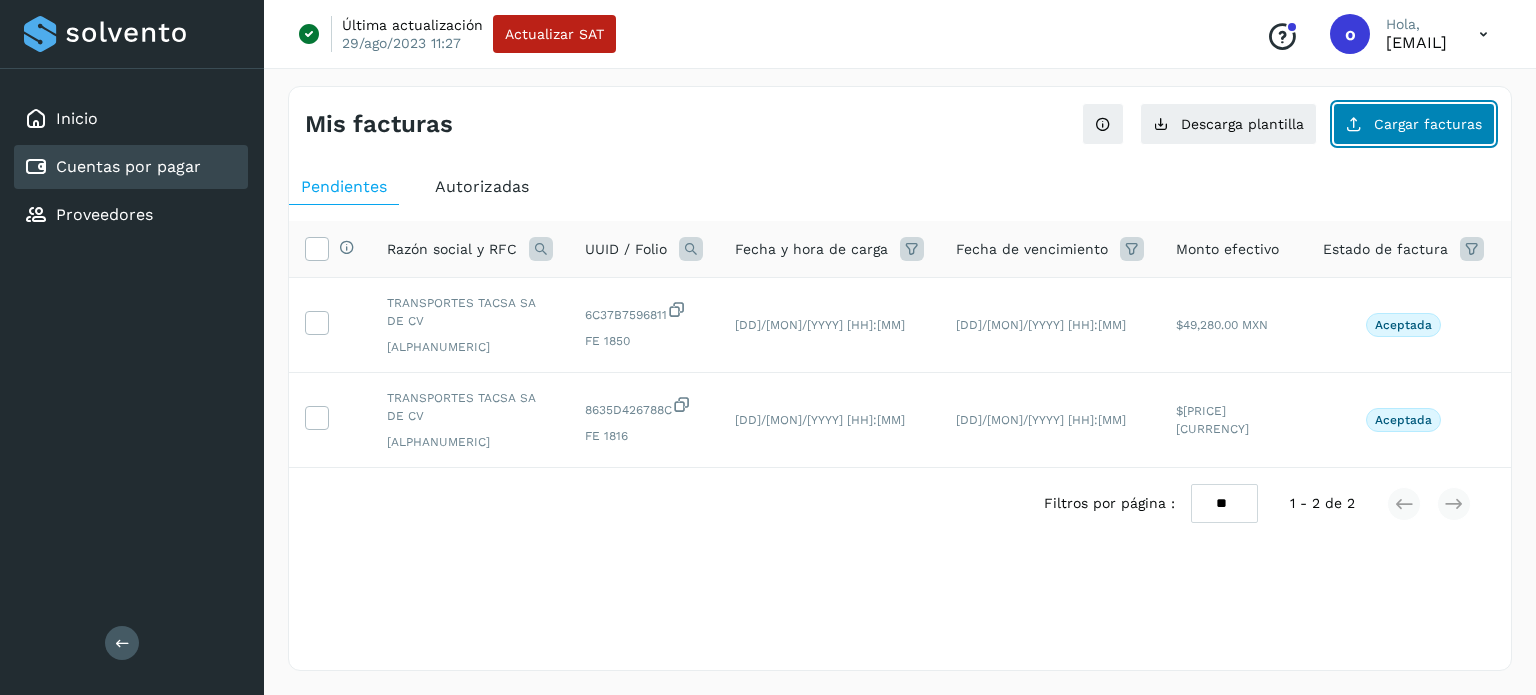 click on "Cargar facturas" 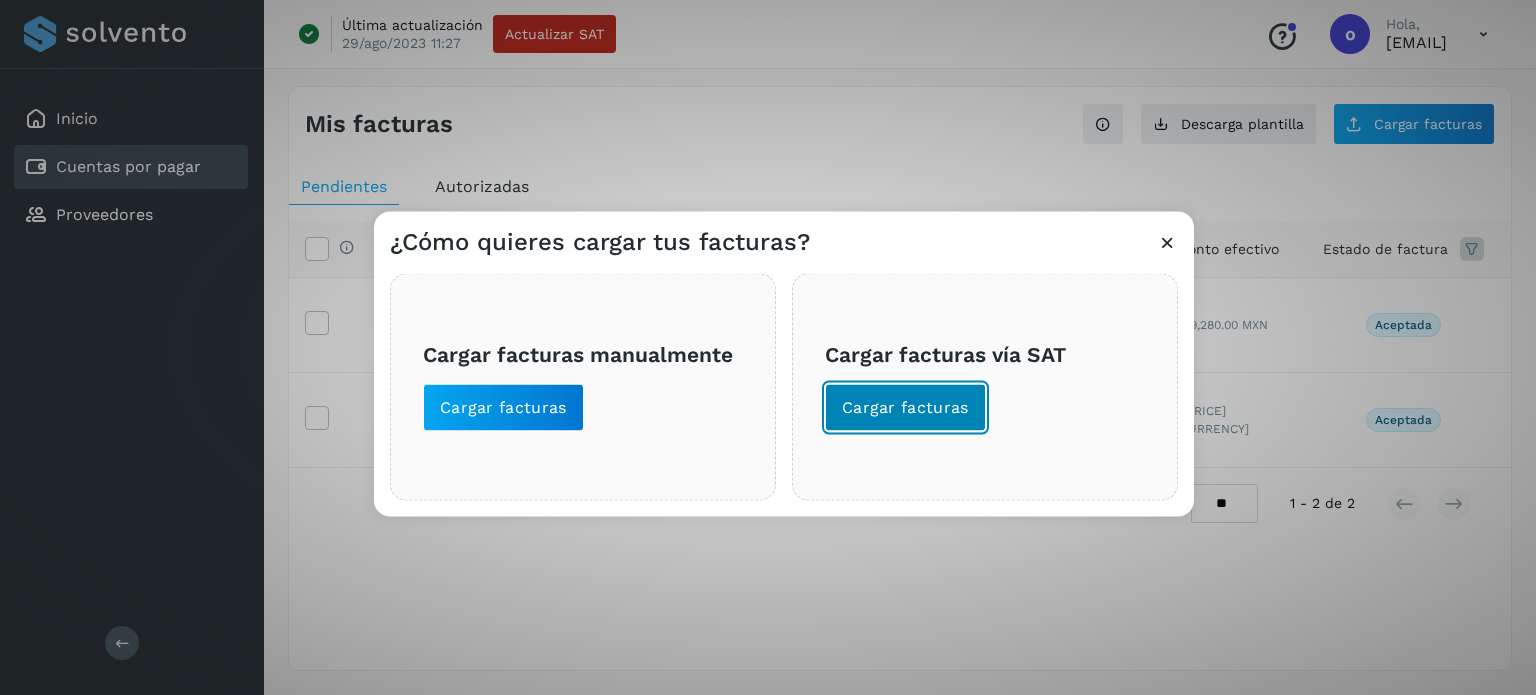 click on "Cargar facturas" 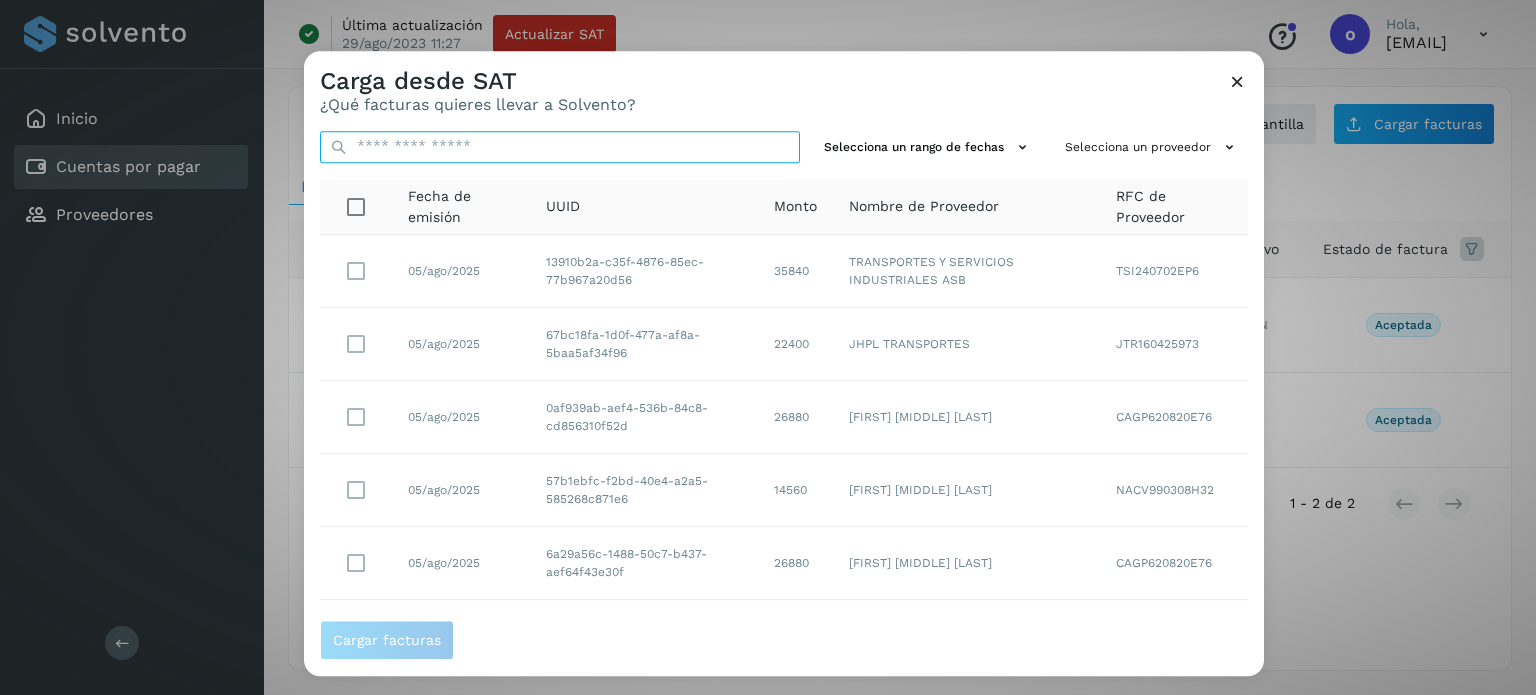 click at bounding box center (560, 147) 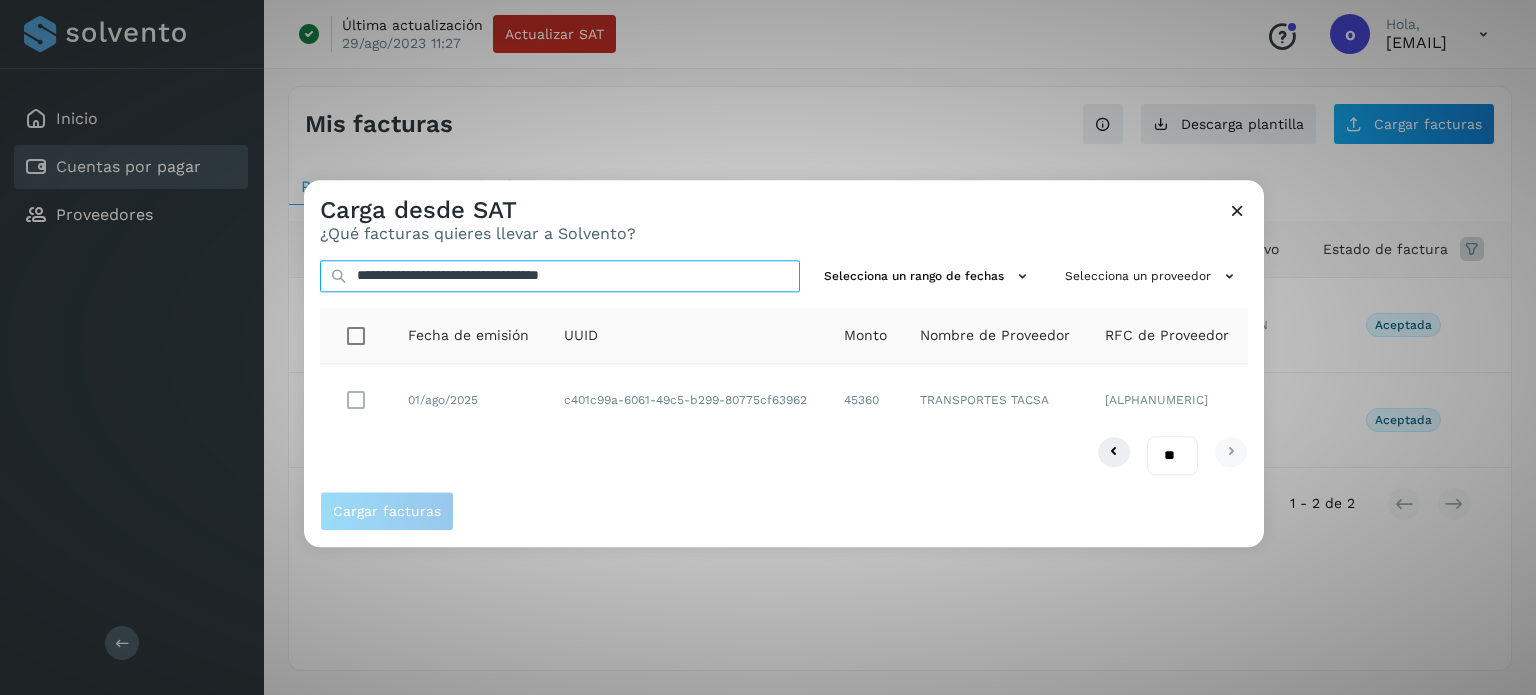 type on "**********" 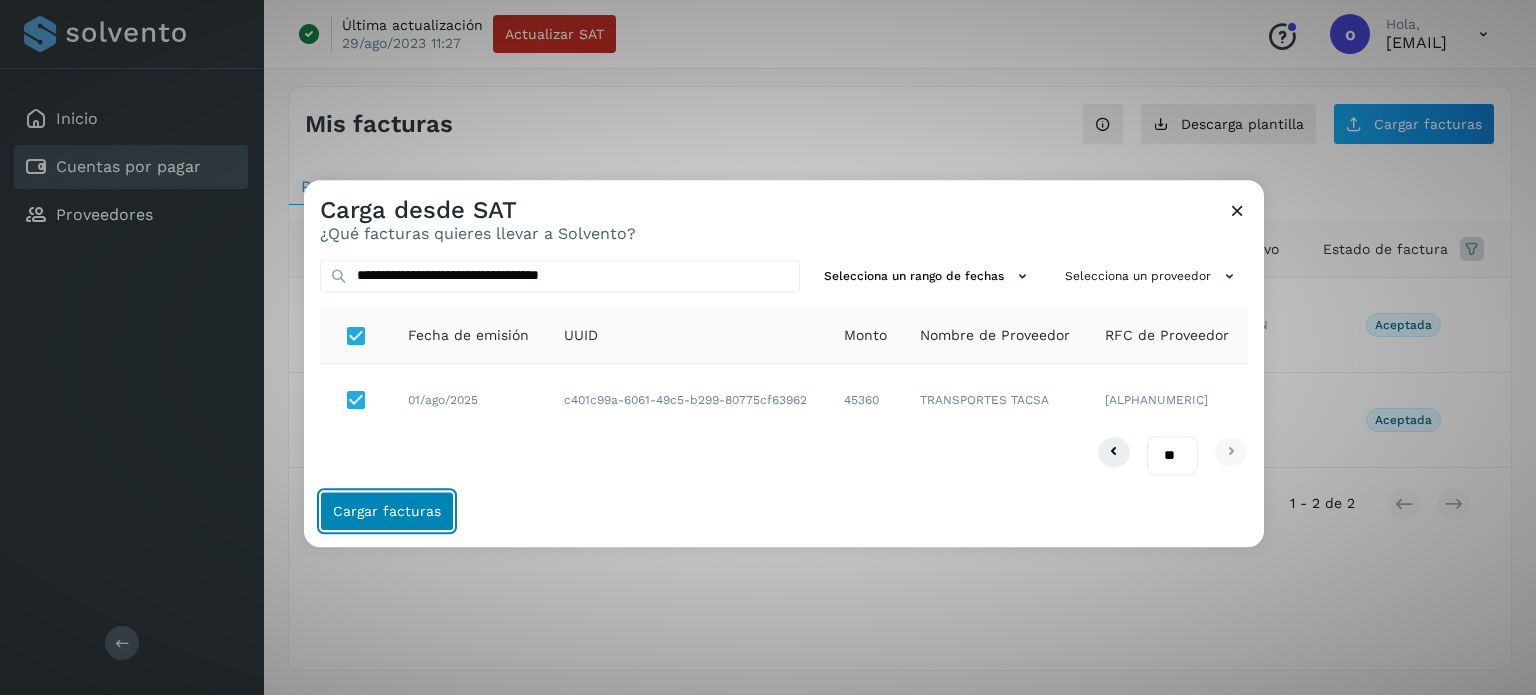 click on "Cargar facturas" 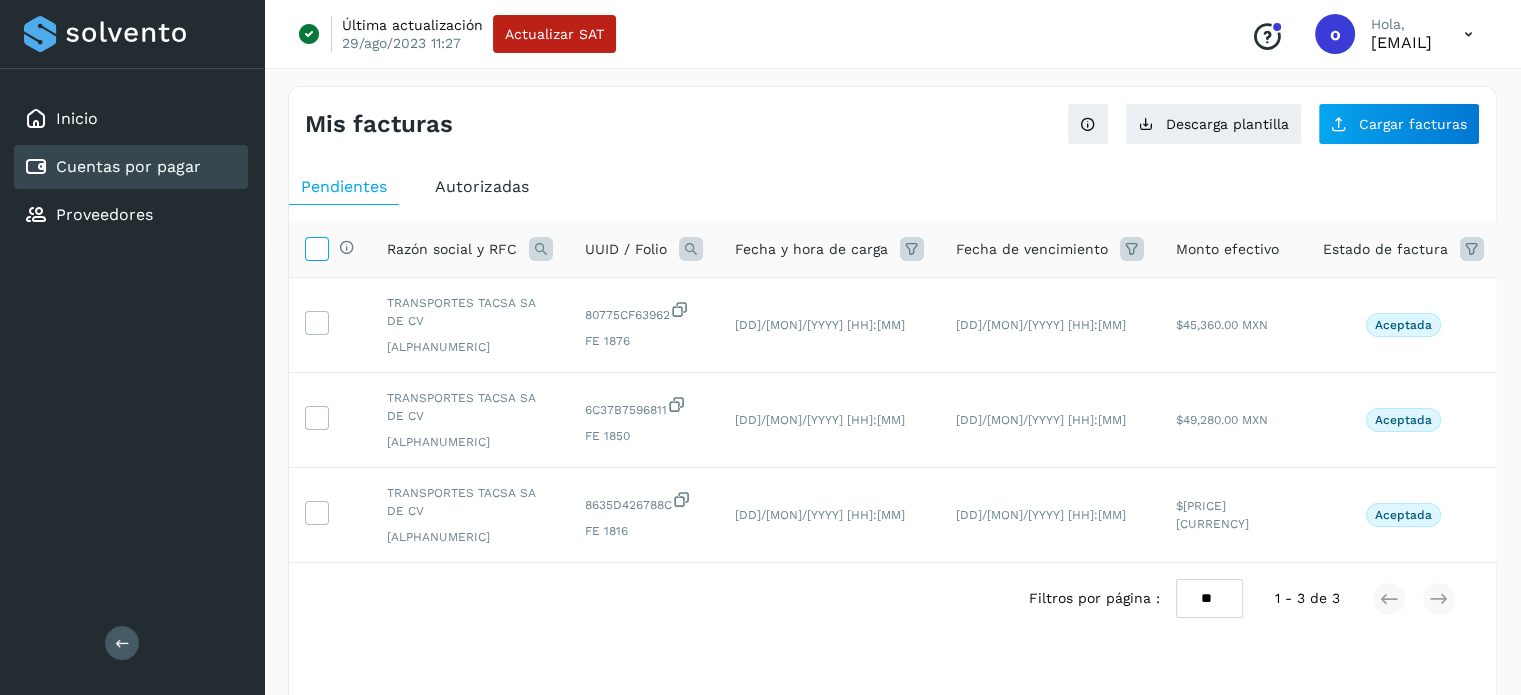 click at bounding box center (316, 247) 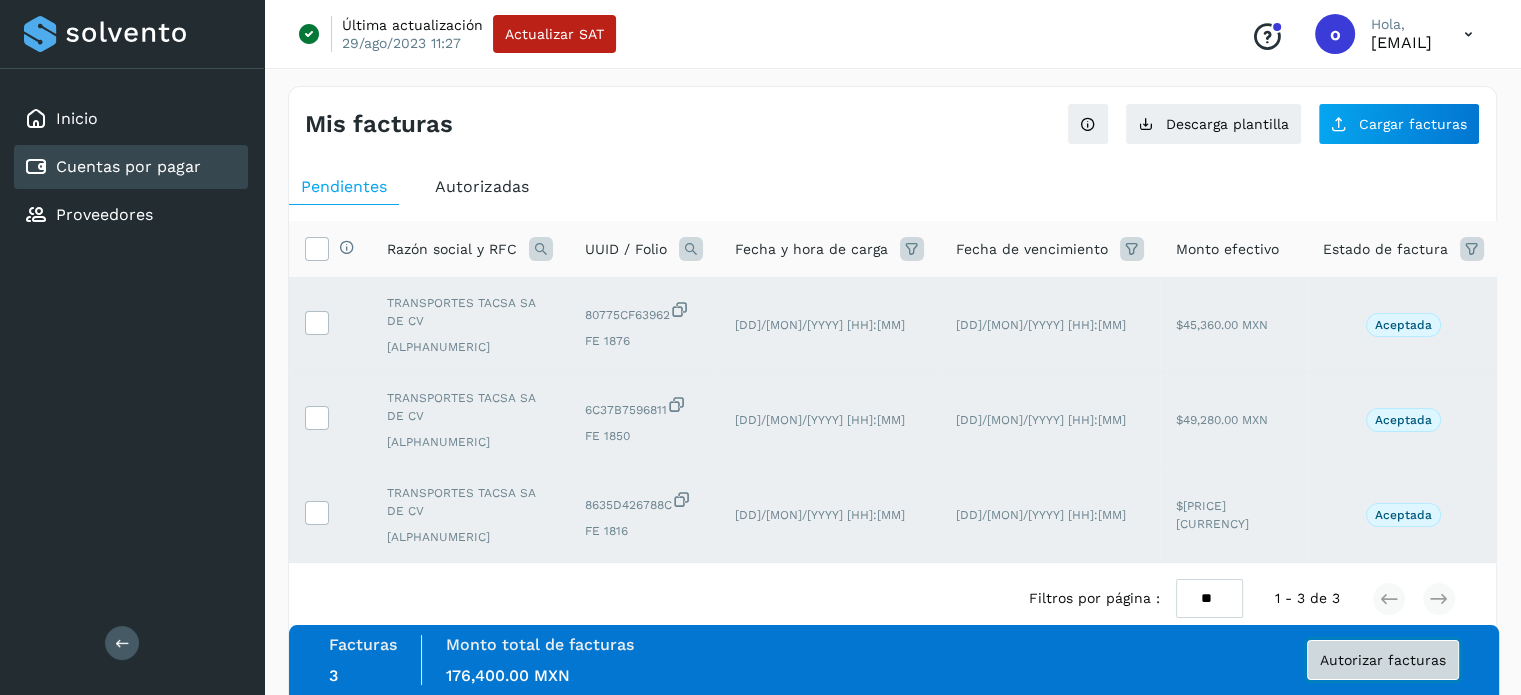 click on "Autorizar facturas" at bounding box center (1383, 660) 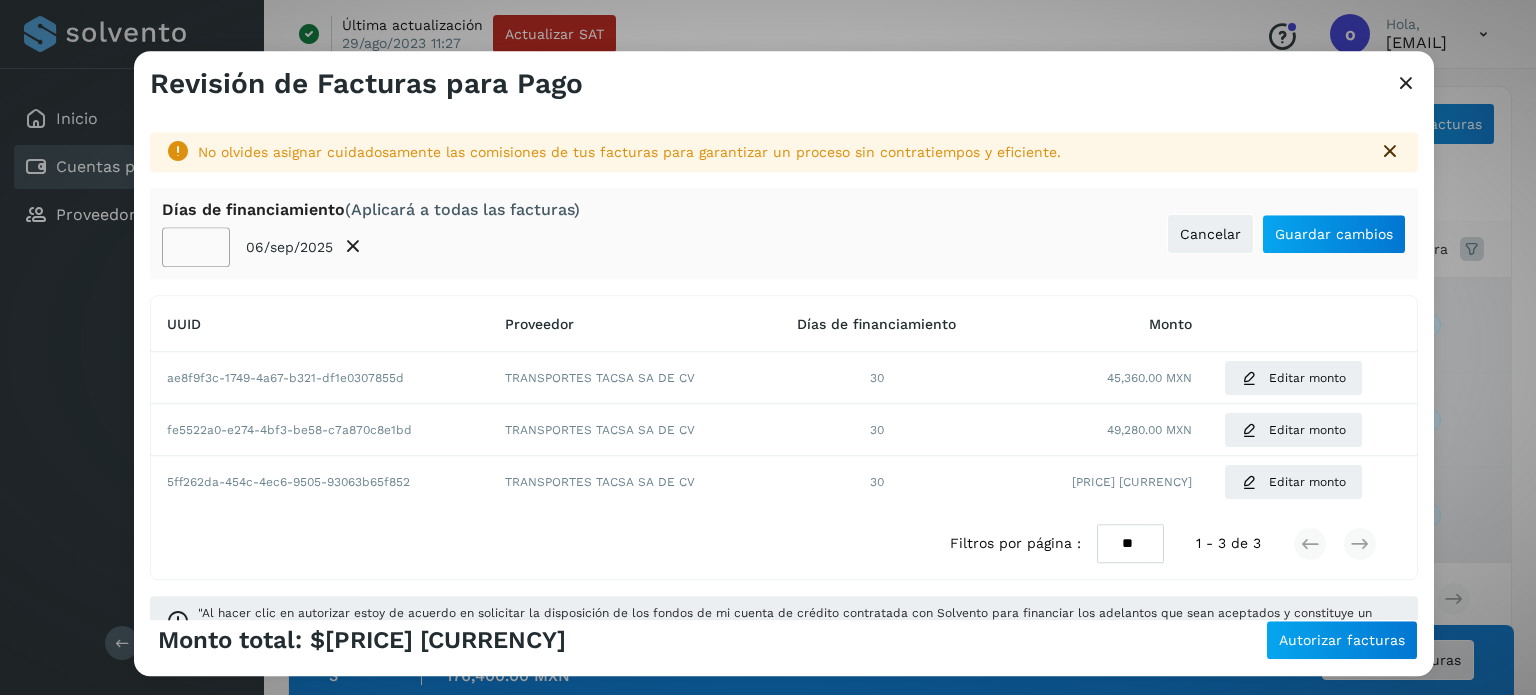 click on "**" 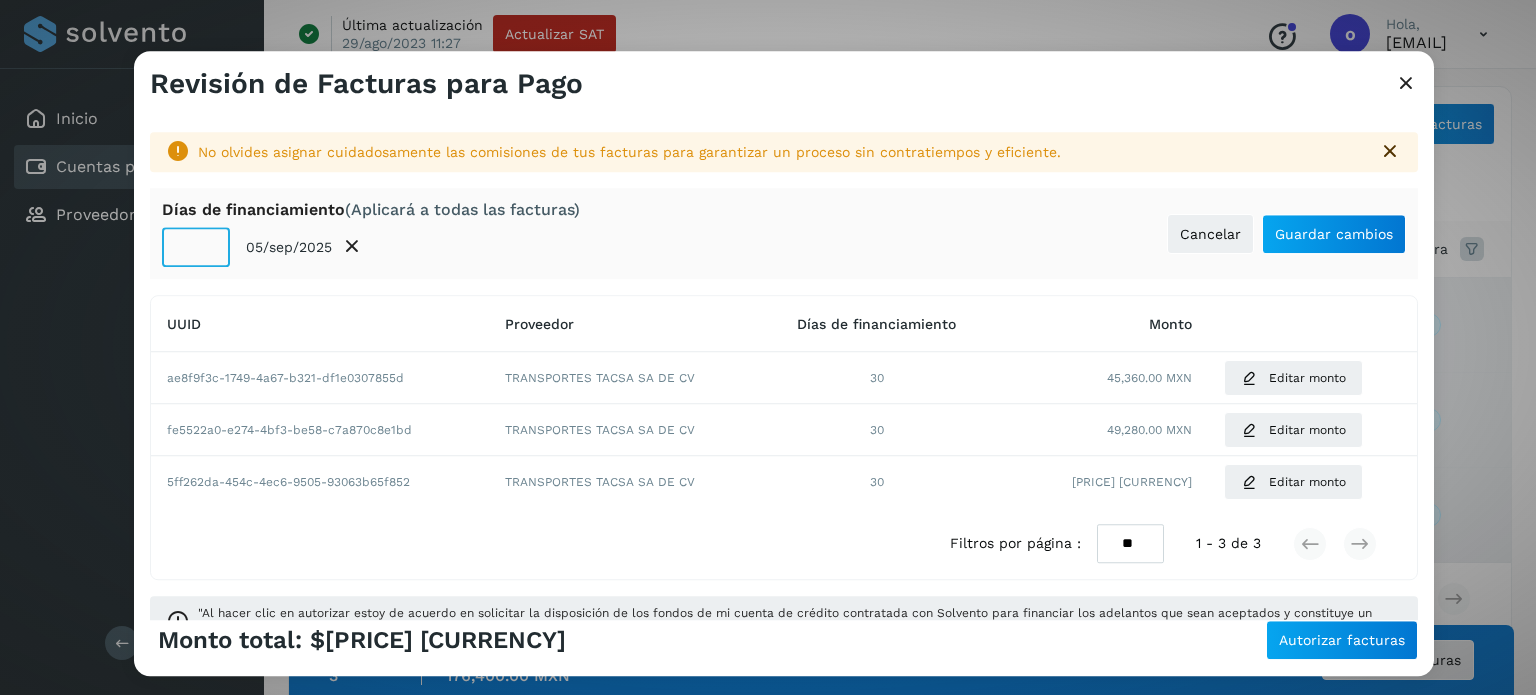 click on "**" 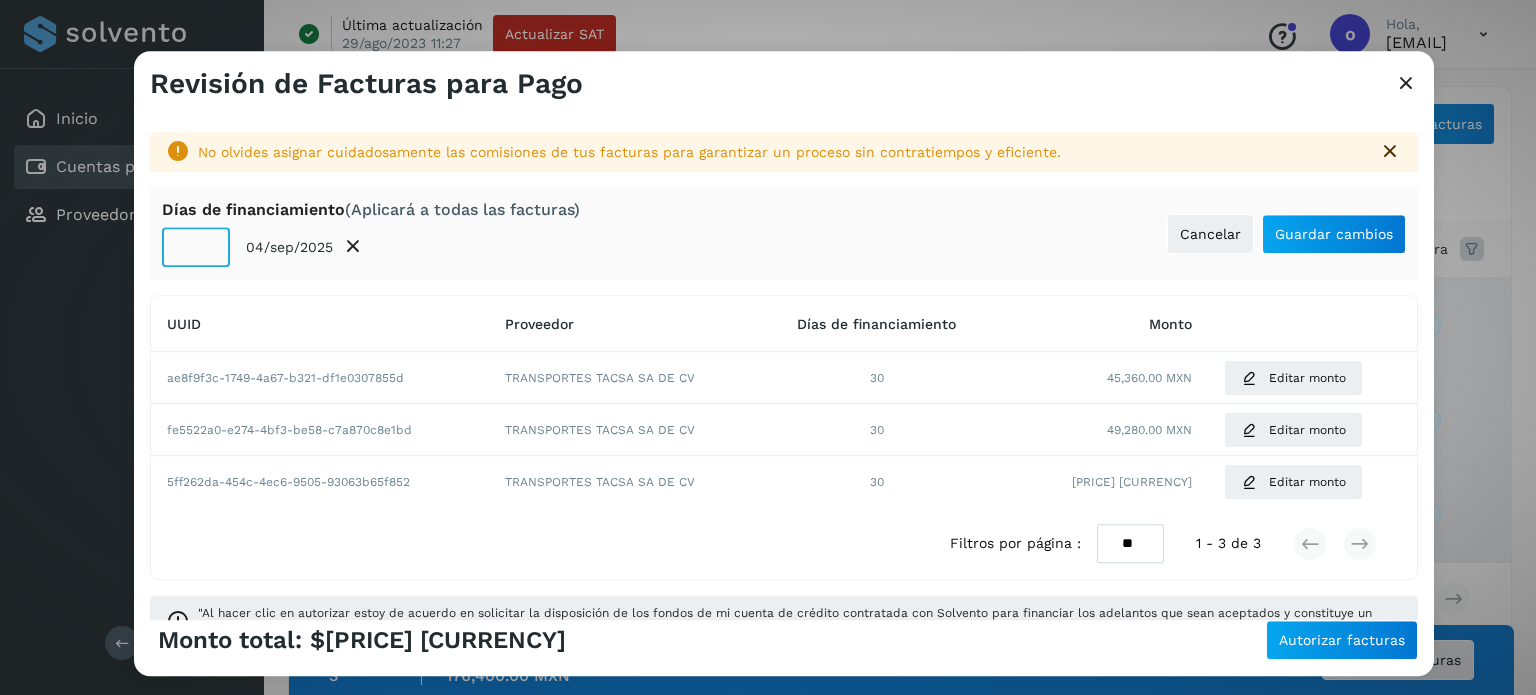 click on "**" 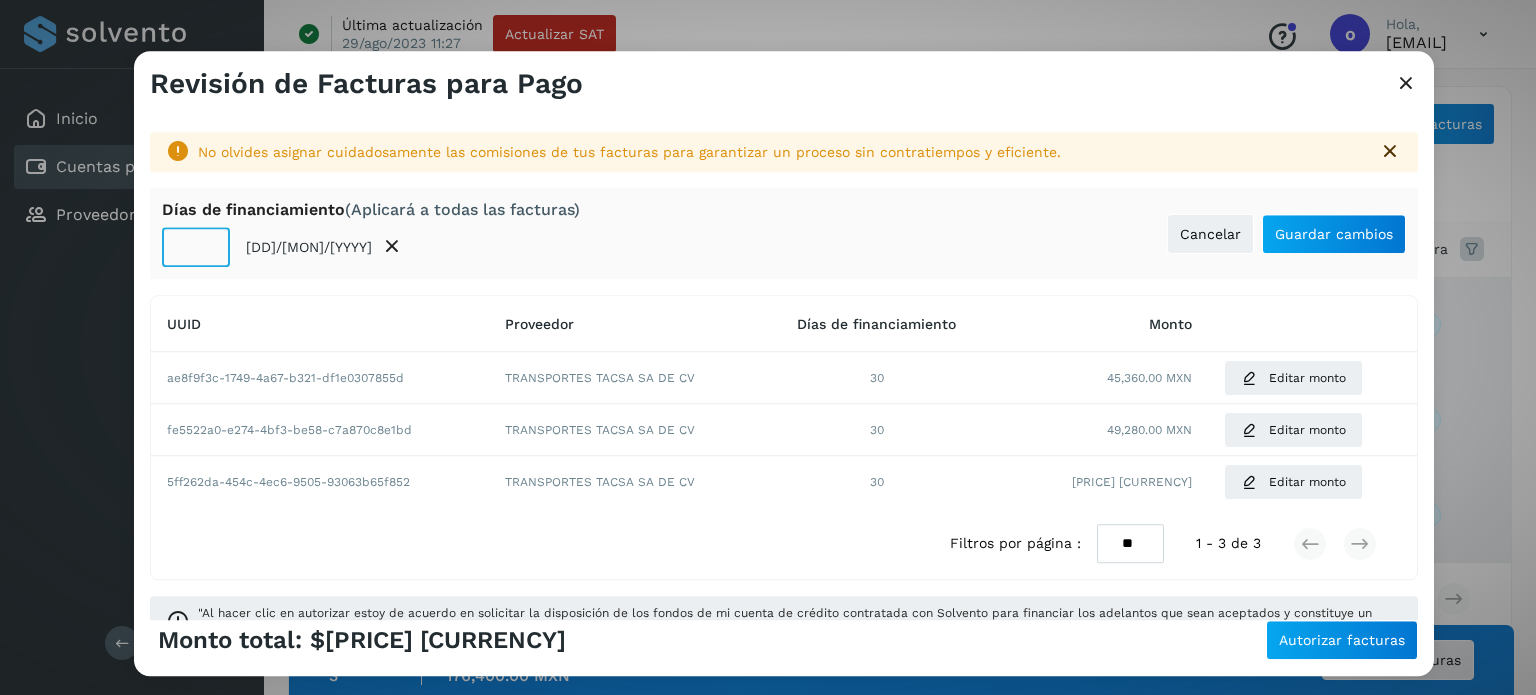 click on "**" 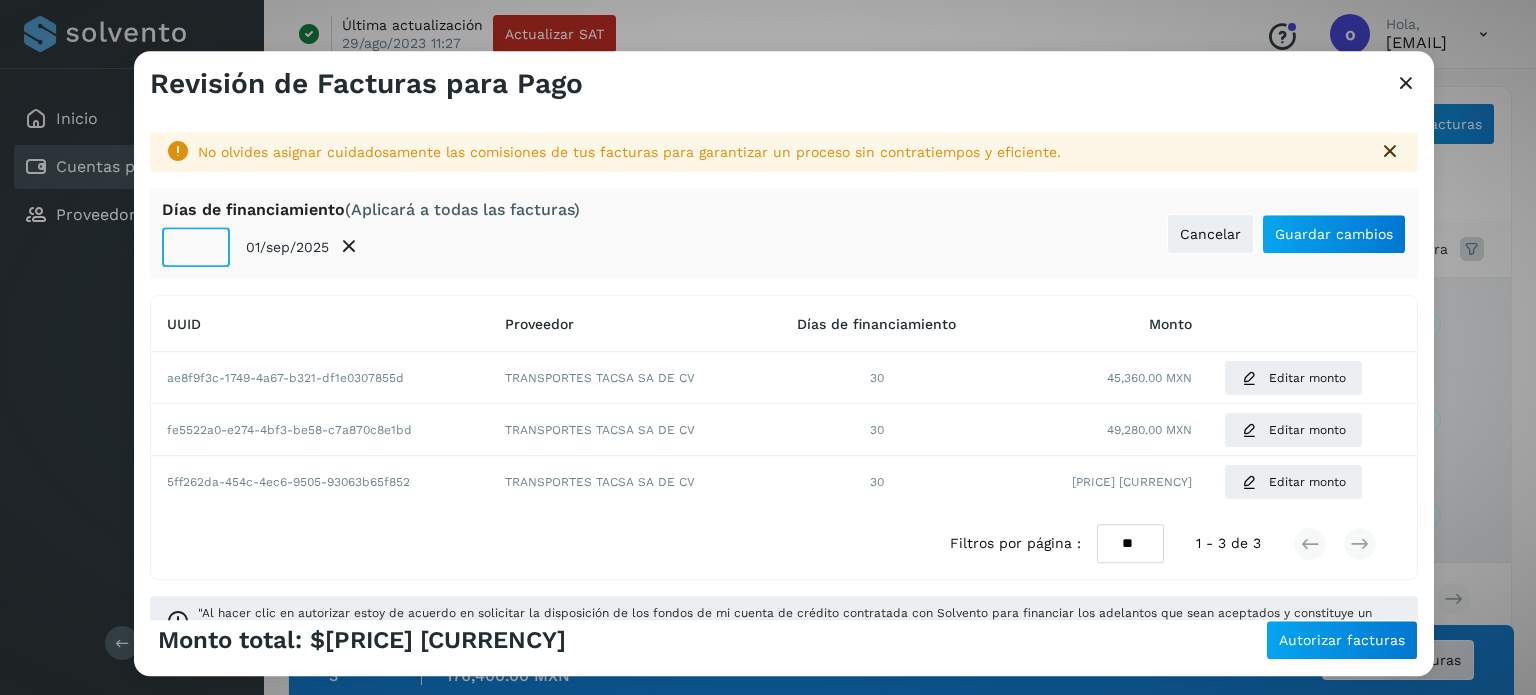 click on "**" 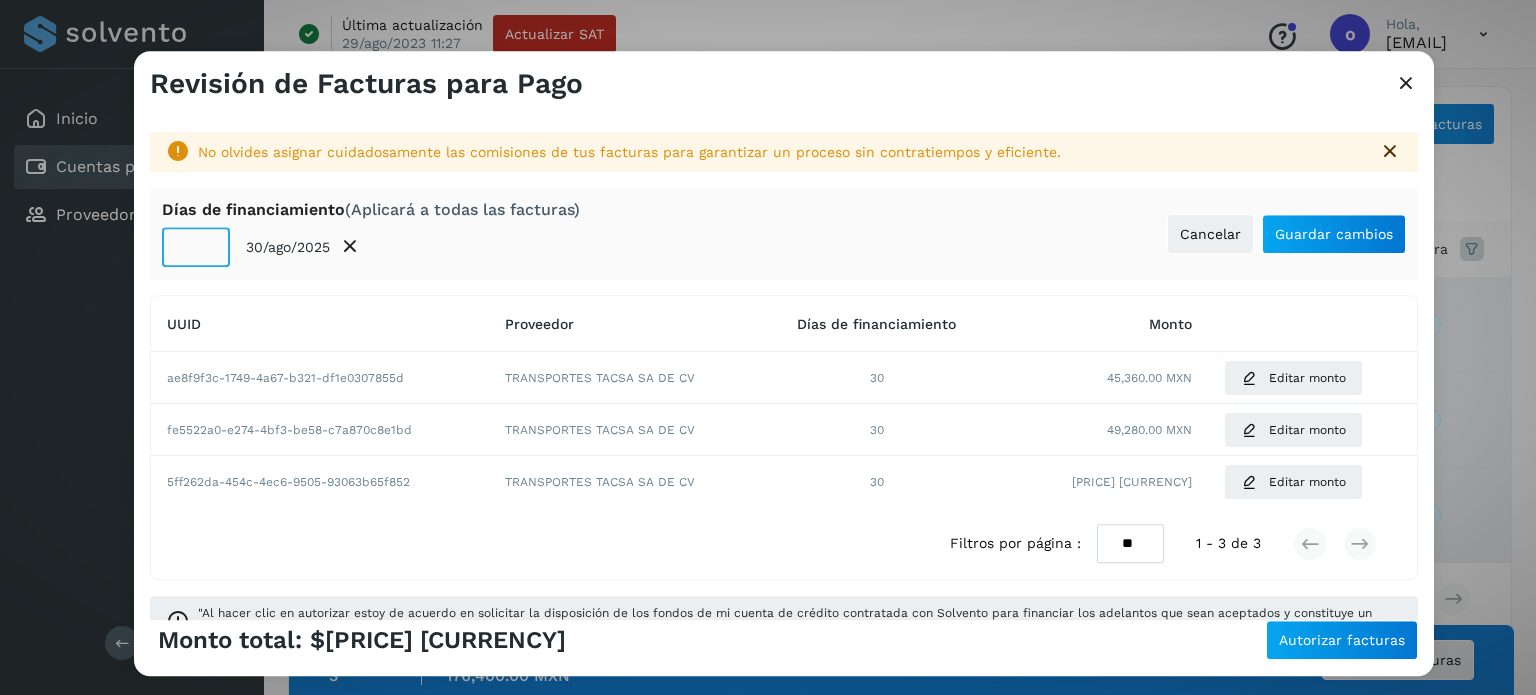 click on "**" 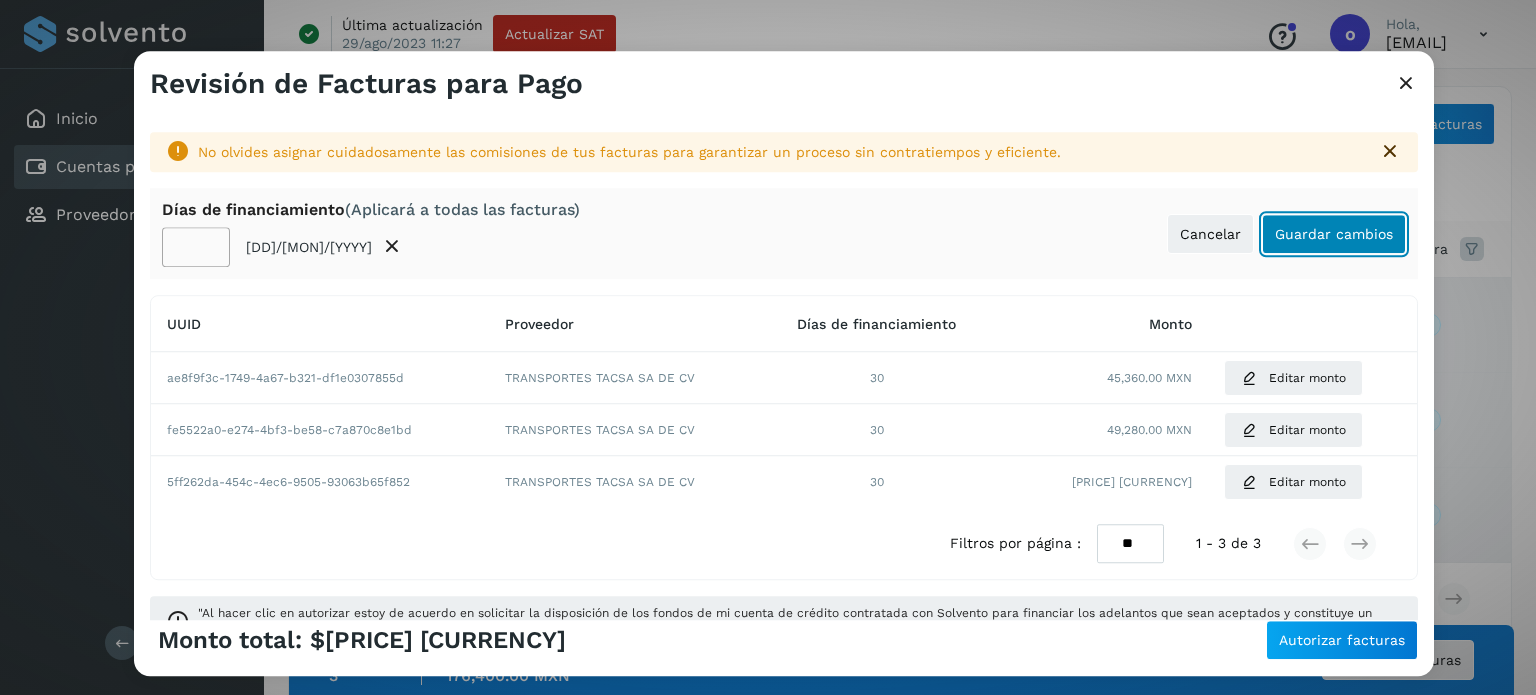 click on "Guardar cambios" 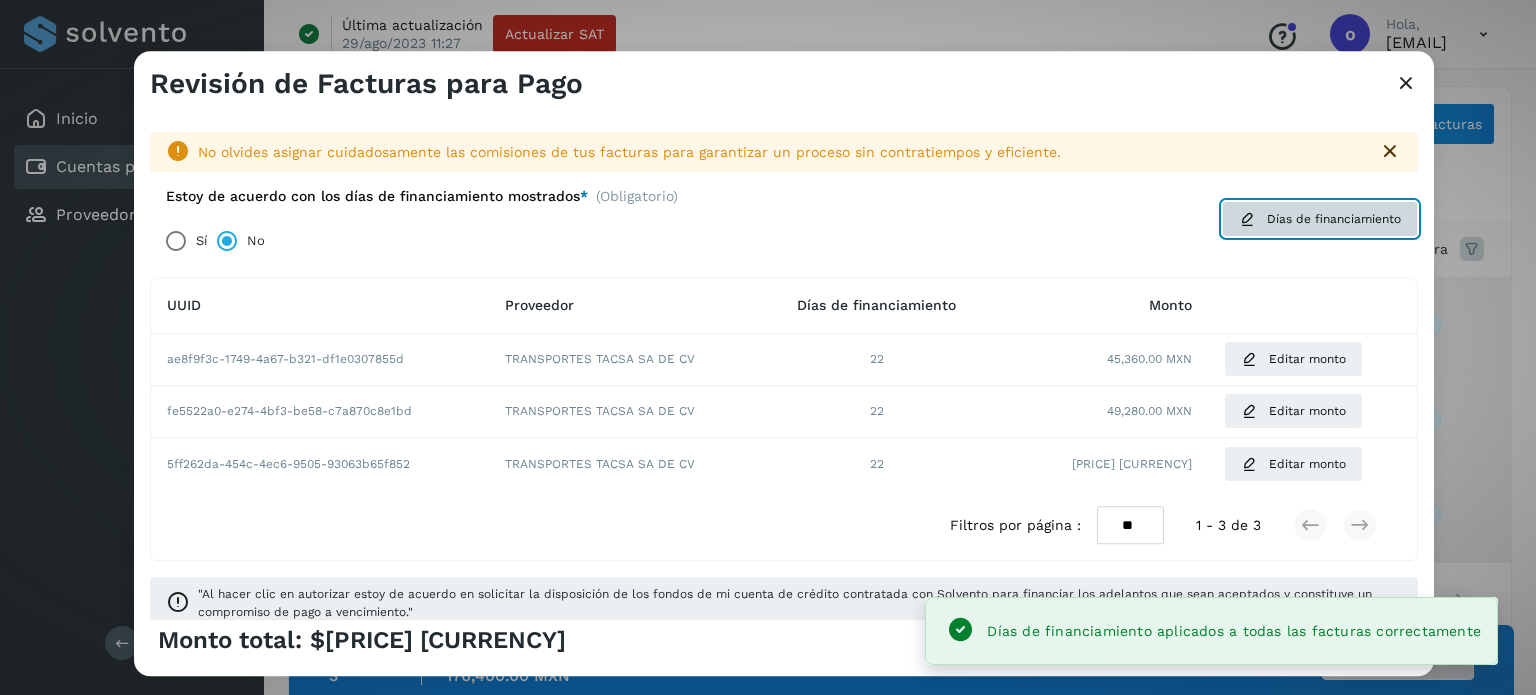 click on "Días de financiamiento" 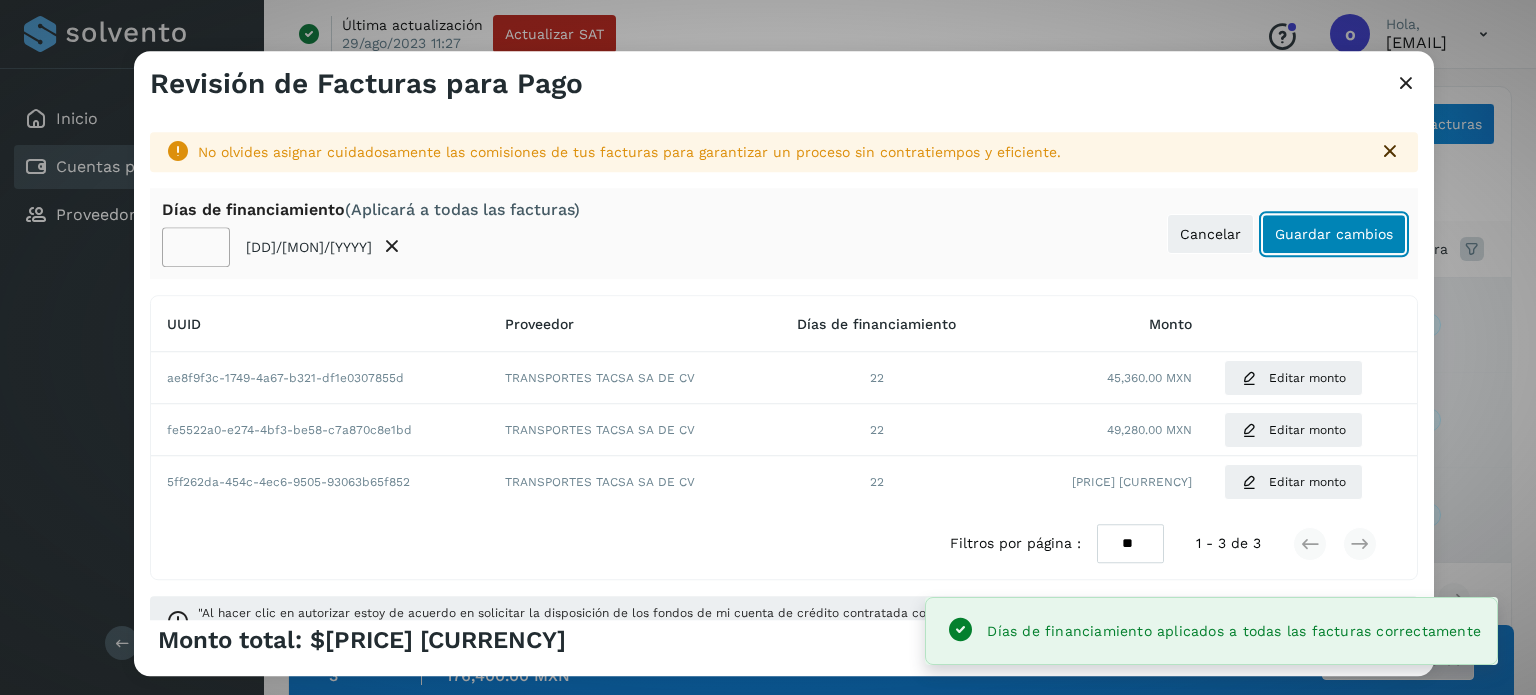 click on "Guardar cambios" 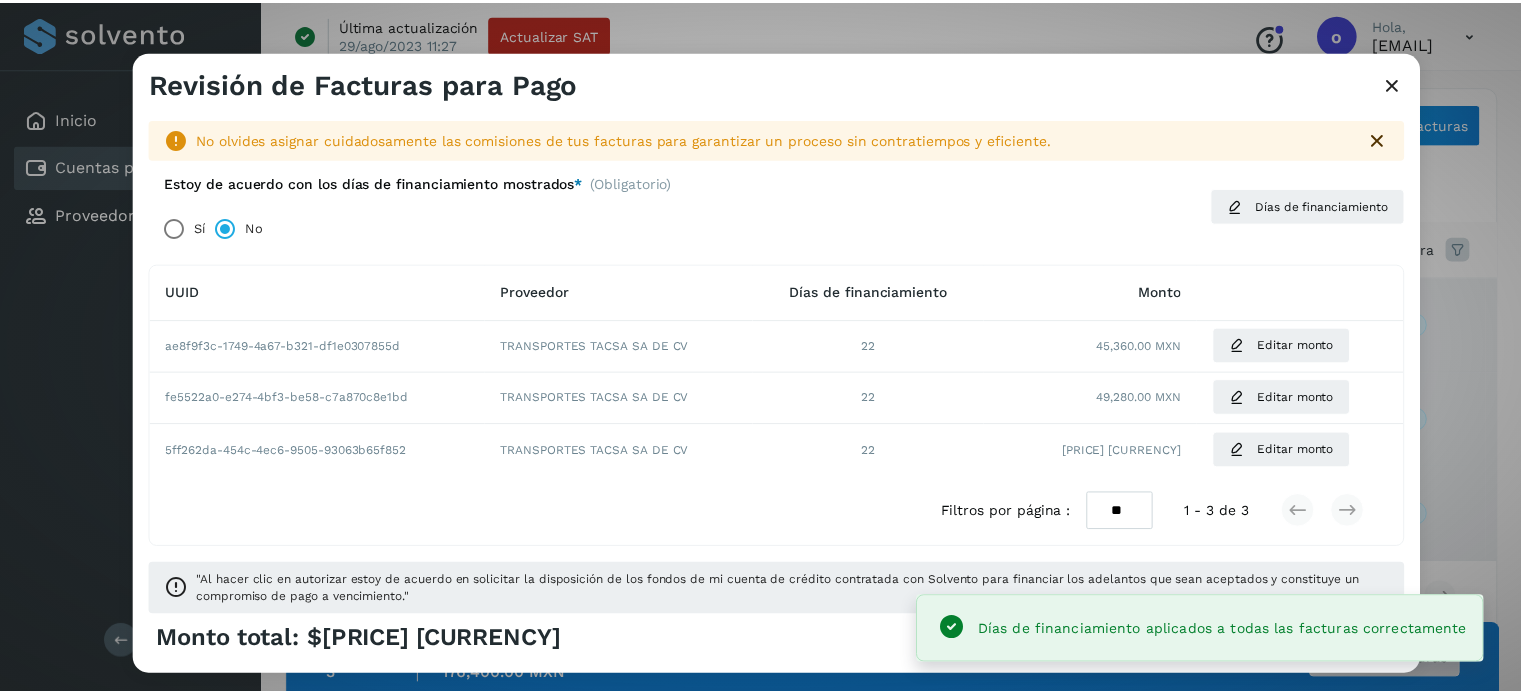 scroll, scrollTop: 28, scrollLeft: 0, axis: vertical 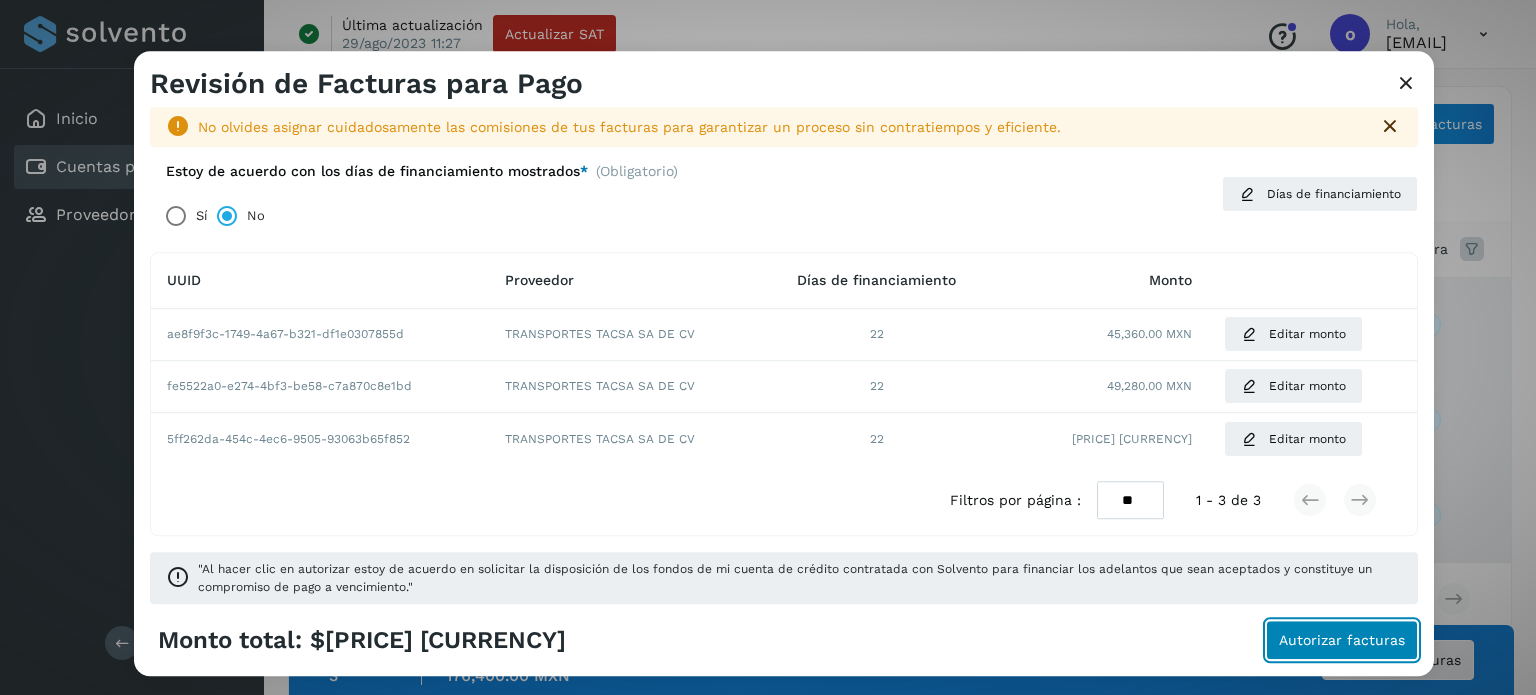 click on "Autorizar facturas" 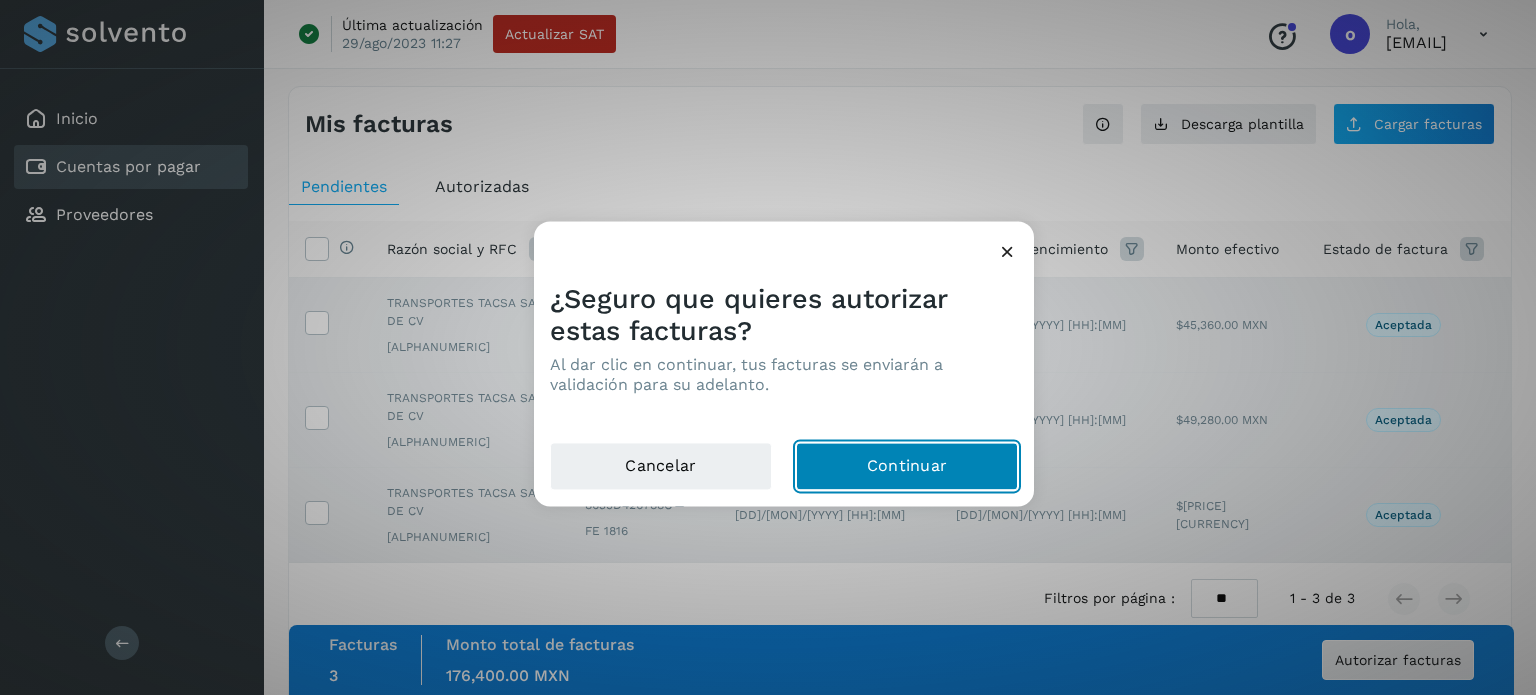 click on "Continuar" 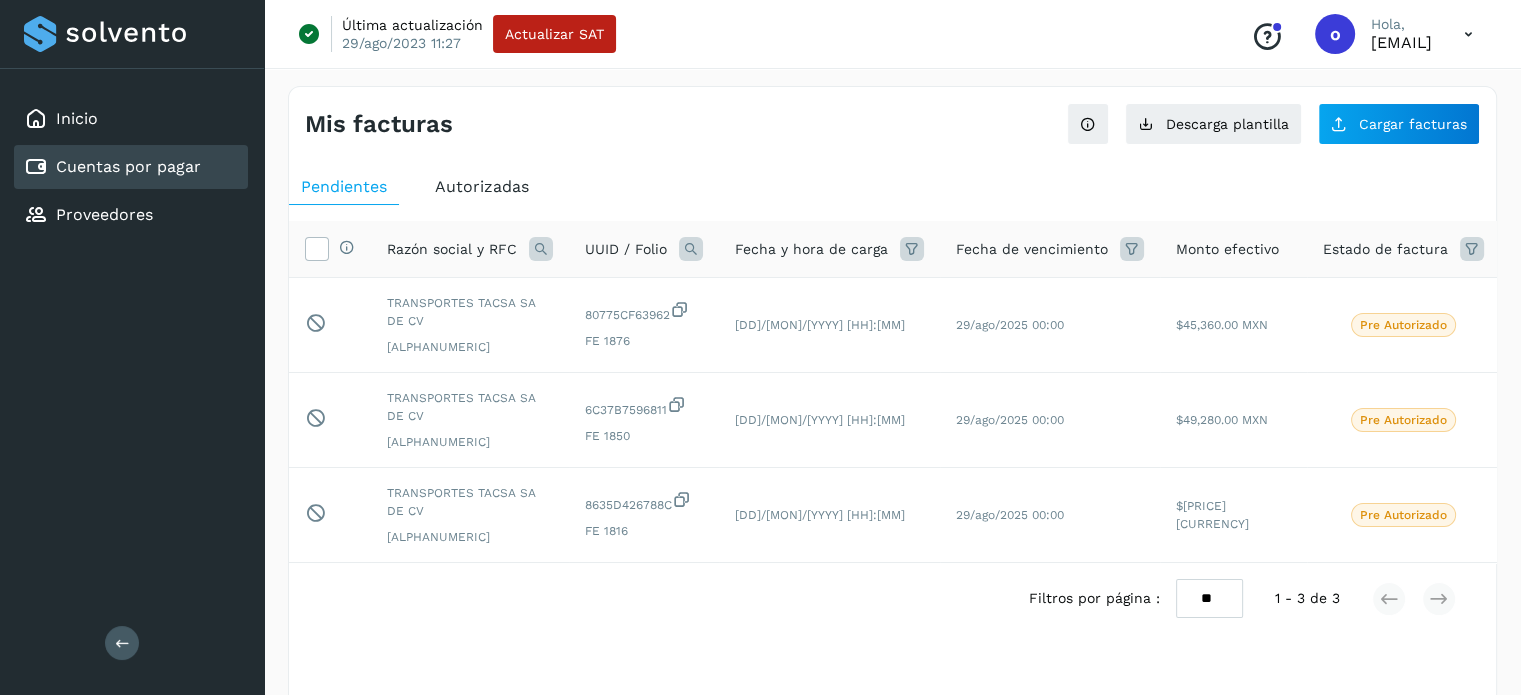 click on "Autorizadas" at bounding box center (482, 186) 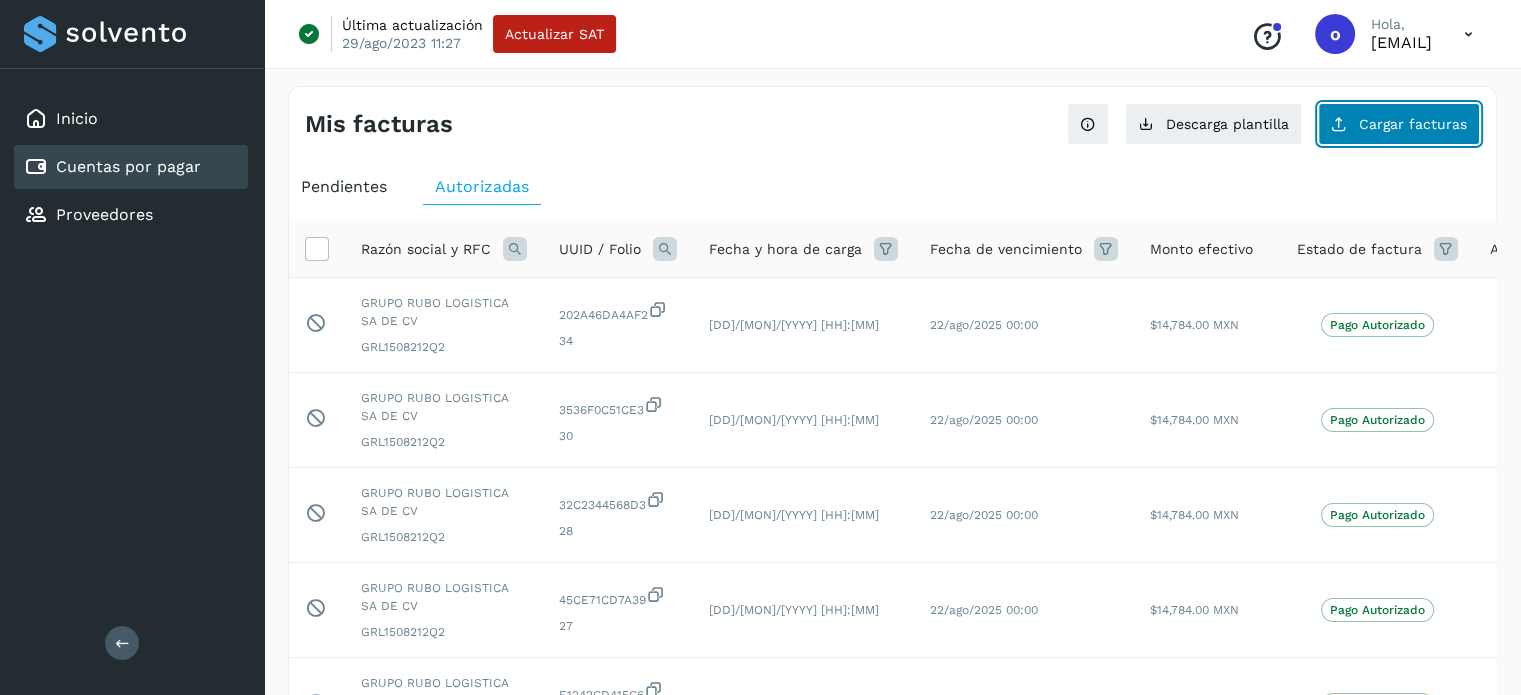 click on "Cargar facturas" 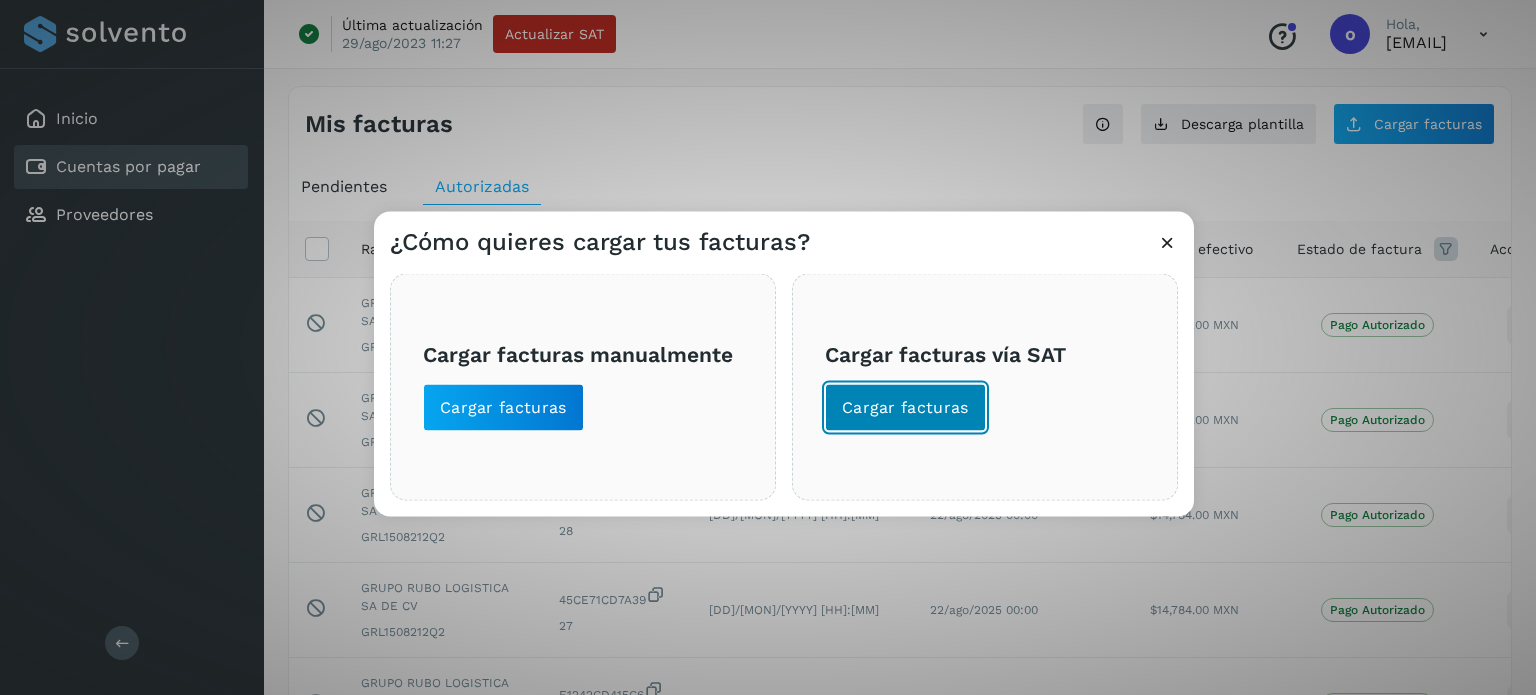 click on "Cargar facturas" 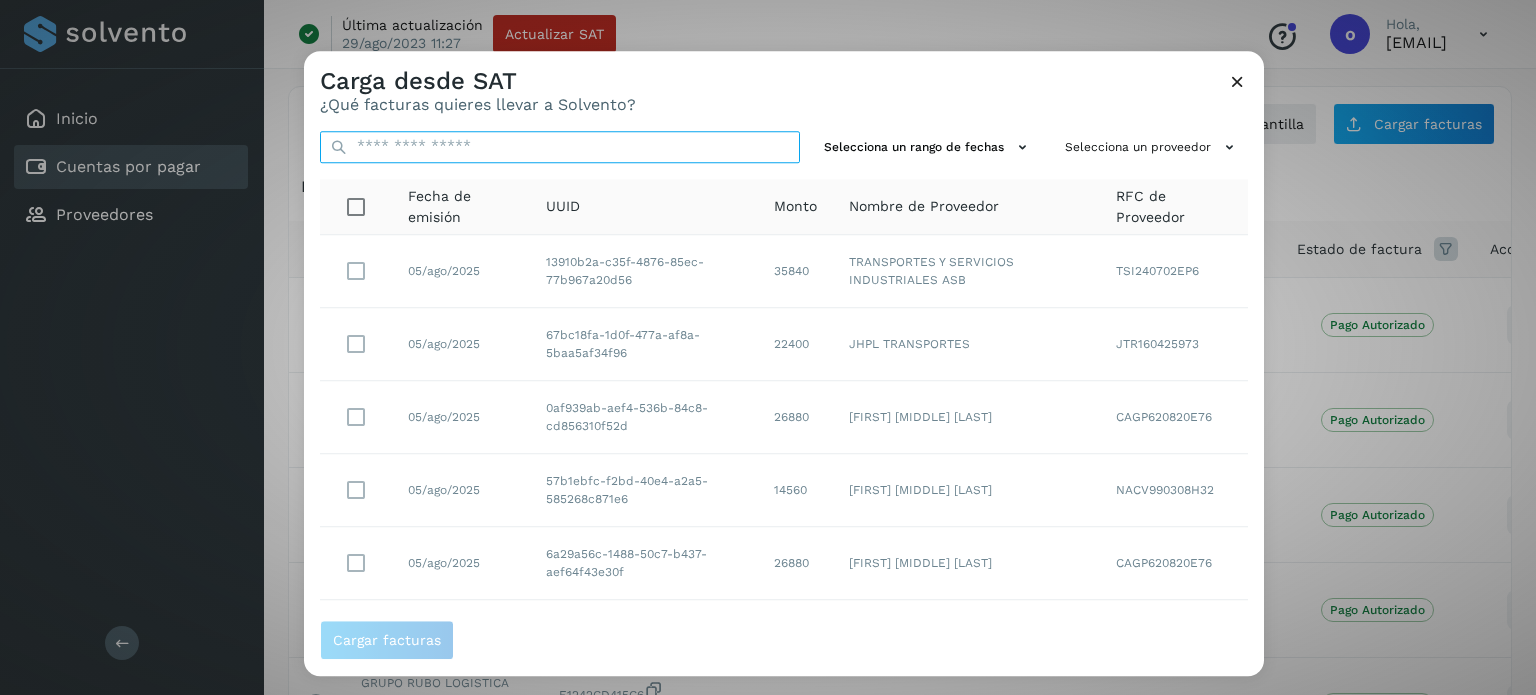 click at bounding box center [560, 147] 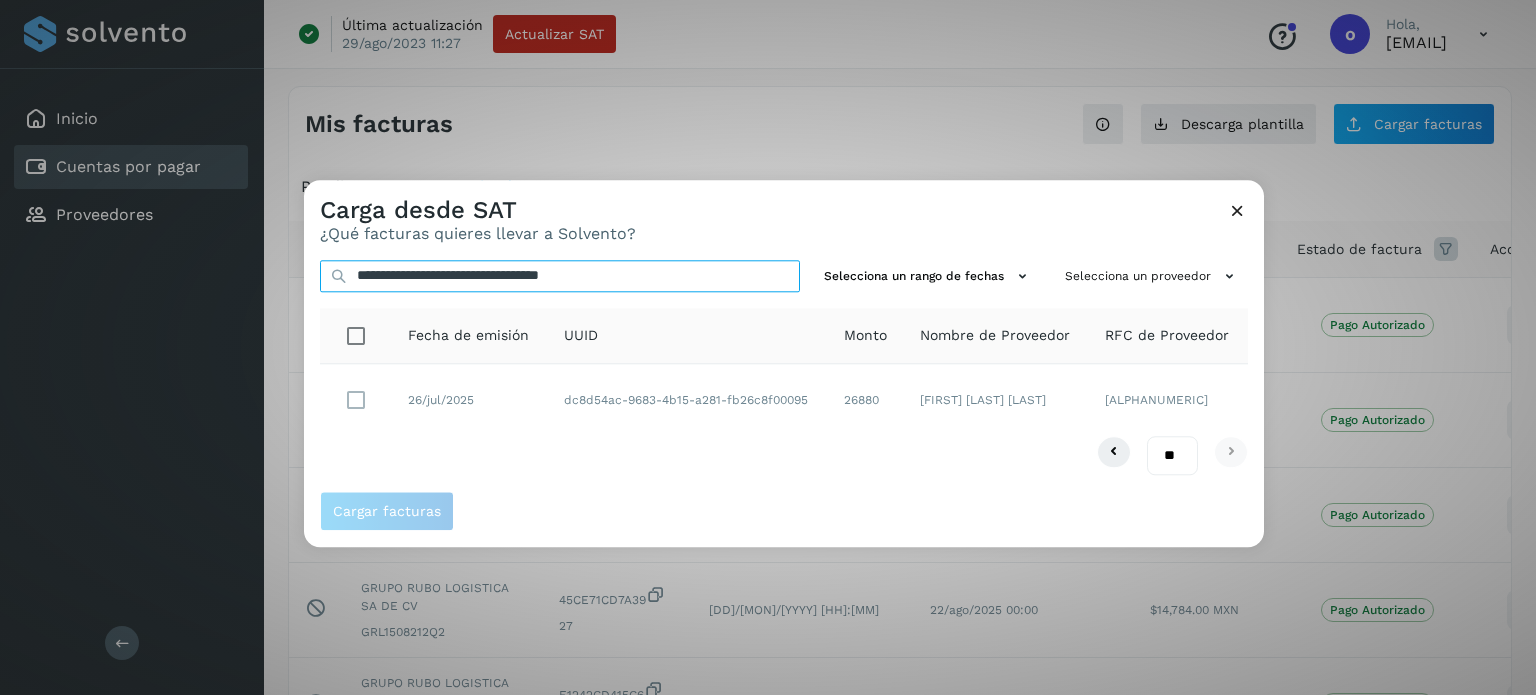 type on "**********" 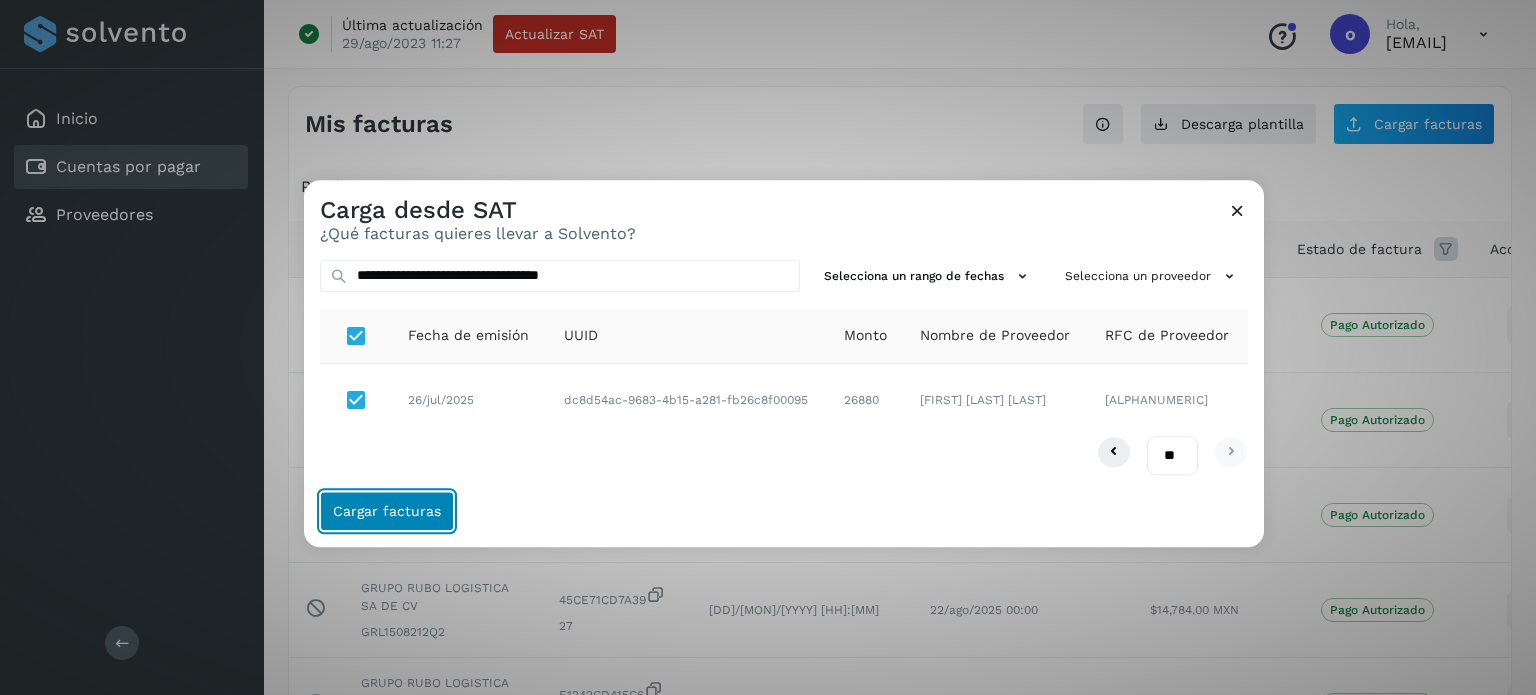 click on "Cargar facturas" 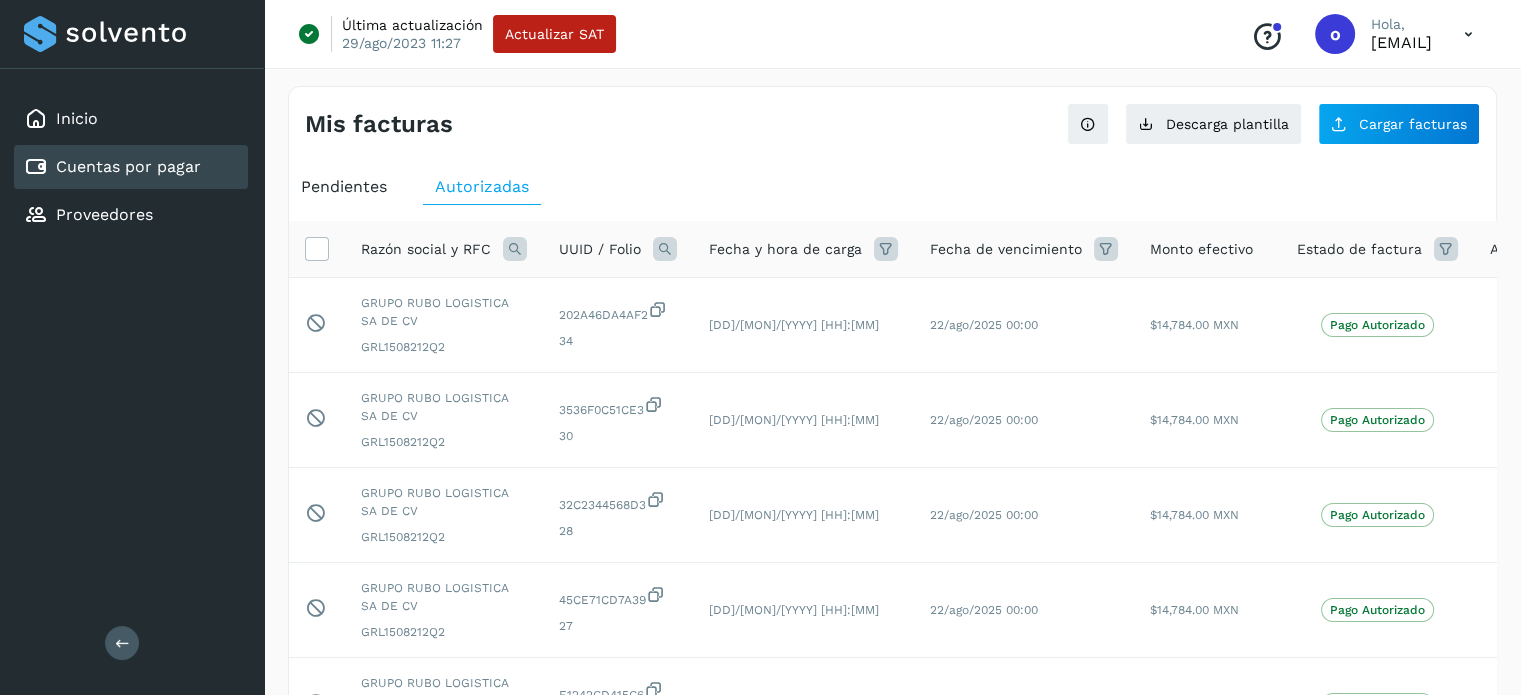 click on "Pendientes" at bounding box center [344, 187] 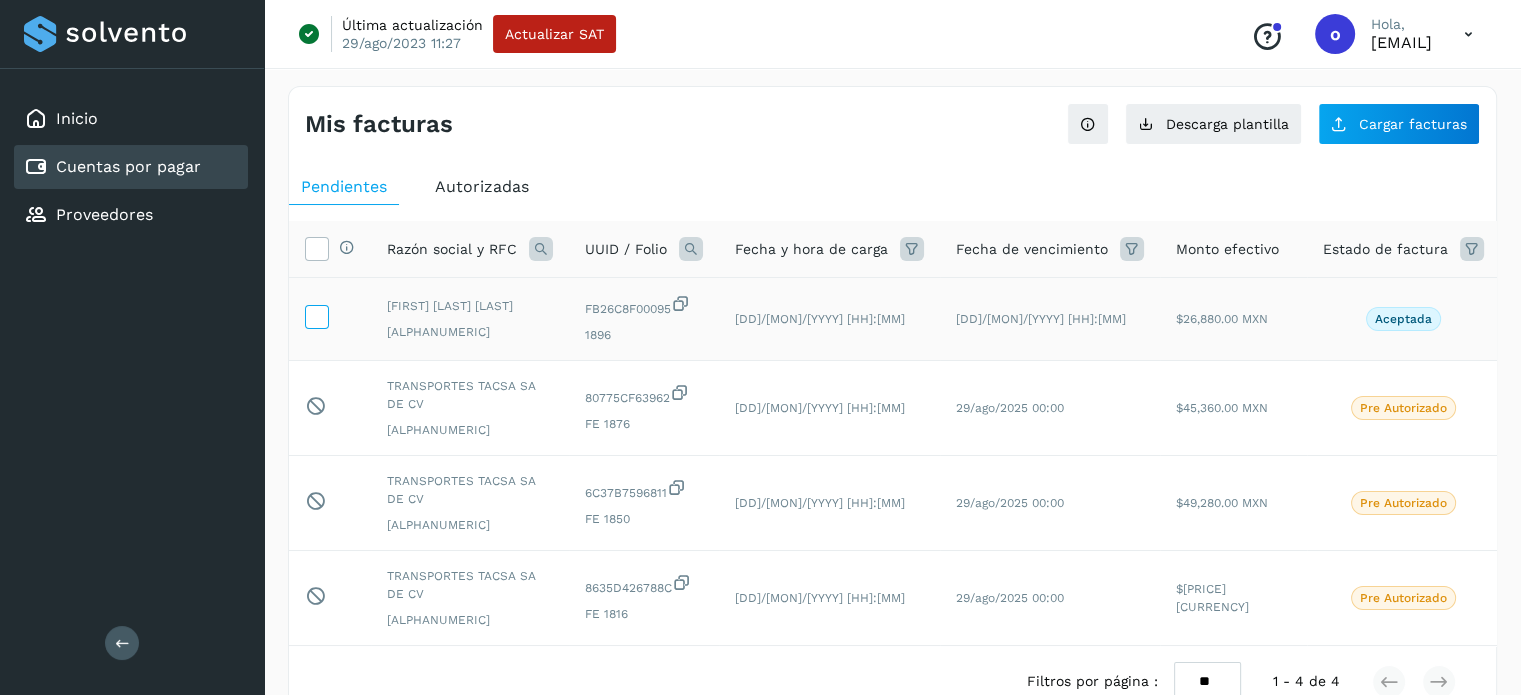 click at bounding box center (316, 315) 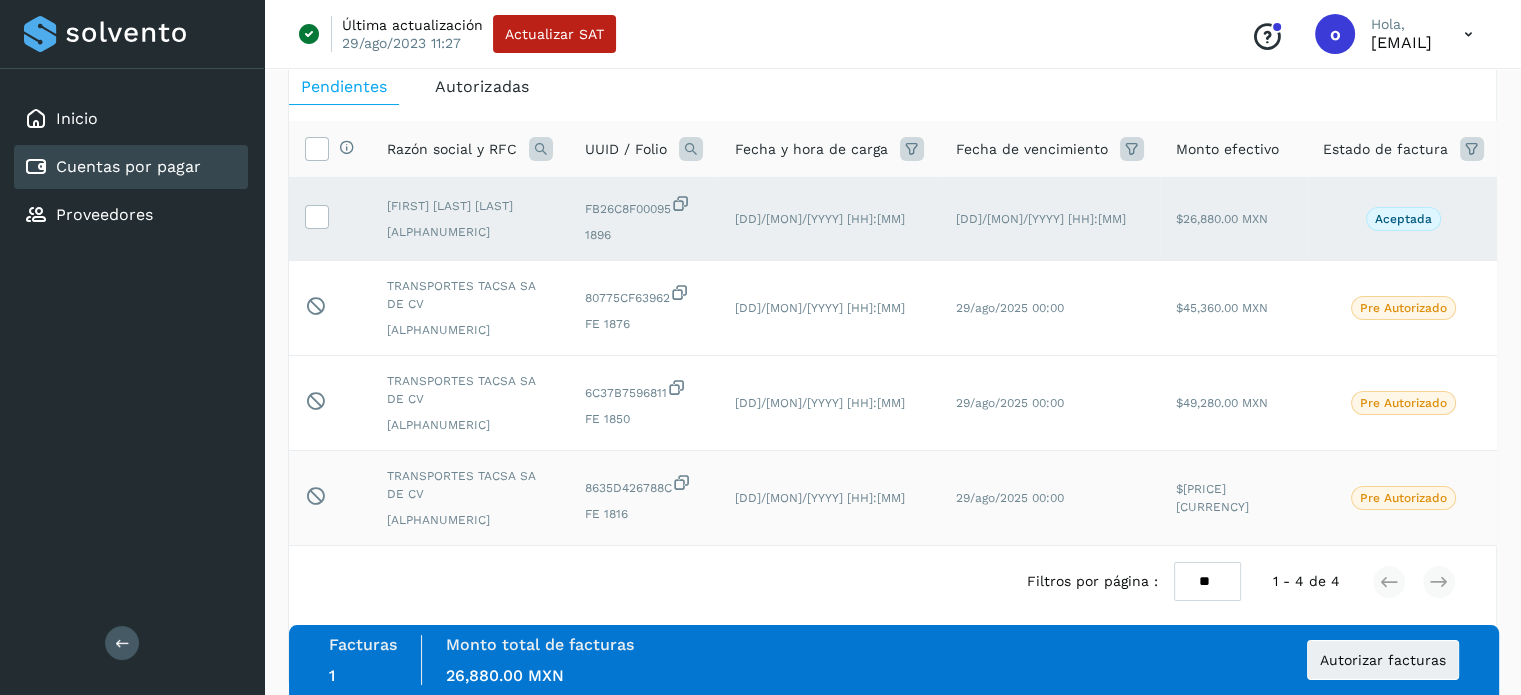 scroll, scrollTop: 145, scrollLeft: 0, axis: vertical 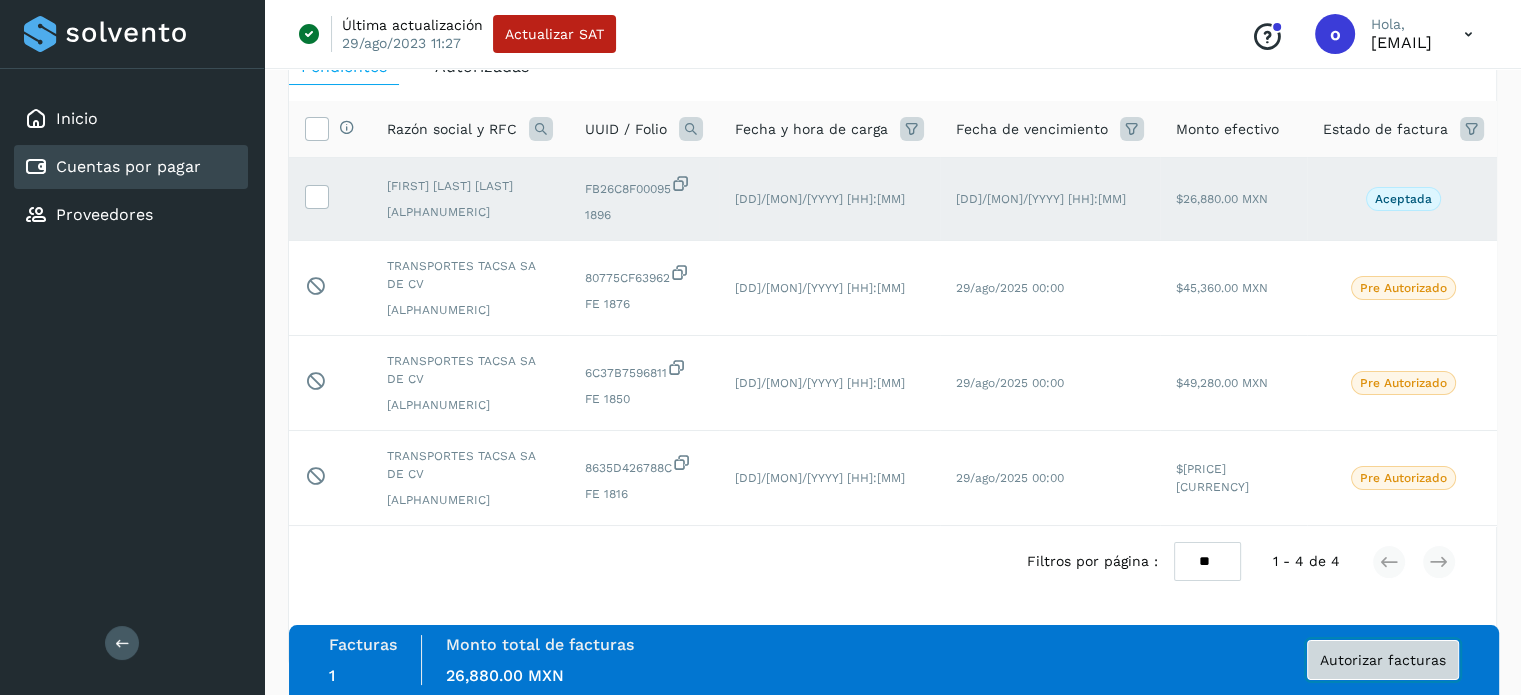 click on "Autorizar facturas" 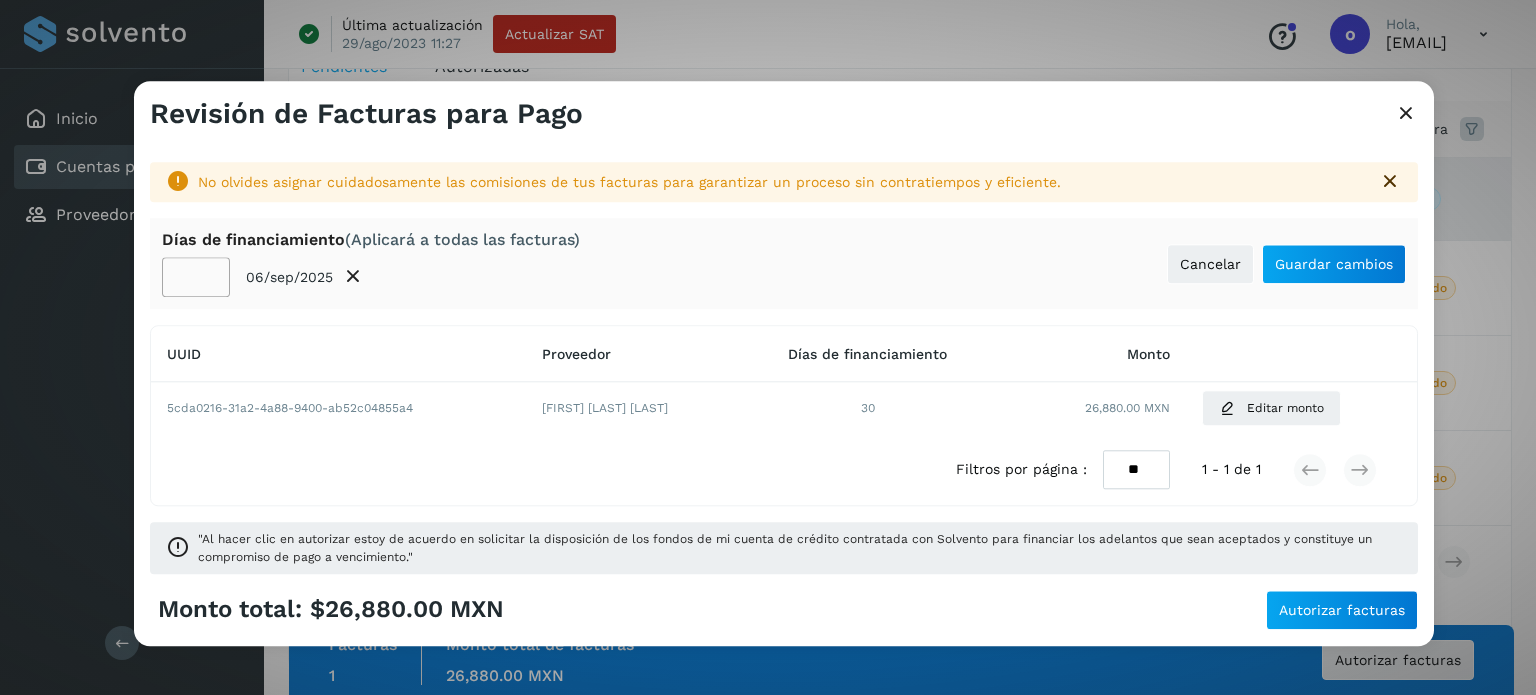 type on "**" 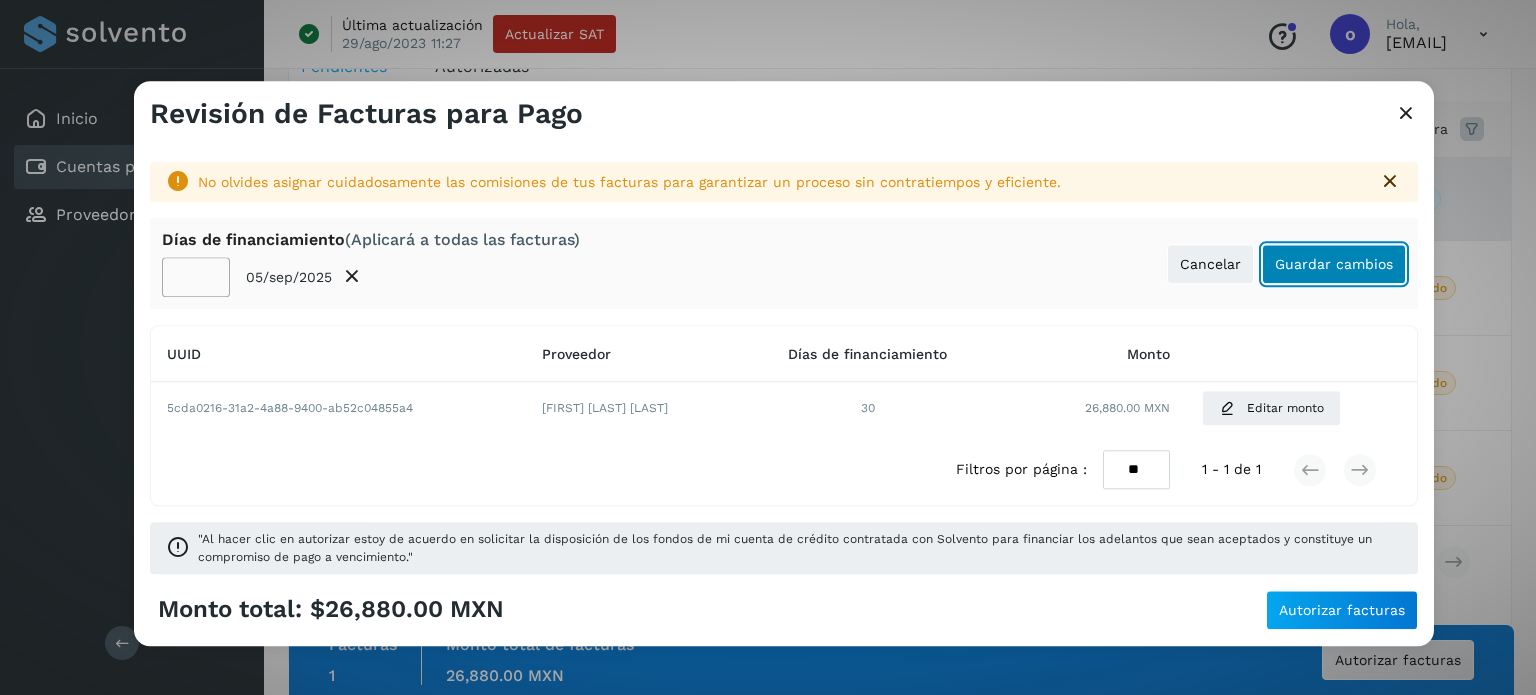 click on "Guardar cambios" 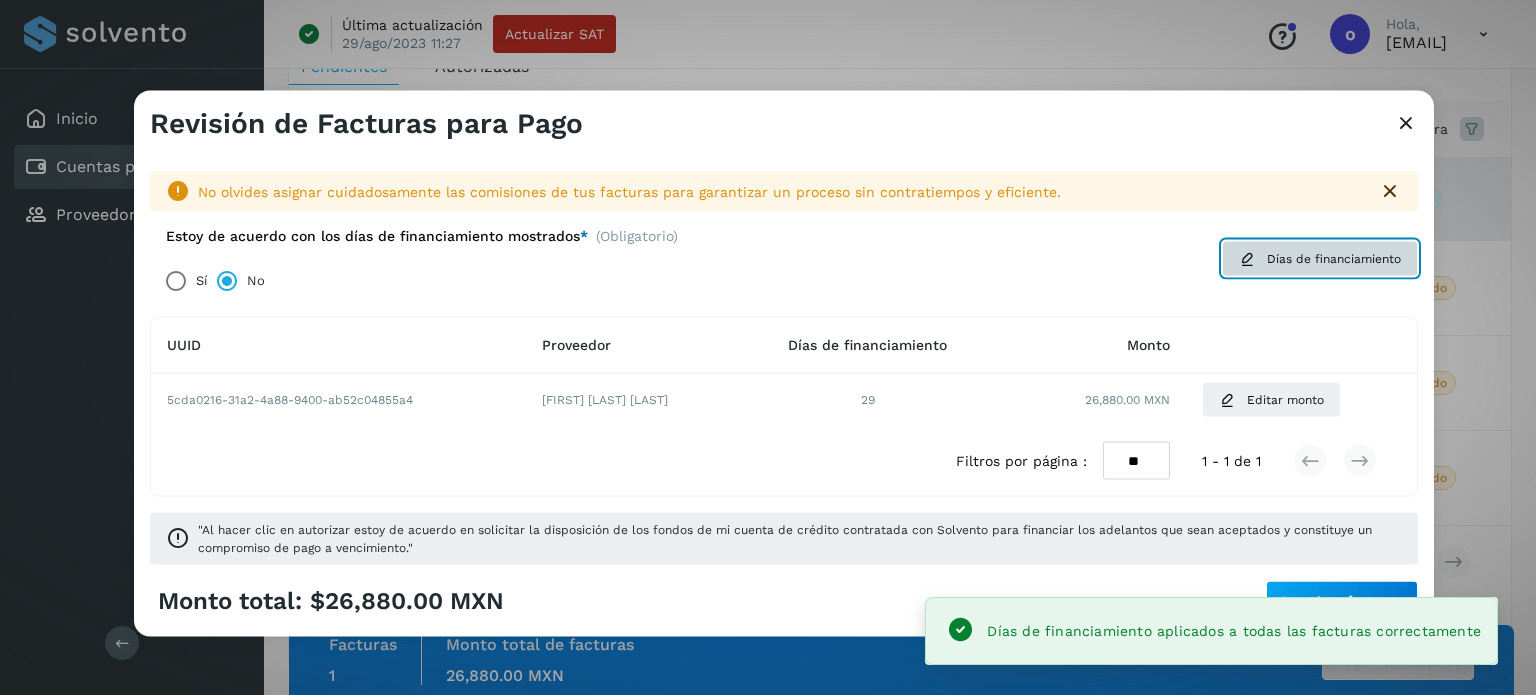 click on "Días de financiamiento" 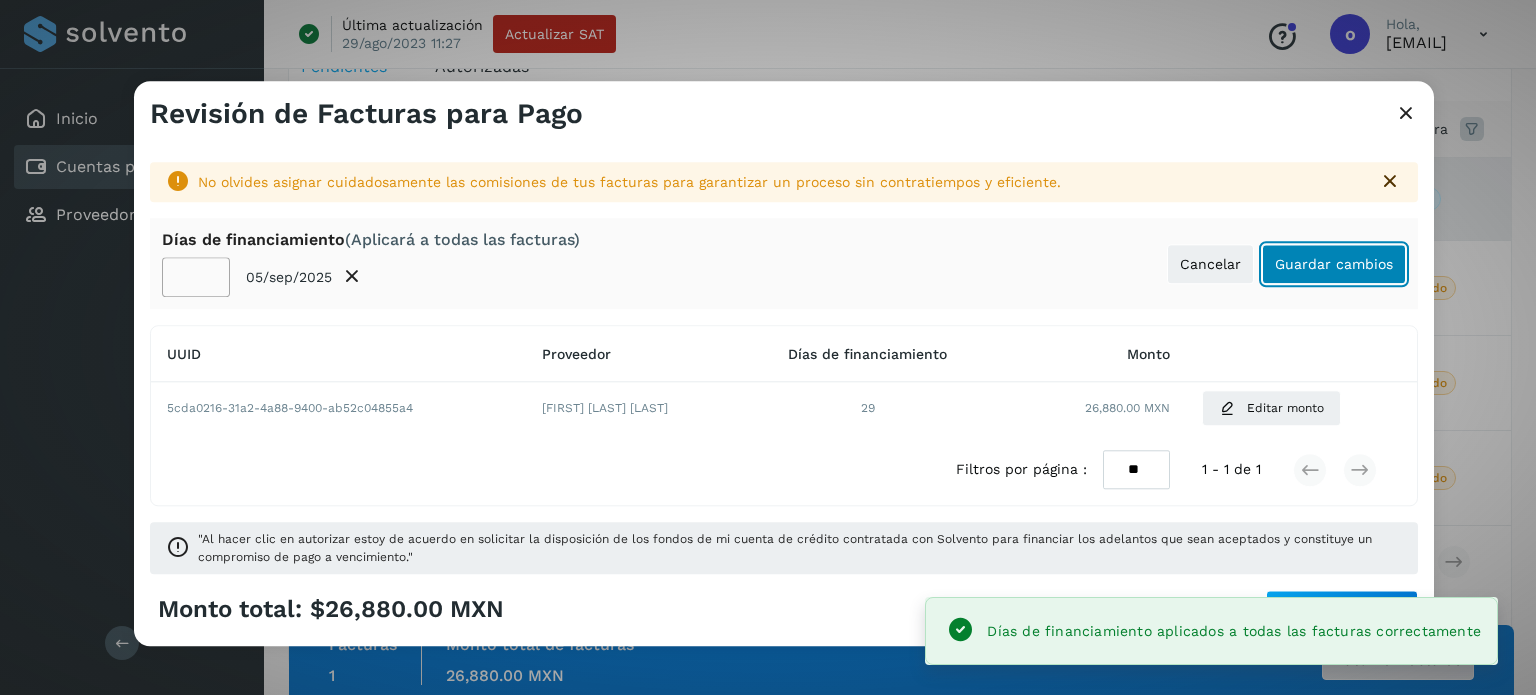 click on "Guardar cambios" at bounding box center [1334, 264] 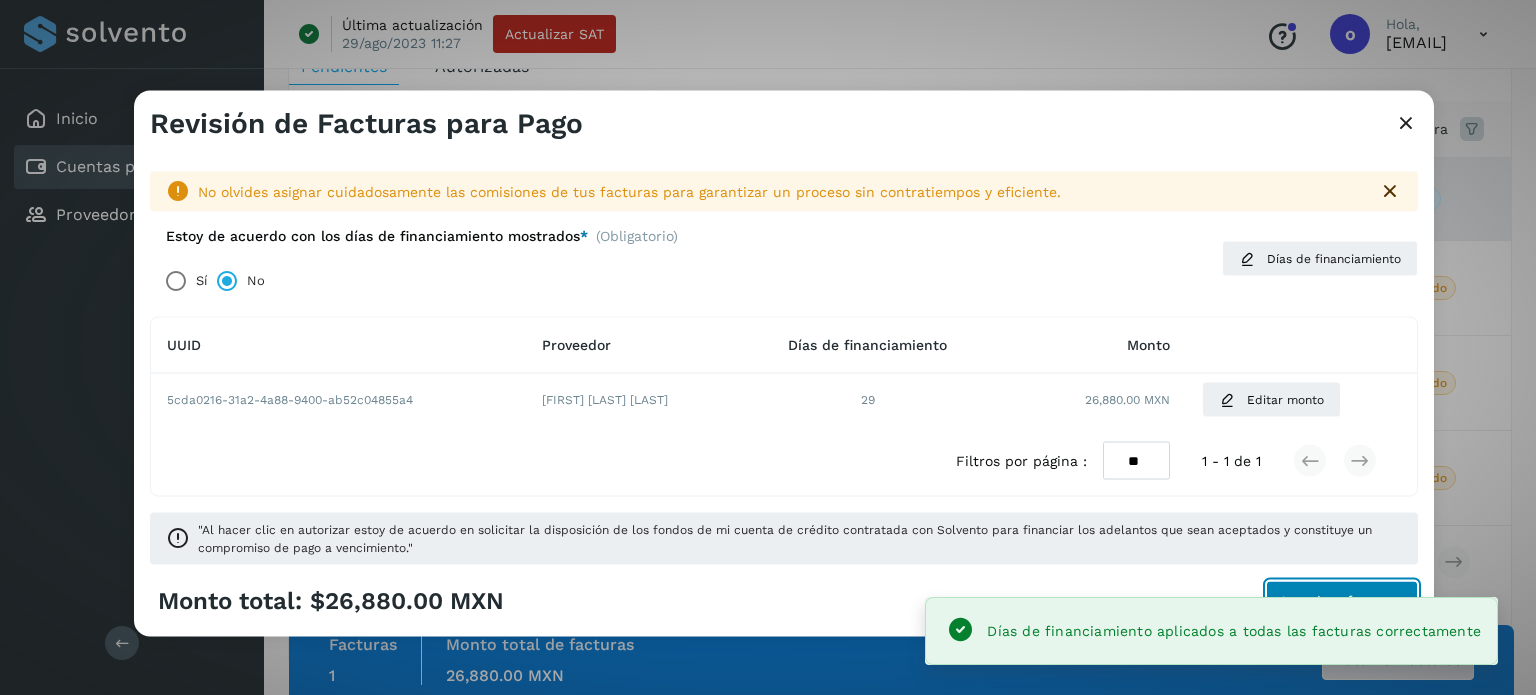 click on "Autorizar facturas" at bounding box center [1342, 601] 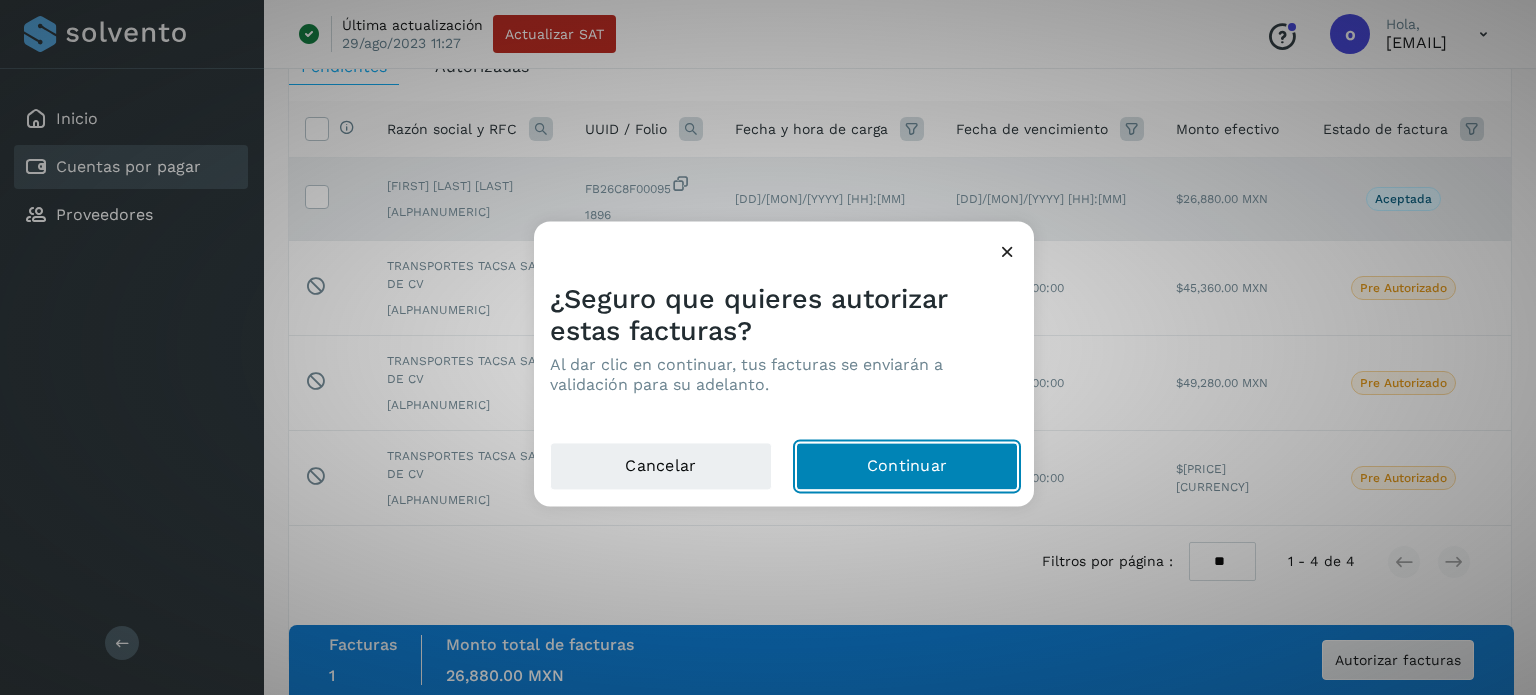click on "Continuar" 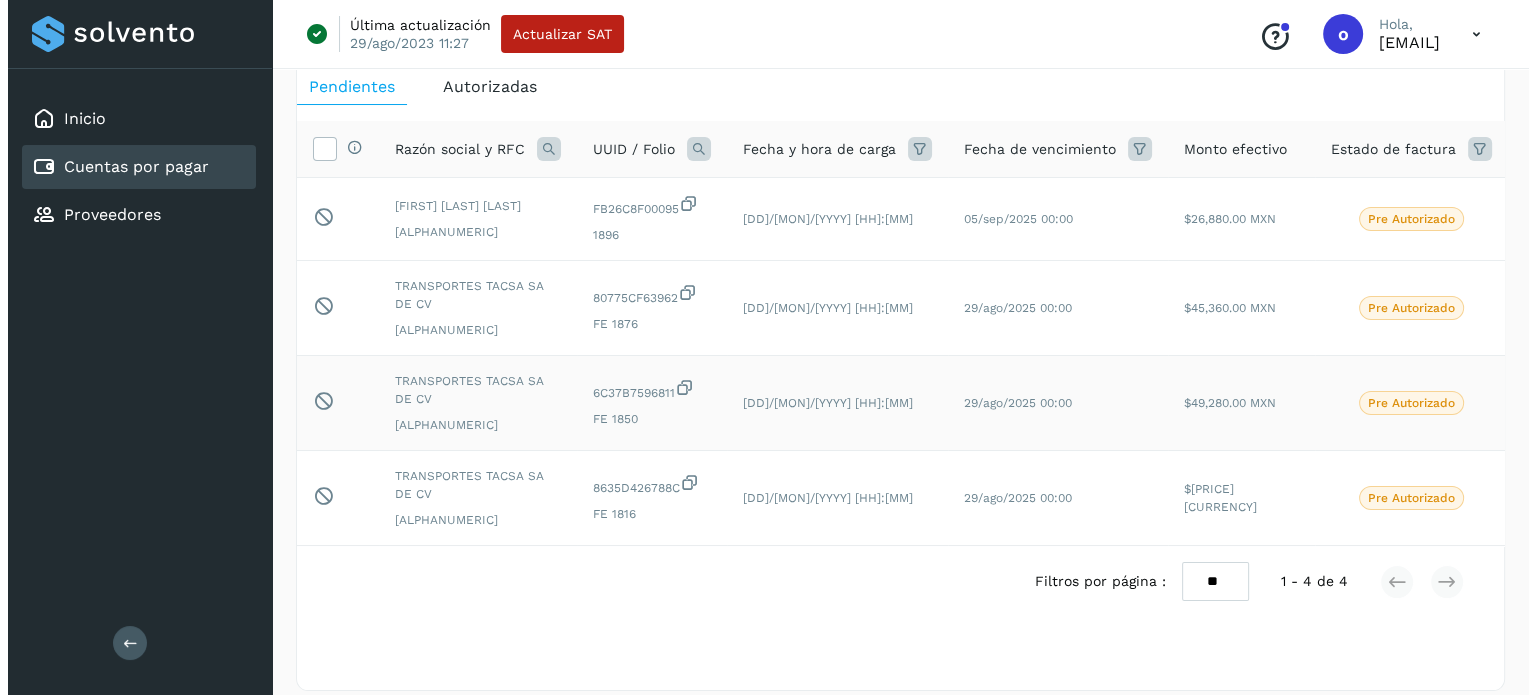 scroll, scrollTop: 45, scrollLeft: 0, axis: vertical 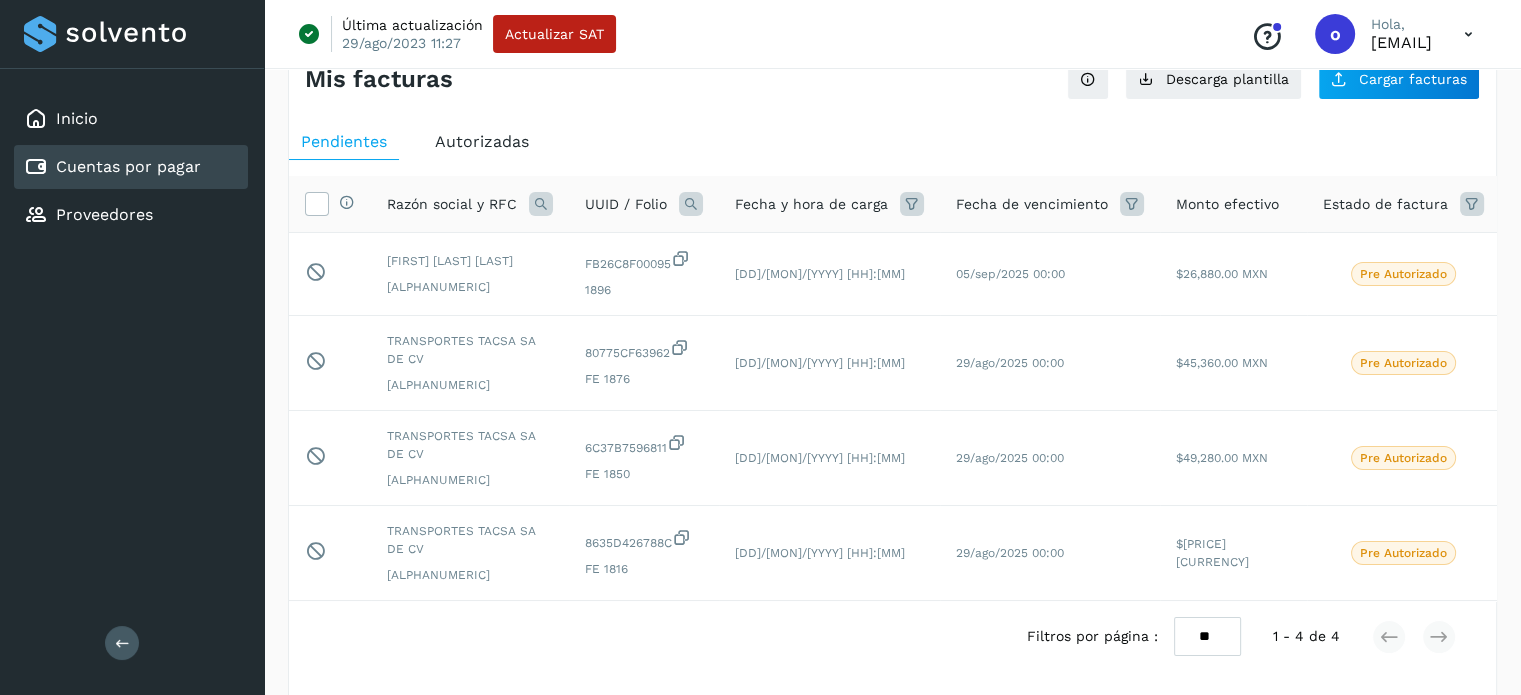 click on "Autorizadas" at bounding box center [482, 141] 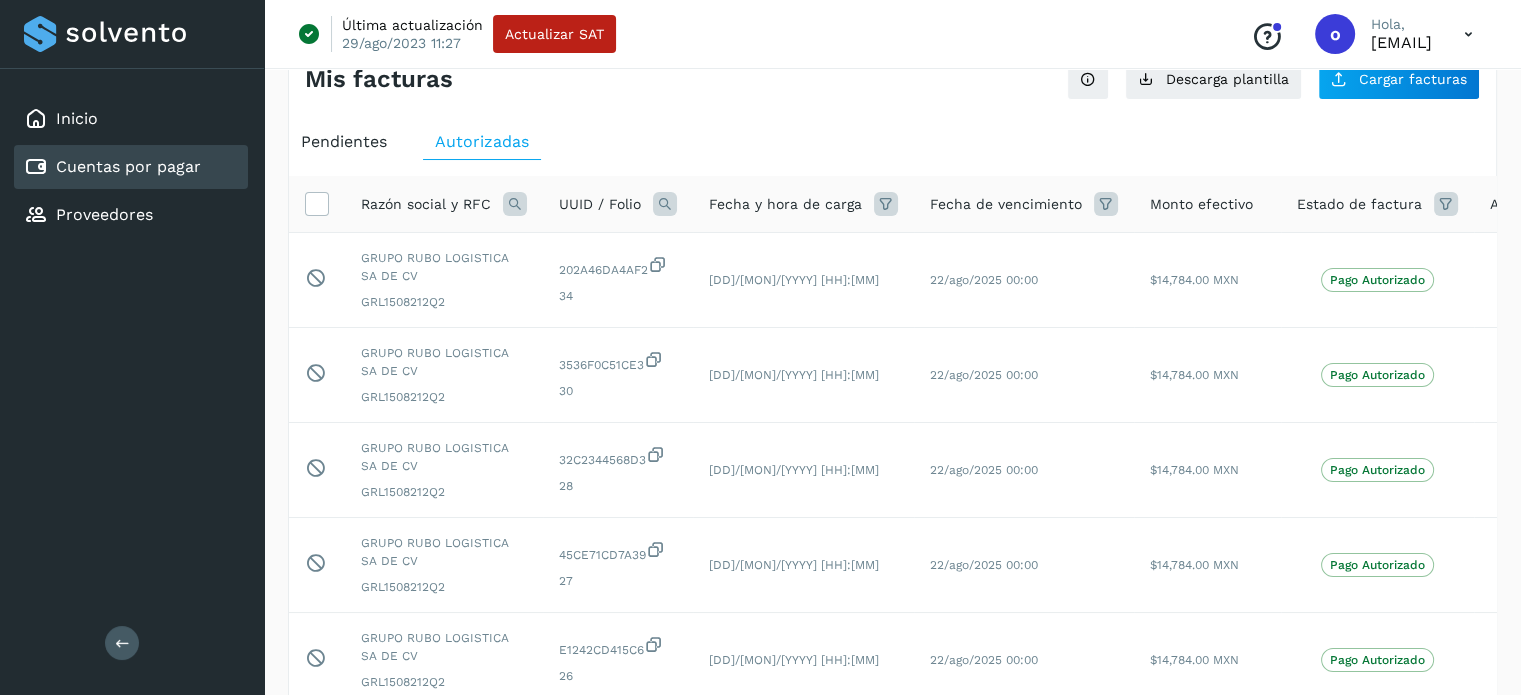 click on "Pendientes" at bounding box center [344, 141] 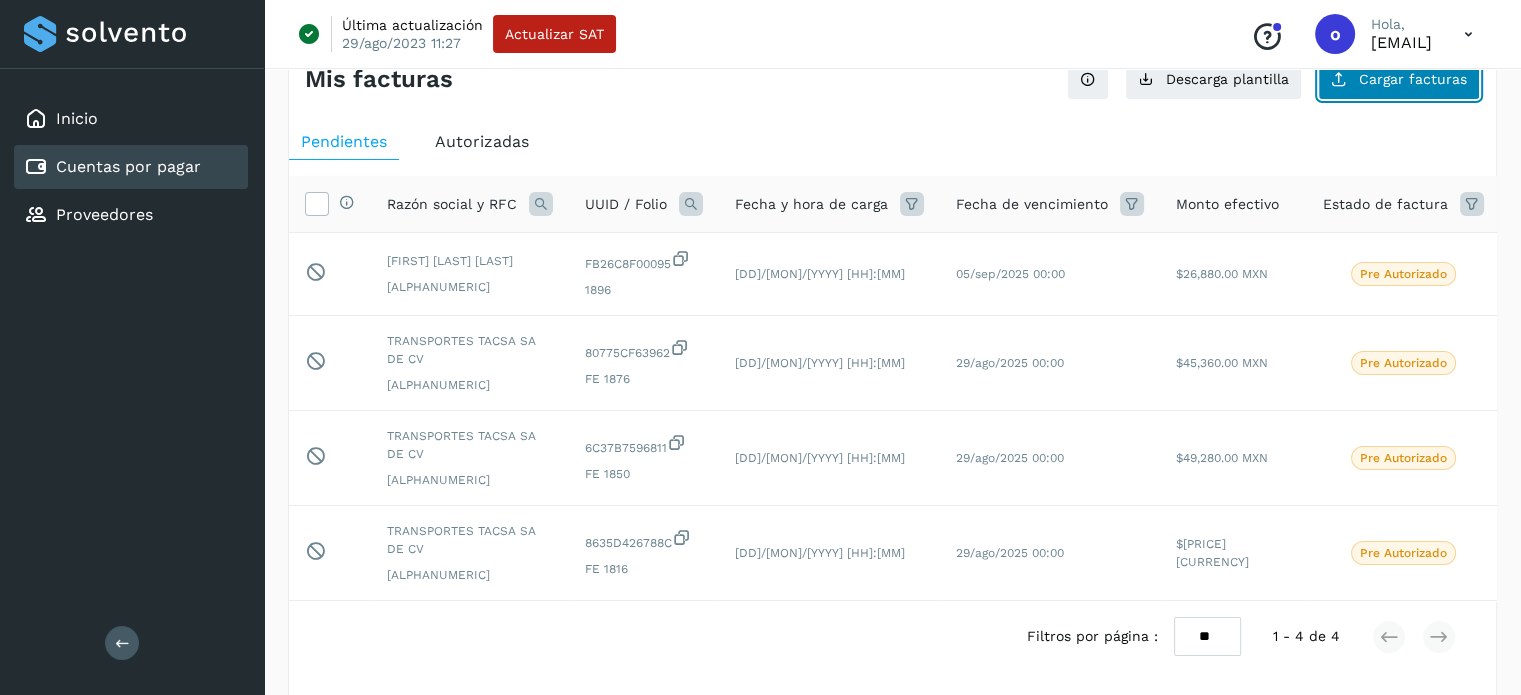 click on "Cargar facturas" 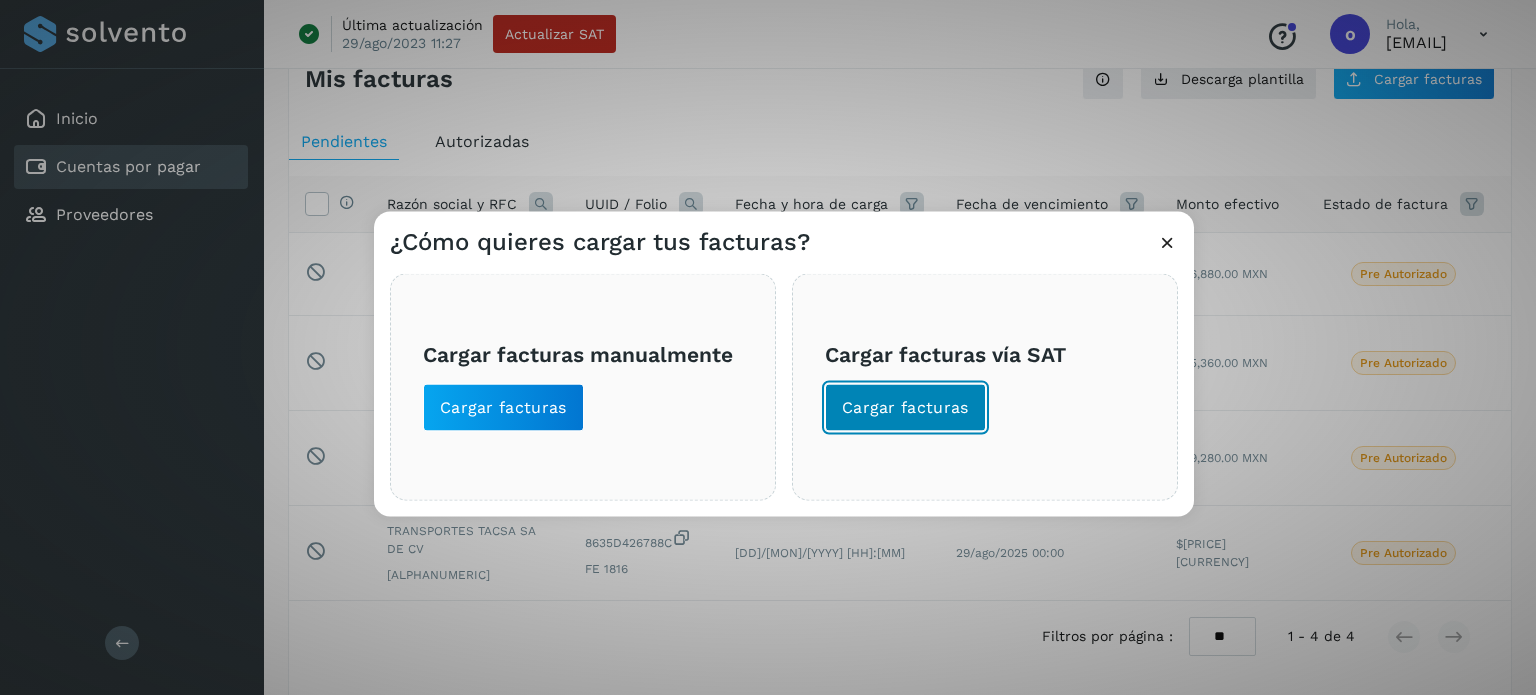 click on "Cargar facturas" 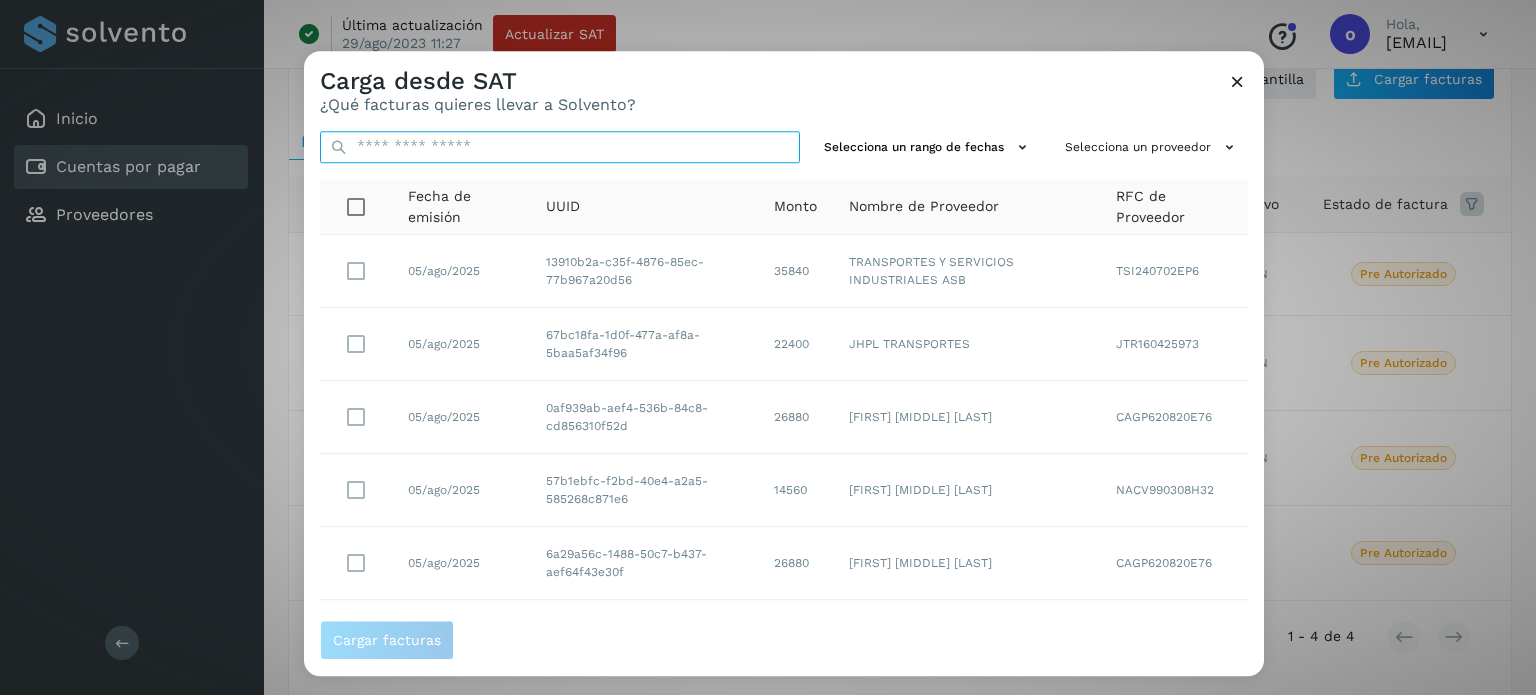 click at bounding box center [560, 147] 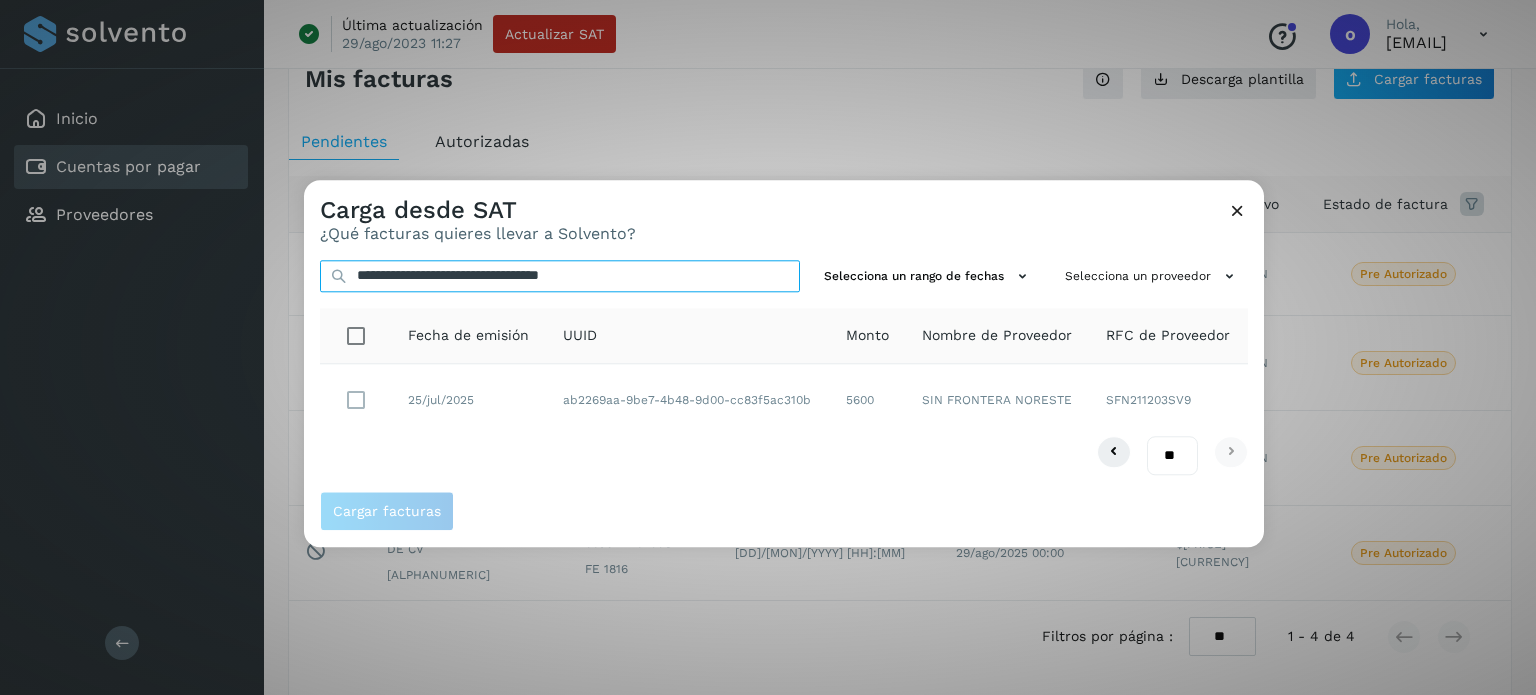 type on "**********" 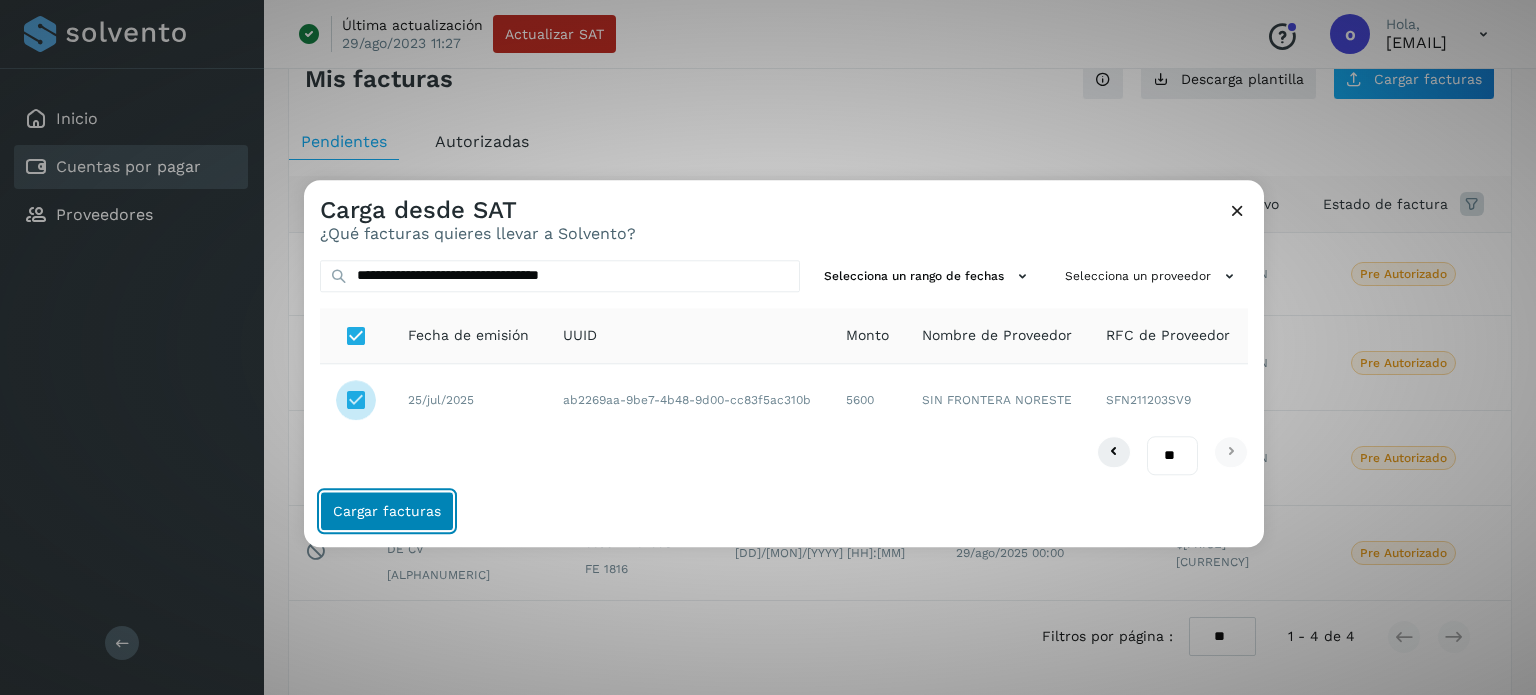 click on "Cargar facturas" 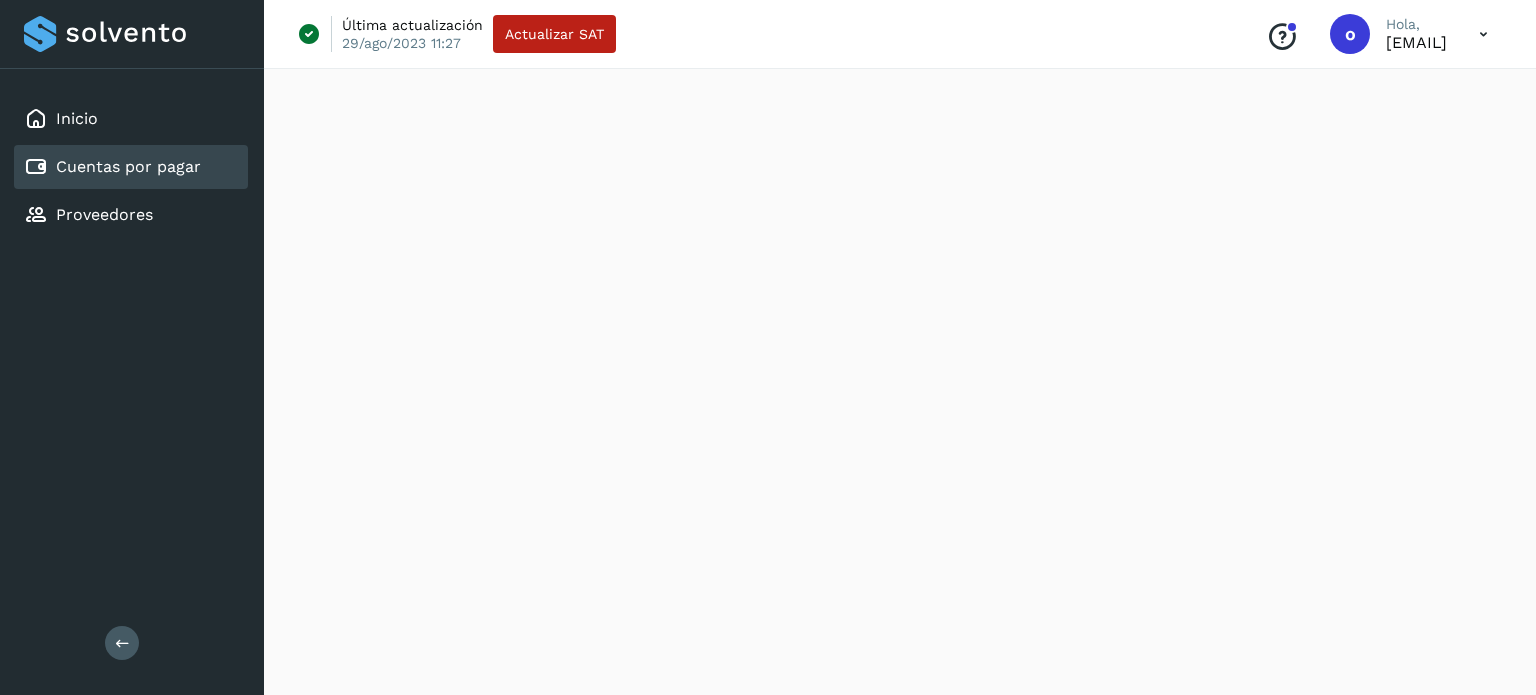 scroll, scrollTop: 0, scrollLeft: 0, axis: both 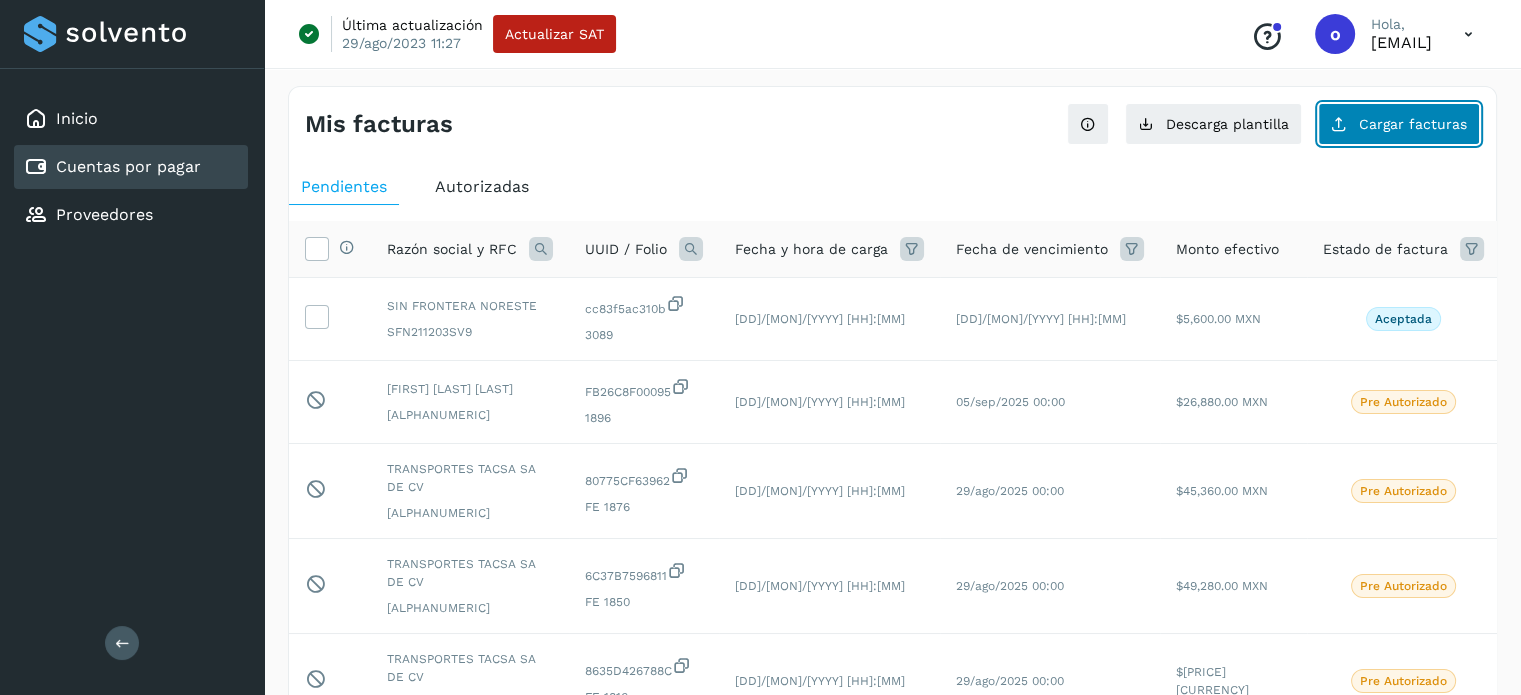 click on "Cargar facturas" 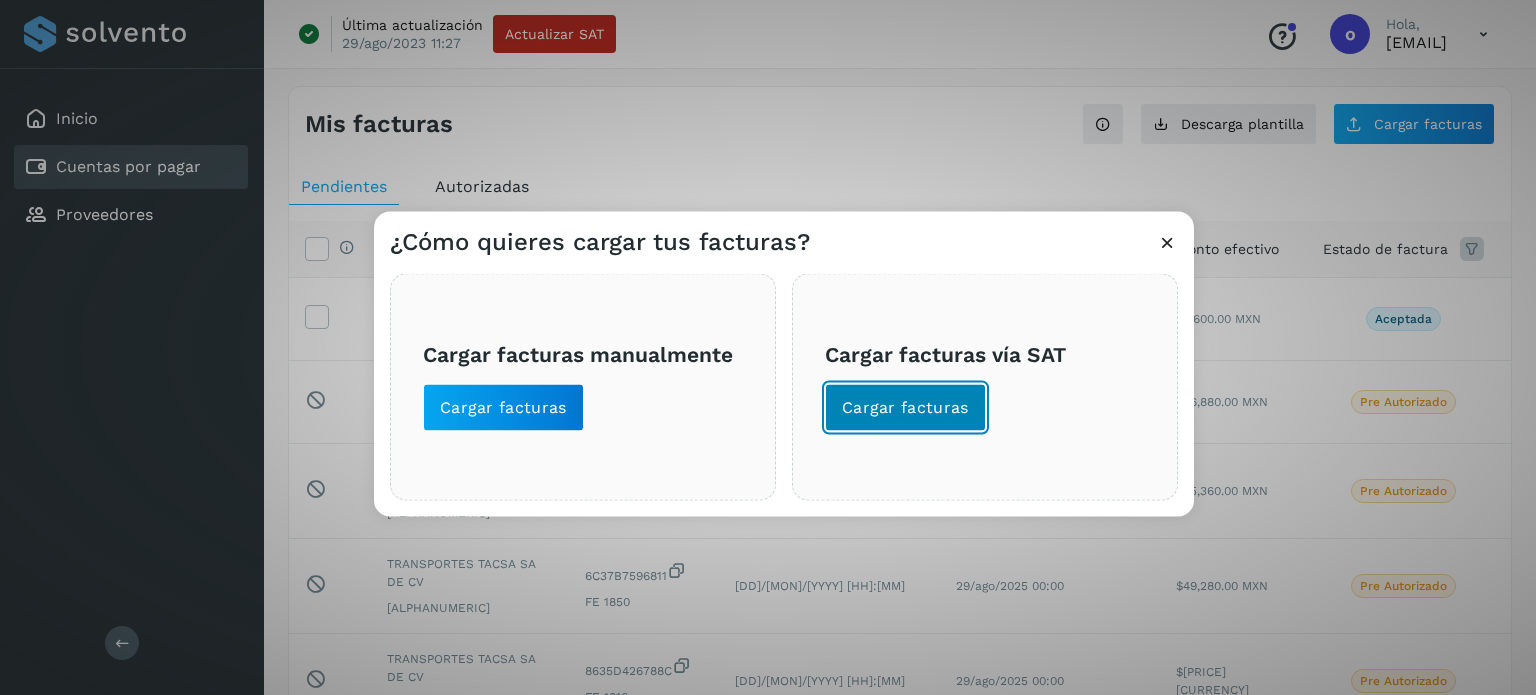 click on "Cargar facturas" 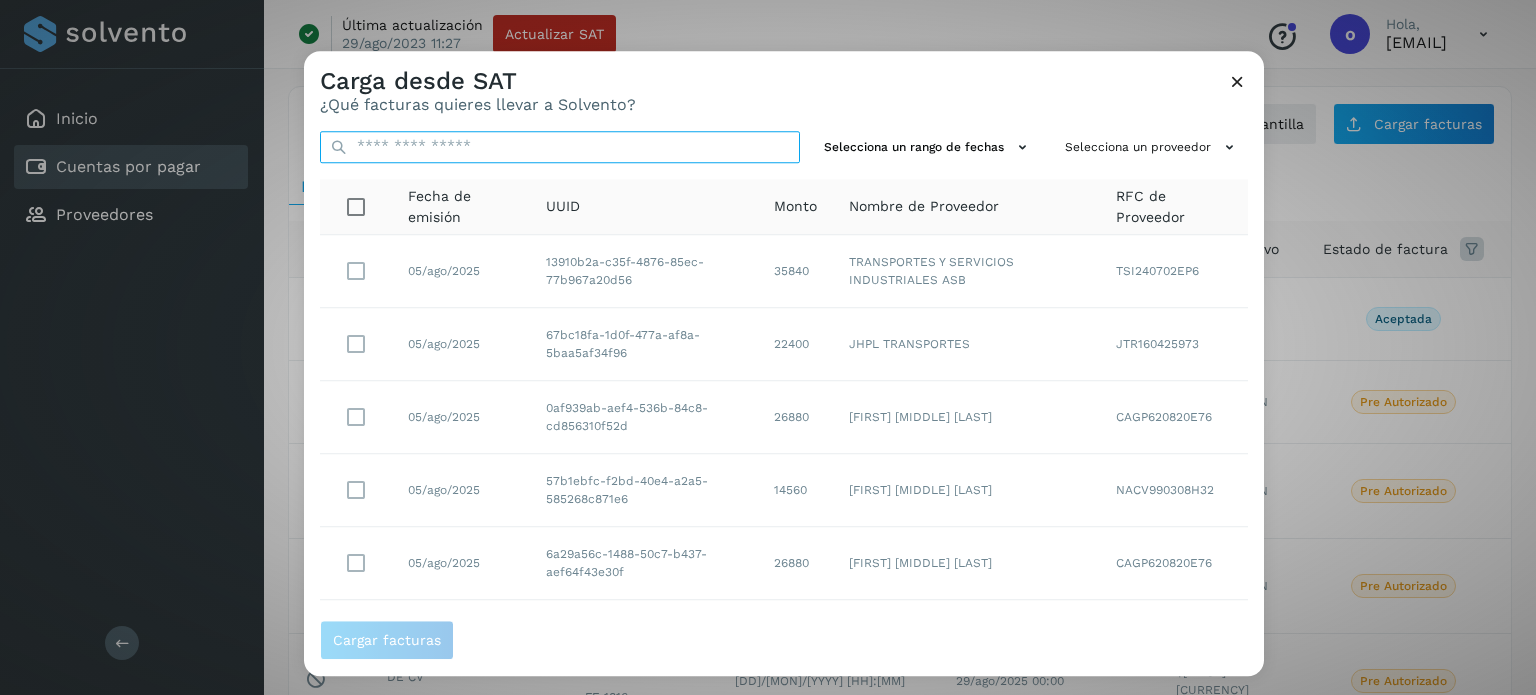 click at bounding box center (560, 147) 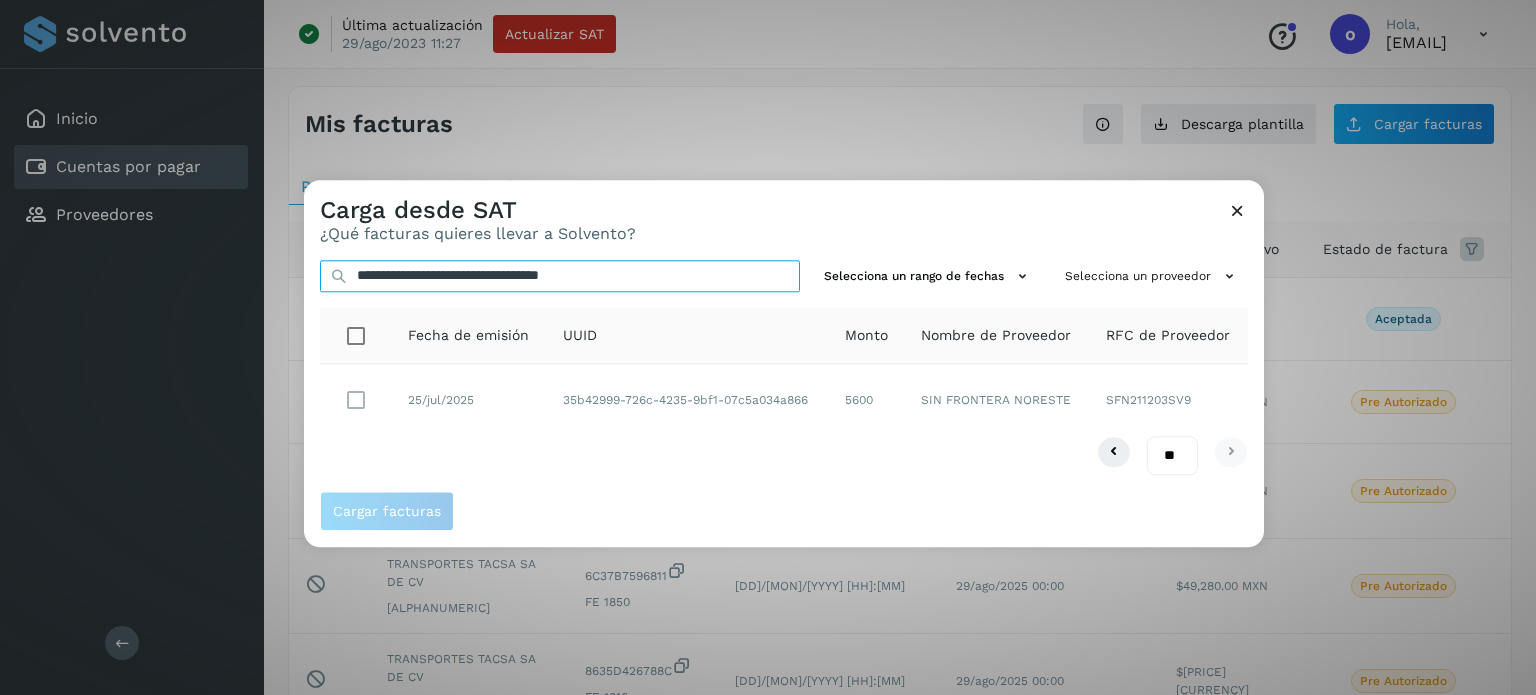 type on "**********" 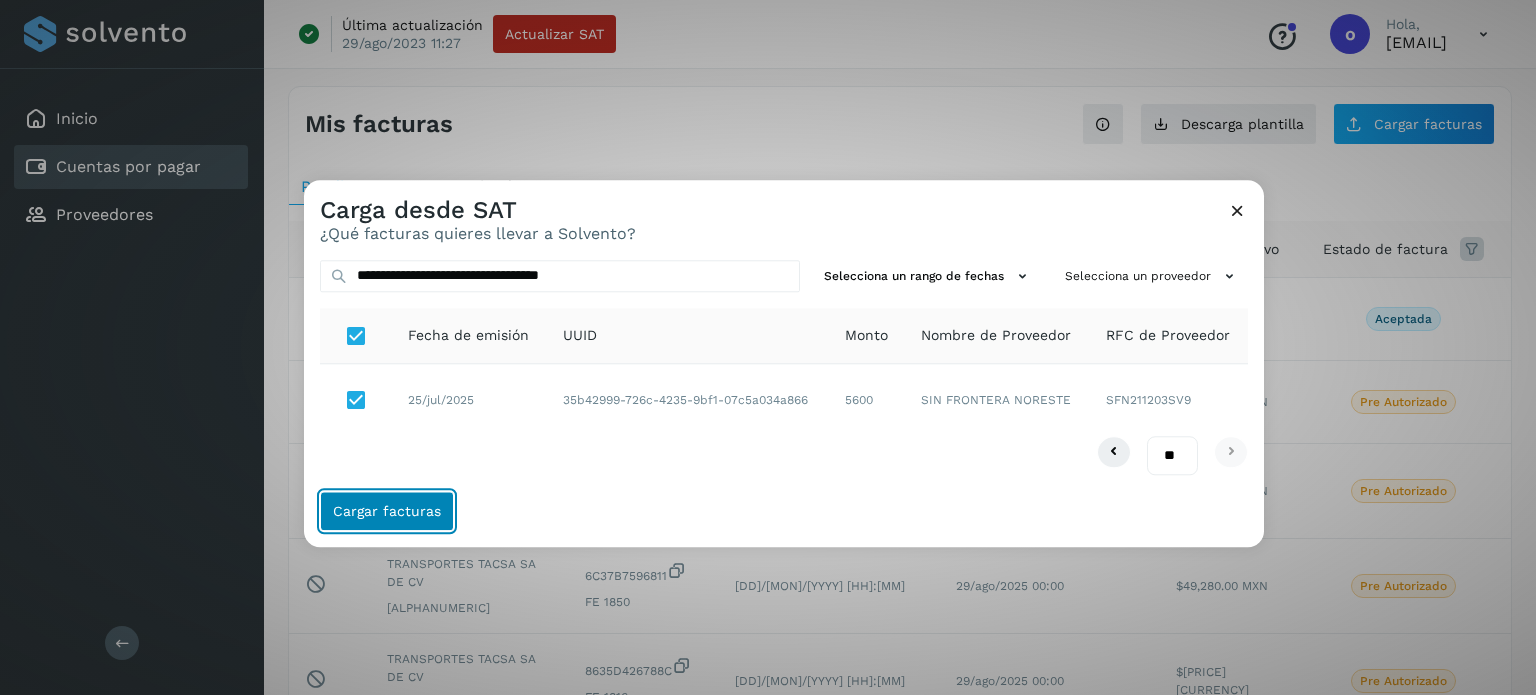 click on "Cargar facturas" 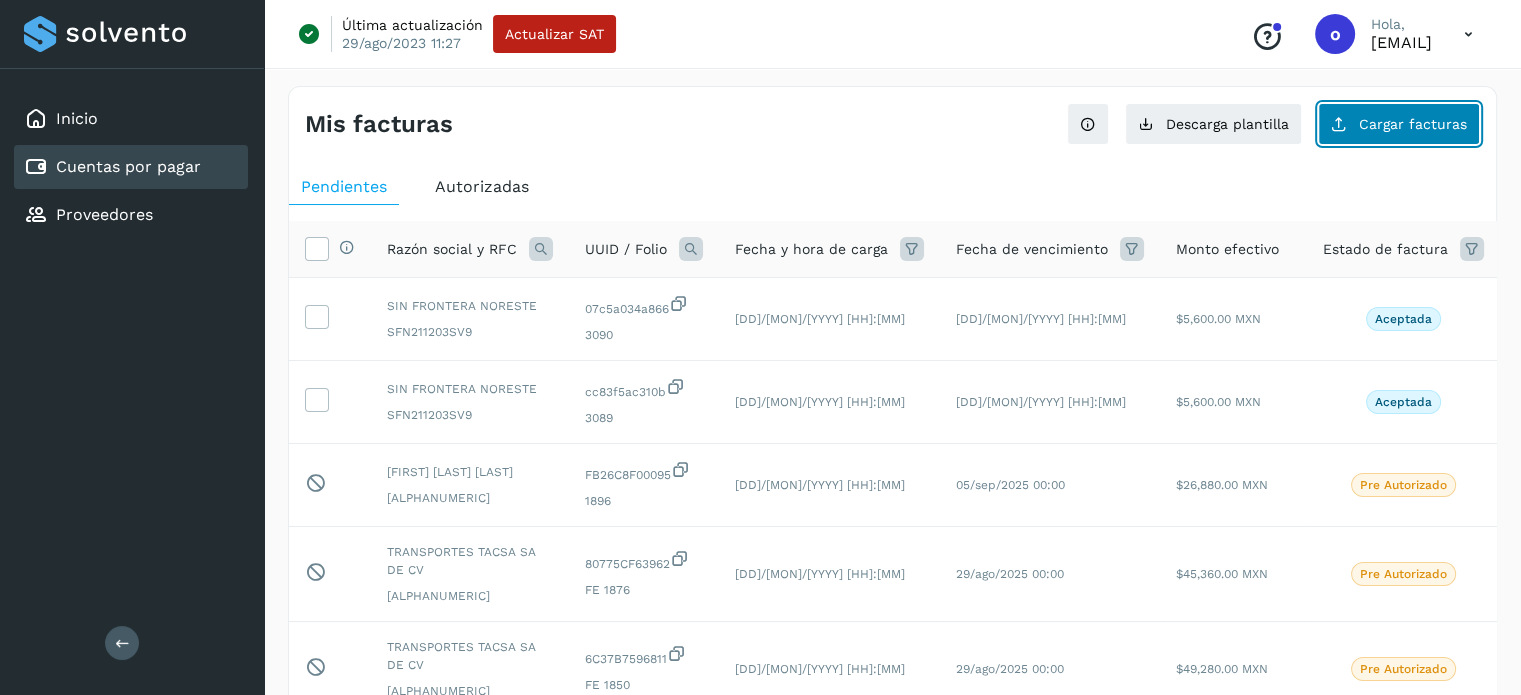 click on "Cargar facturas" 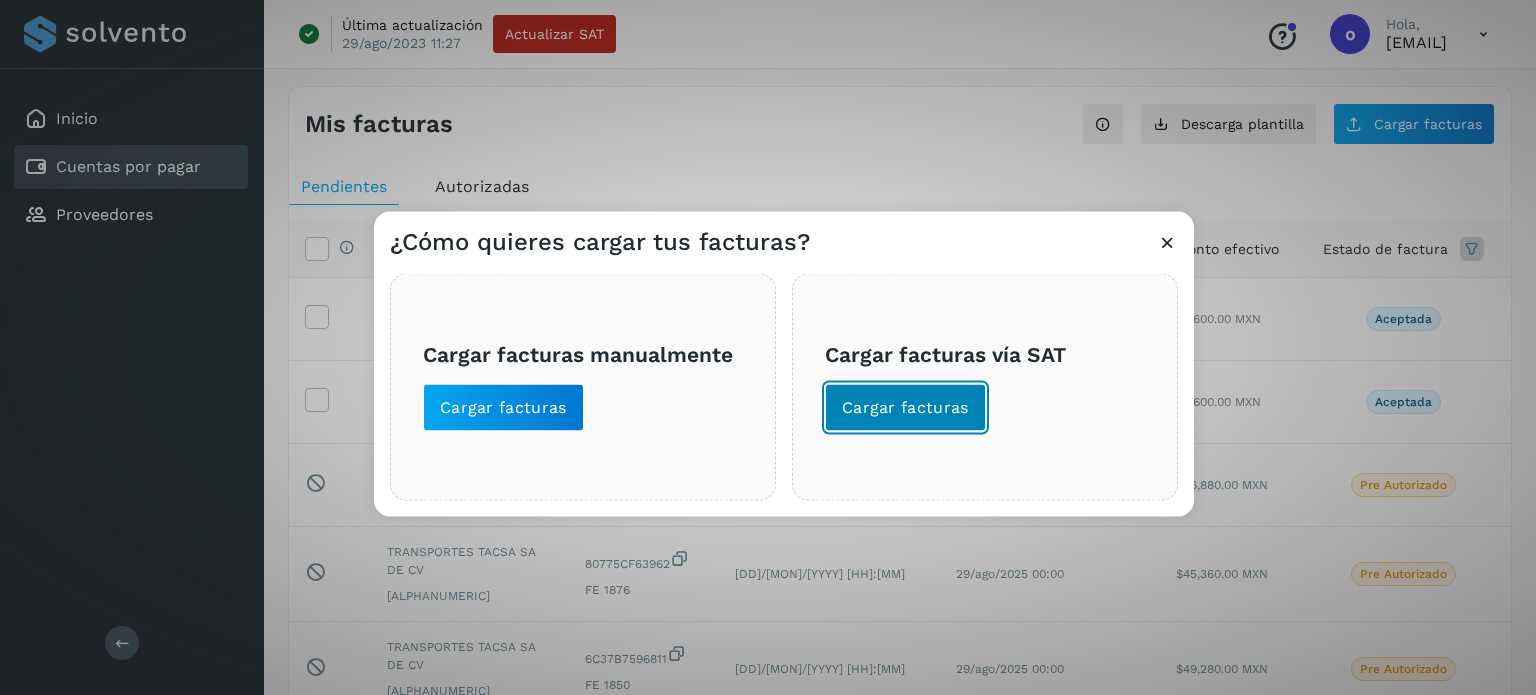 click on "Cargar facturas" 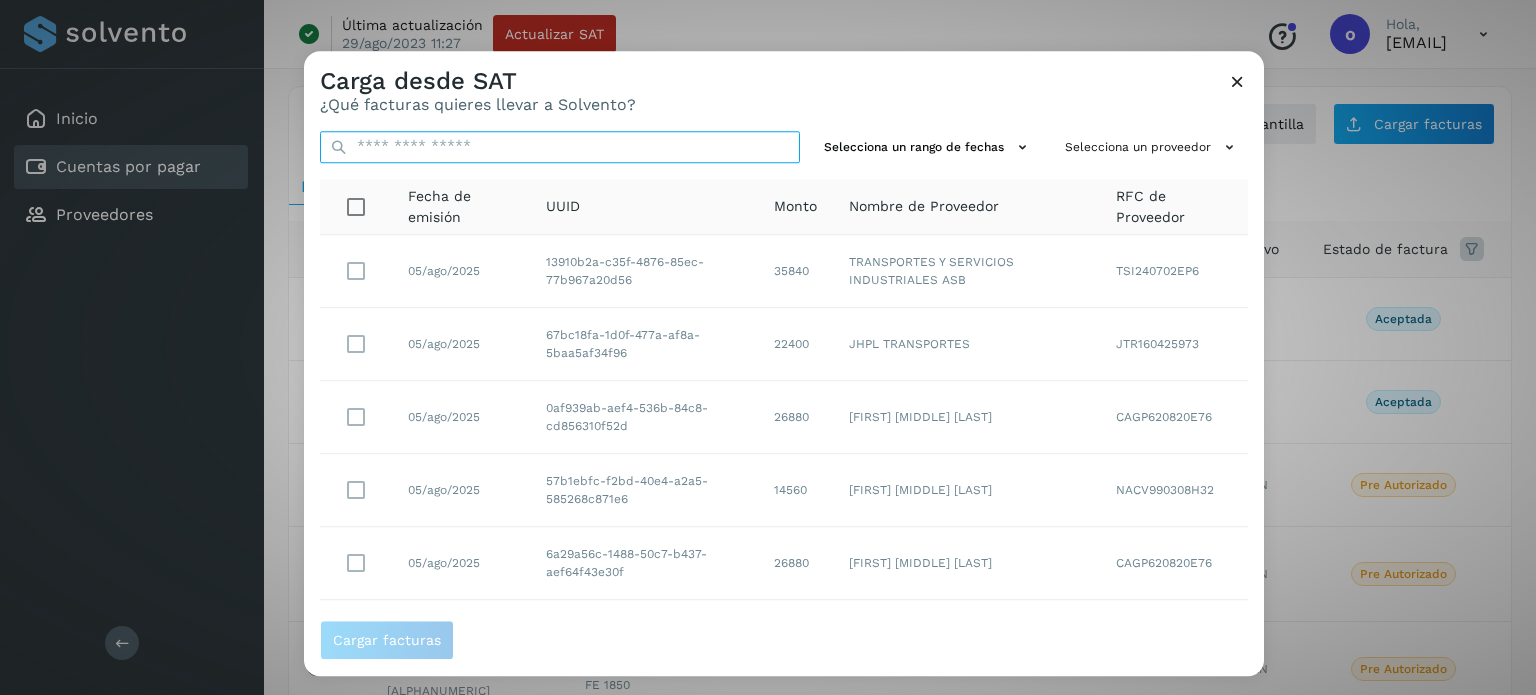 click at bounding box center (560, 147) 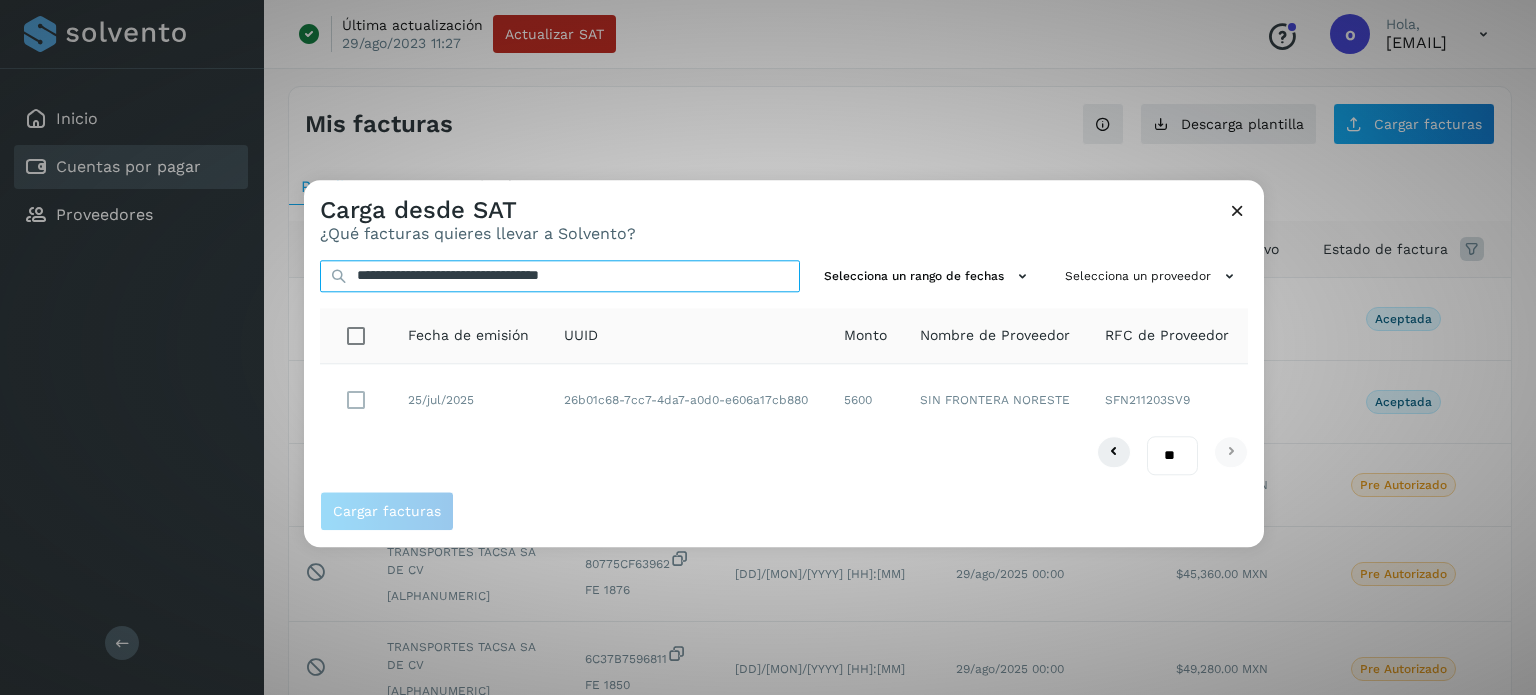 type on "**********" 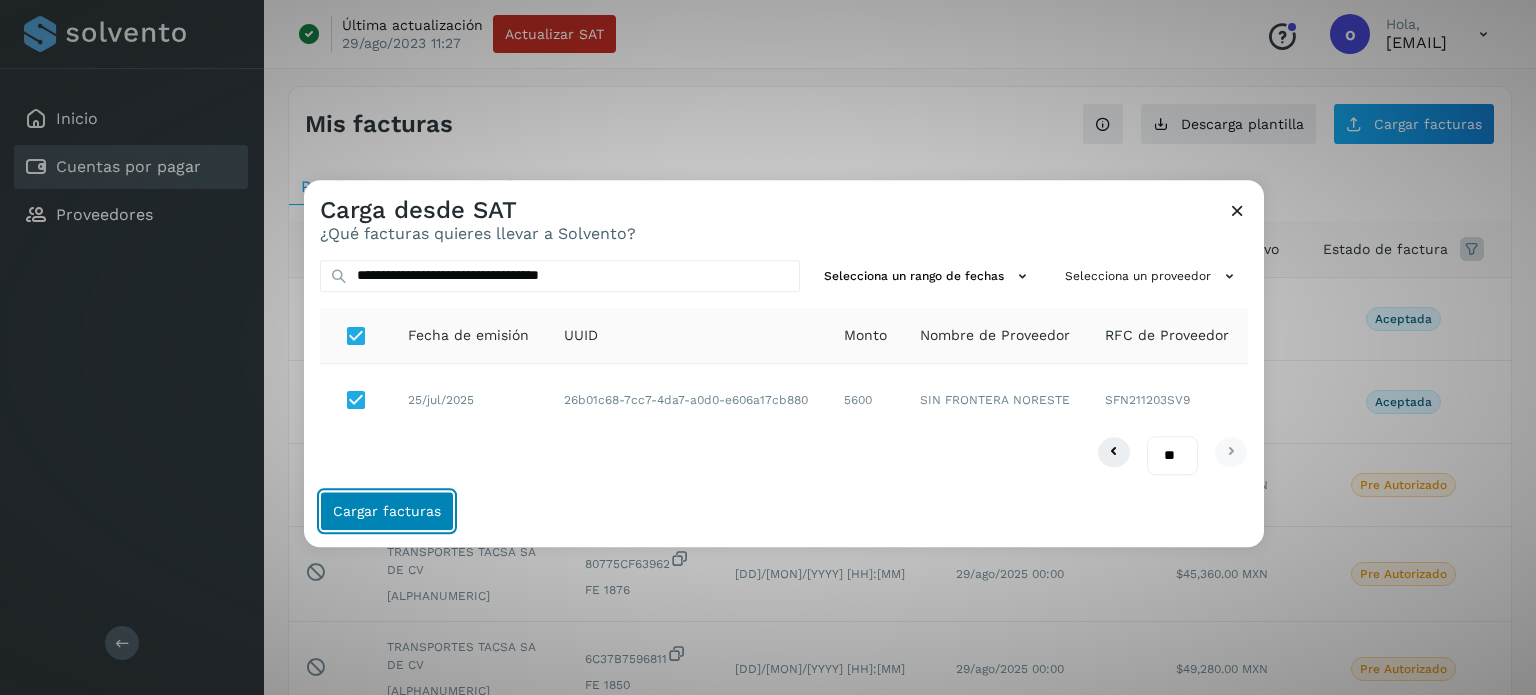 click on "Cargar facturas" at bounding box center (387, 511) 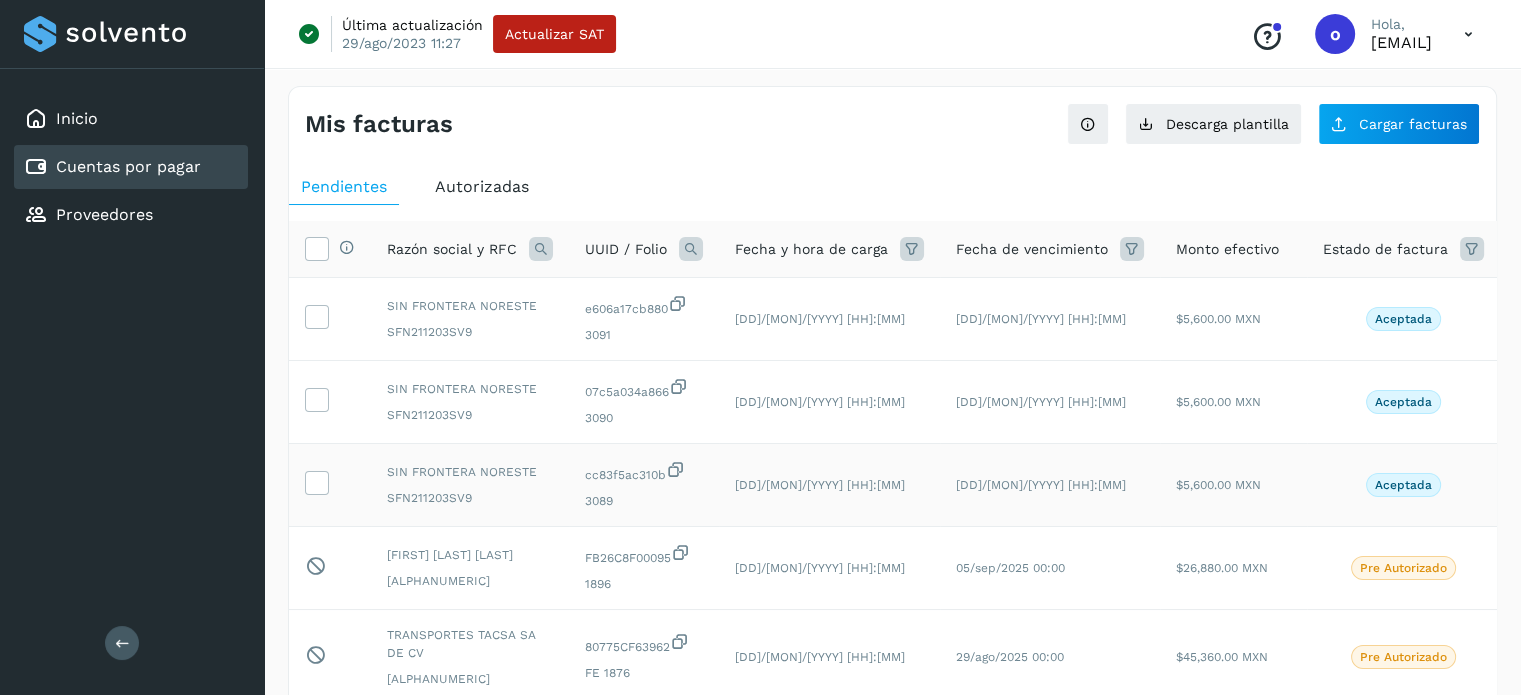 click at bounding box center [330, 485] 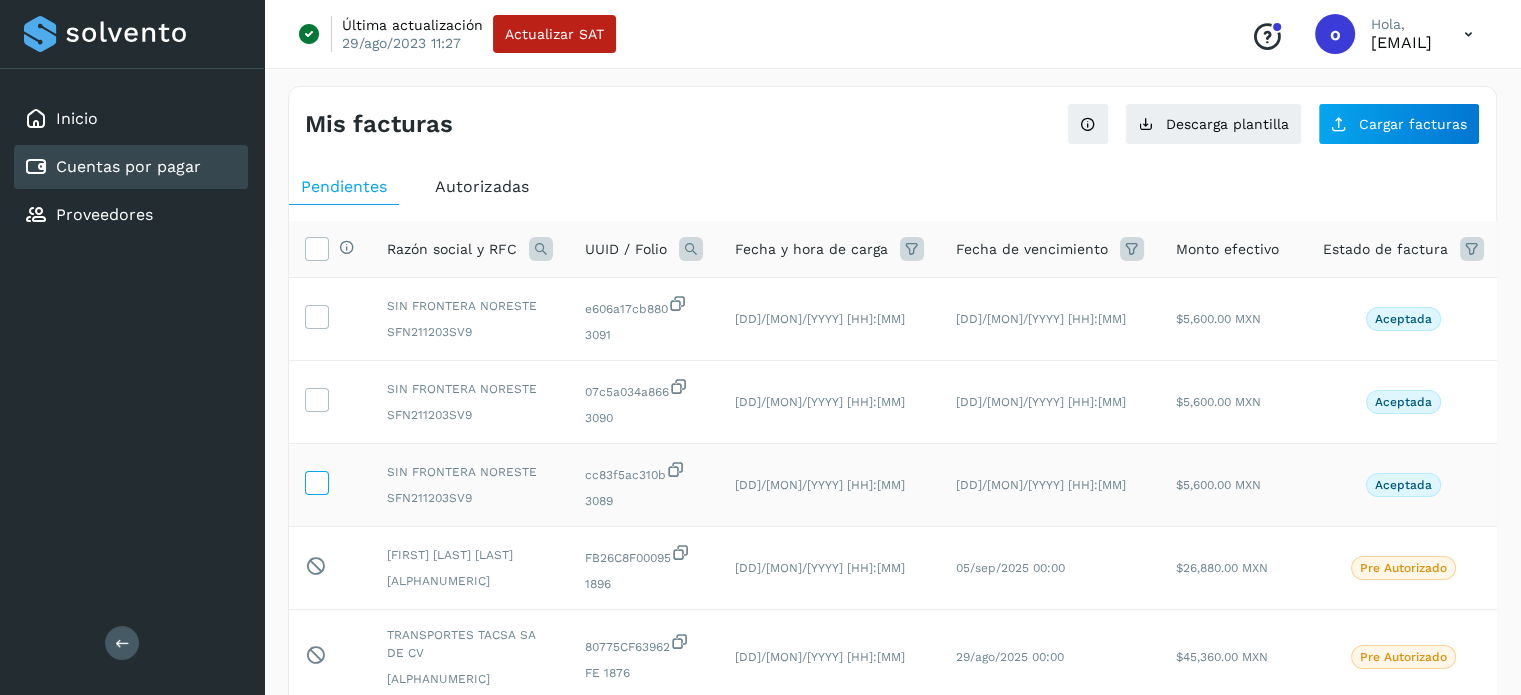 click at bounding box center (316, 481) 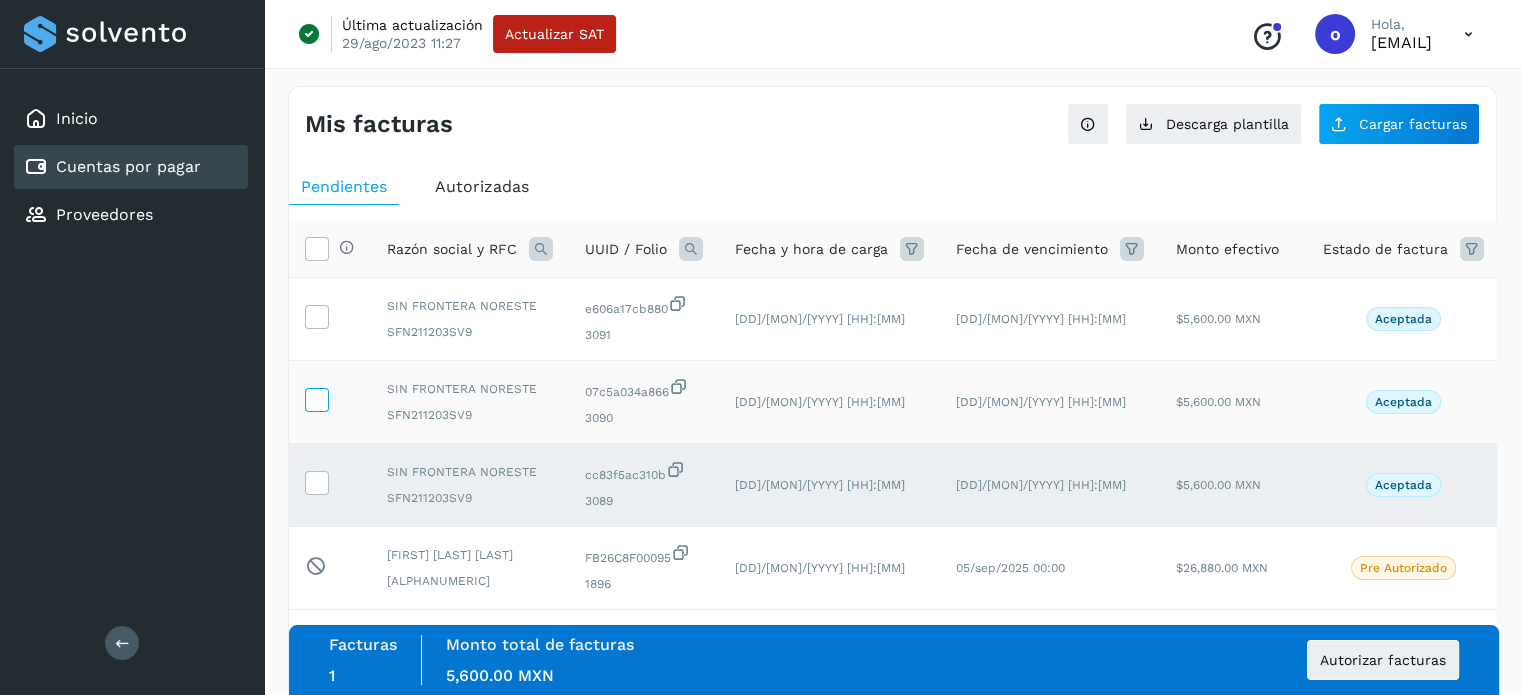 click at bounding box center [316, 398] 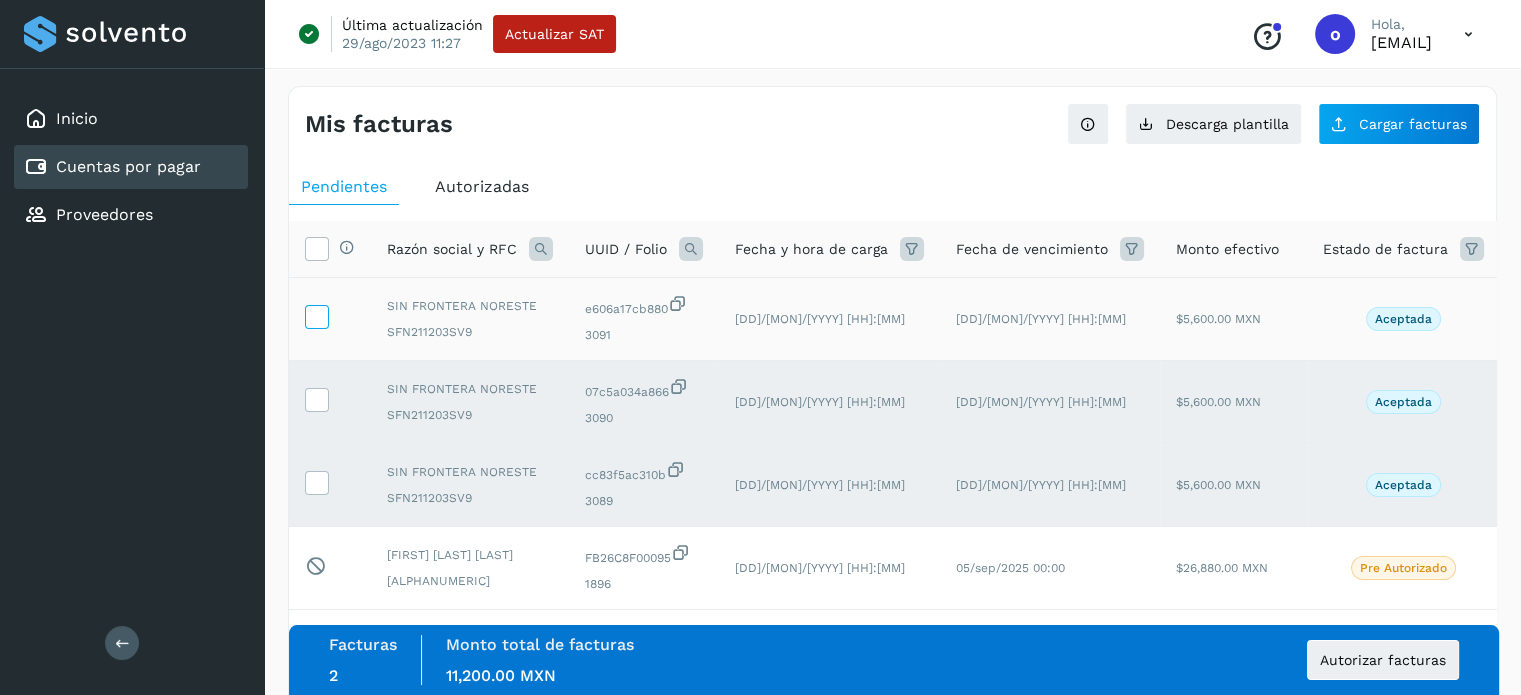 click at bounding box center (316, 315) 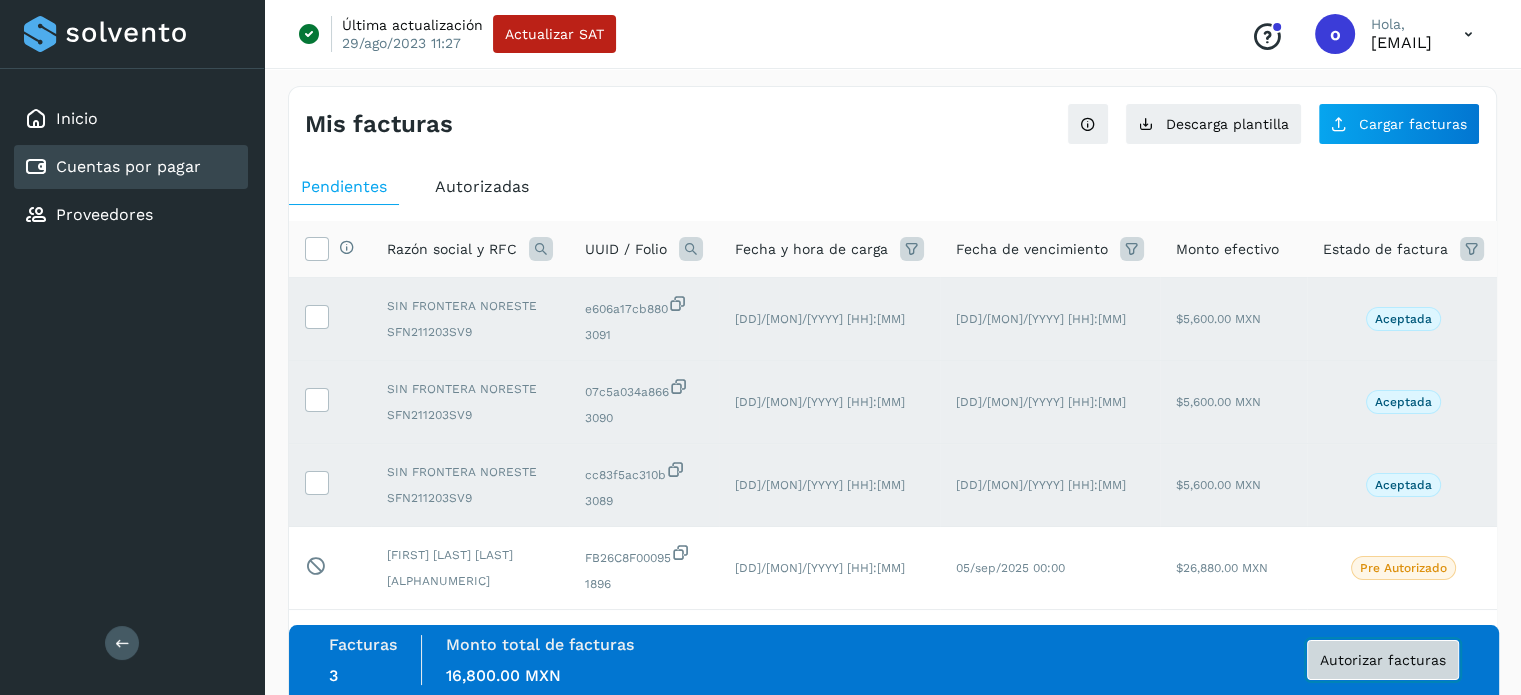 click on "Autorizar facturas" 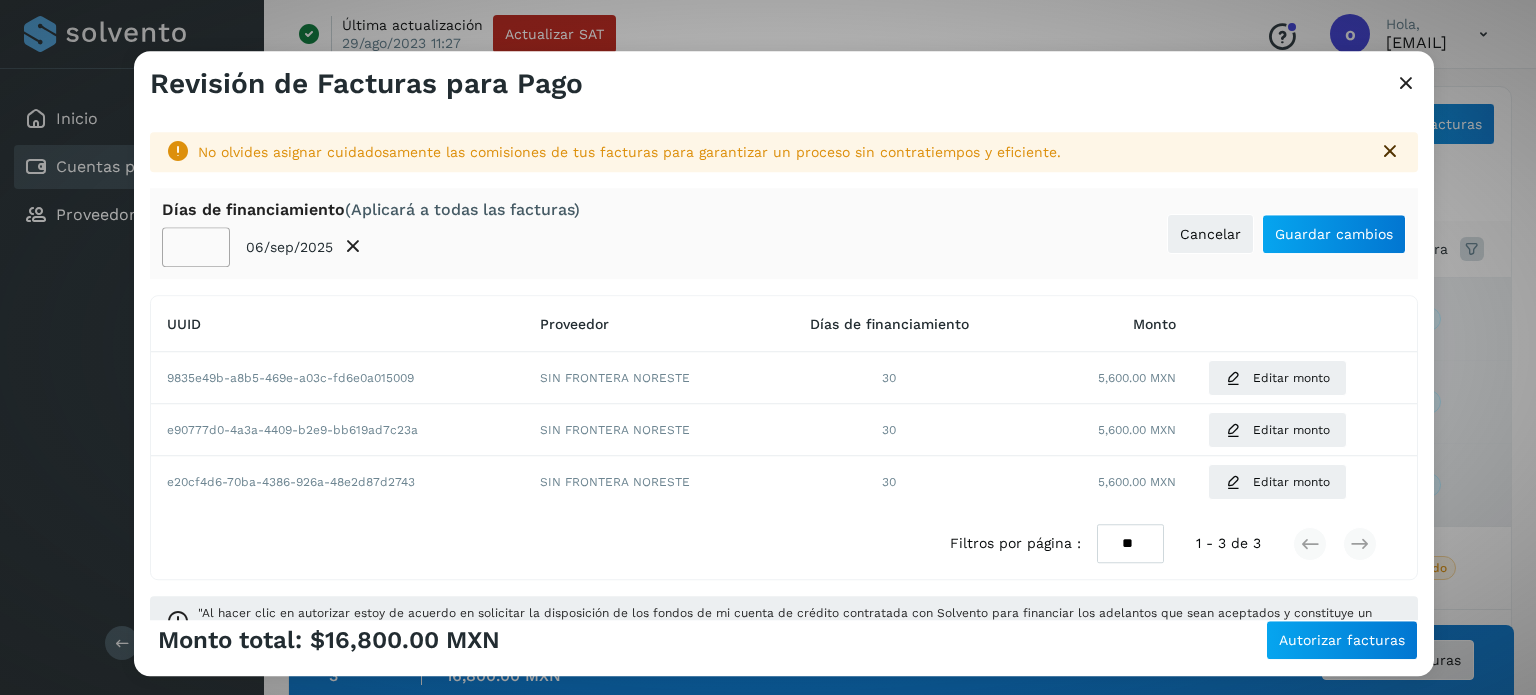 click on "**" 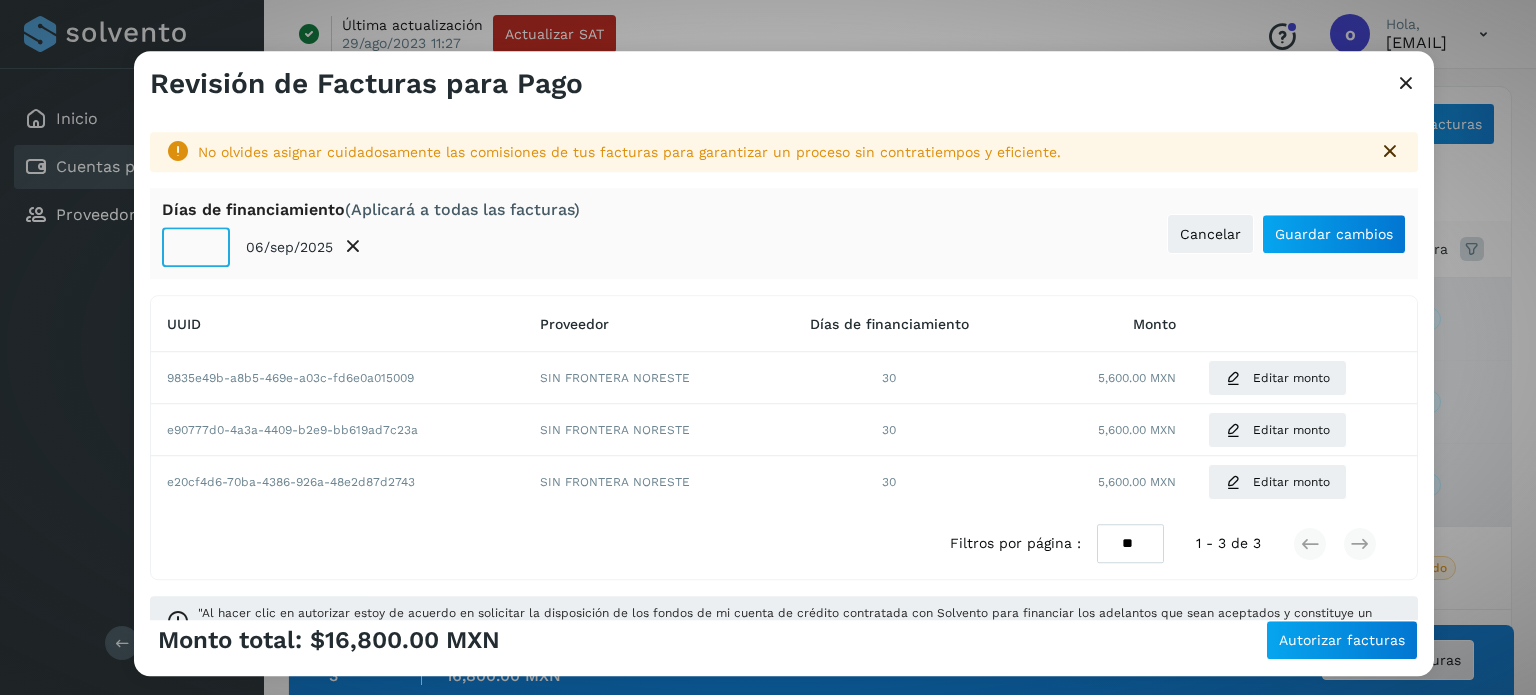 click on "**" 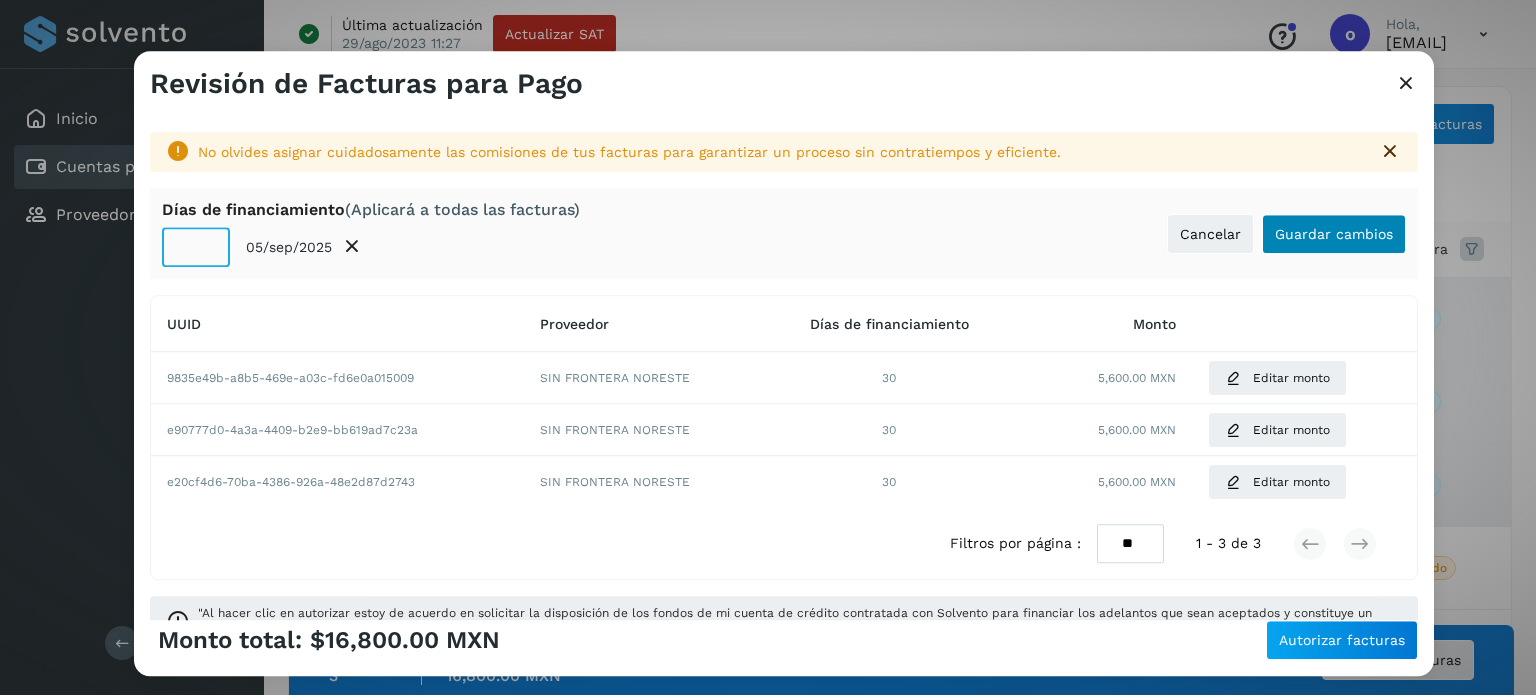 type on "**" 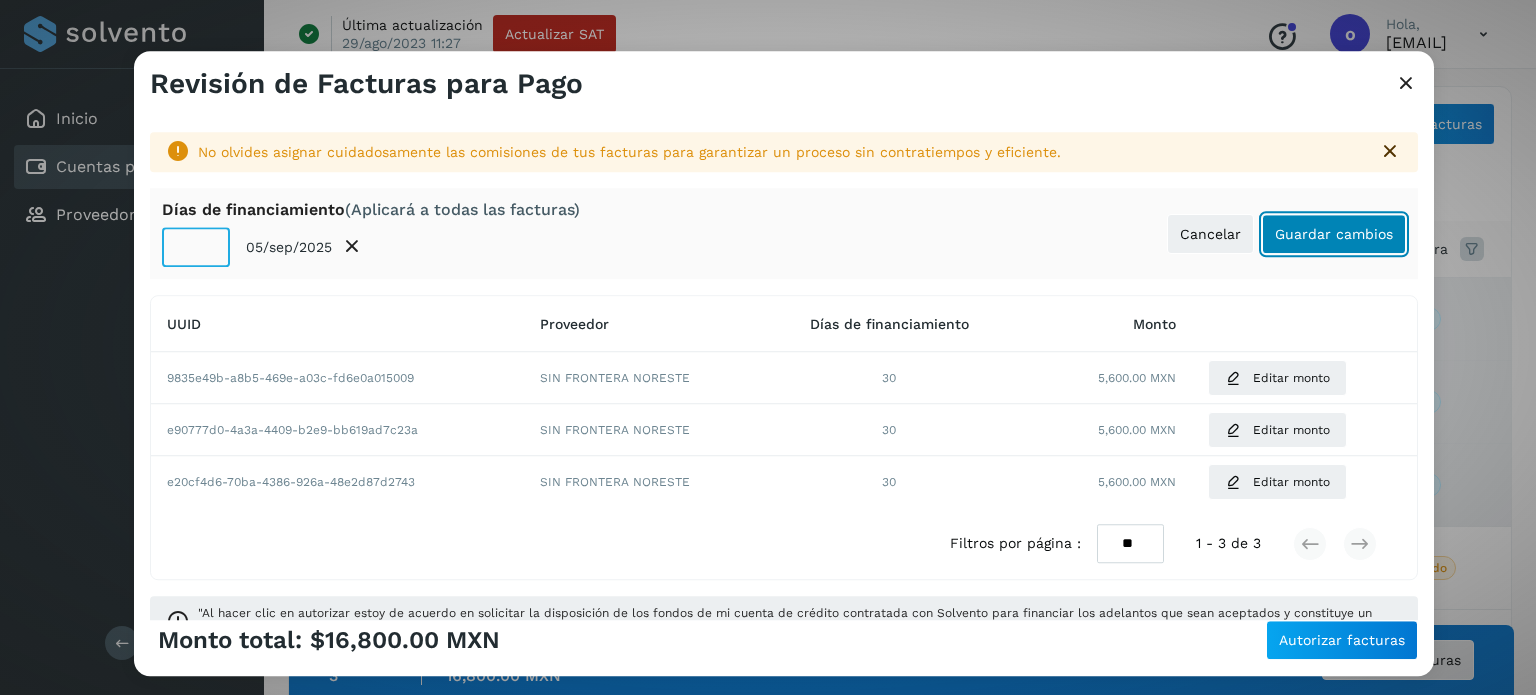 click on "Guardar cambios" at bounding box center [1334, 234] 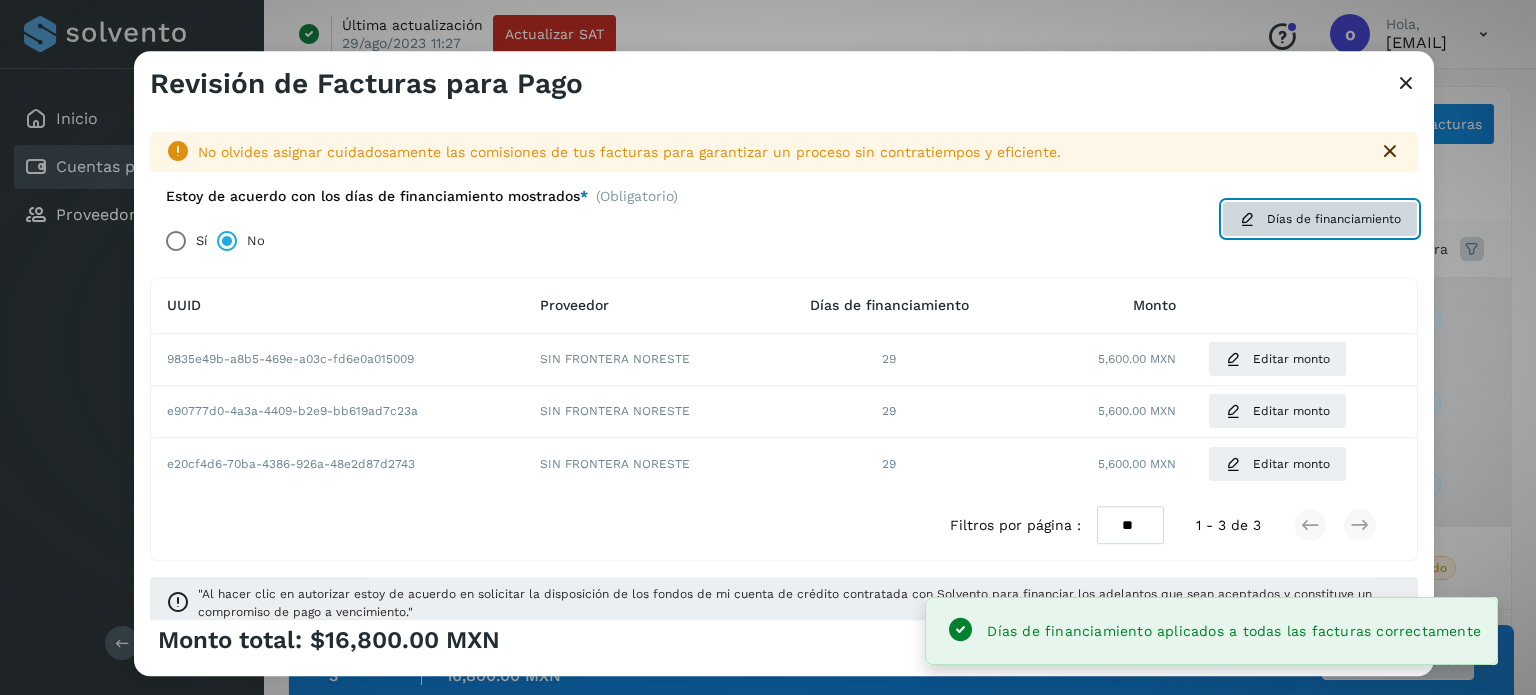 click on "Días de financiamiento" 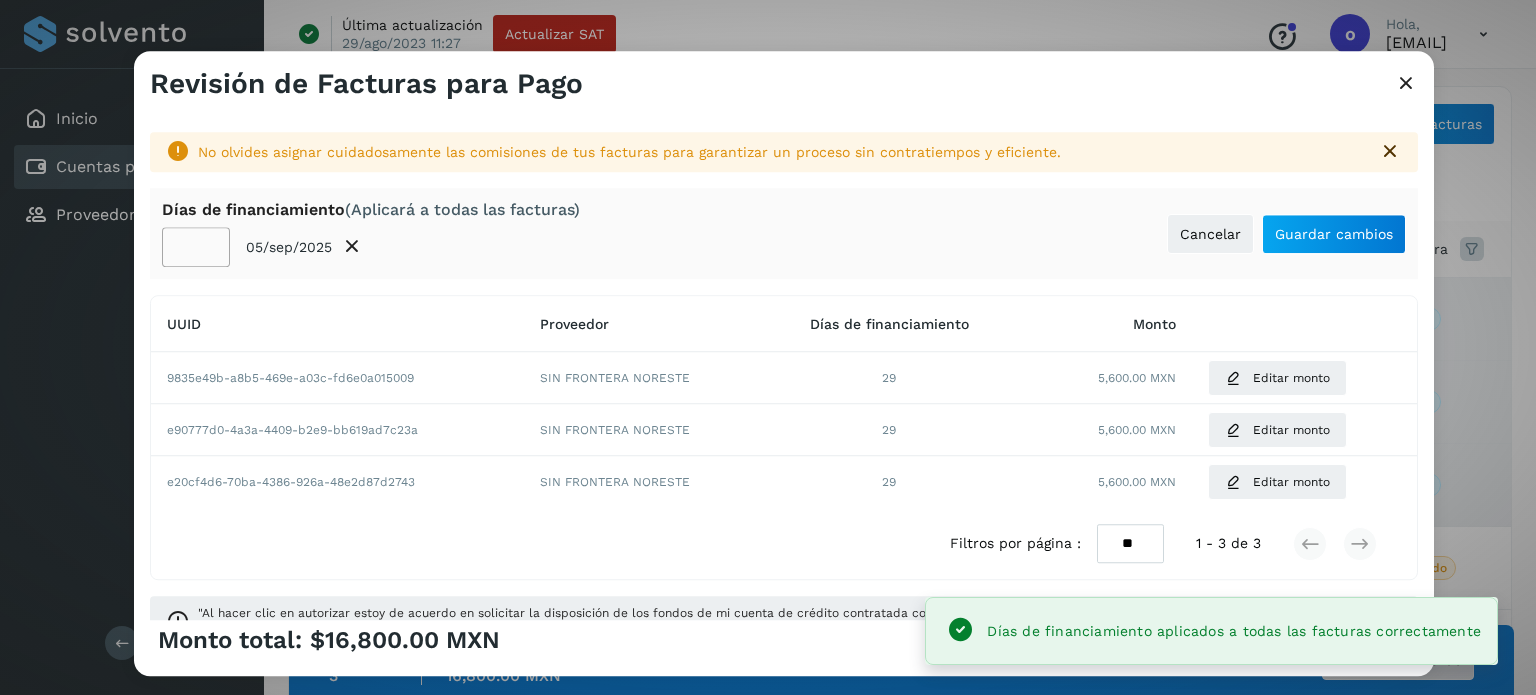 click on "Días de financiamiento  (Aplicará a todas las facturas) ** 05/sep/2025 Cancelar Guardar cambios" at bounding box center (784, 233) 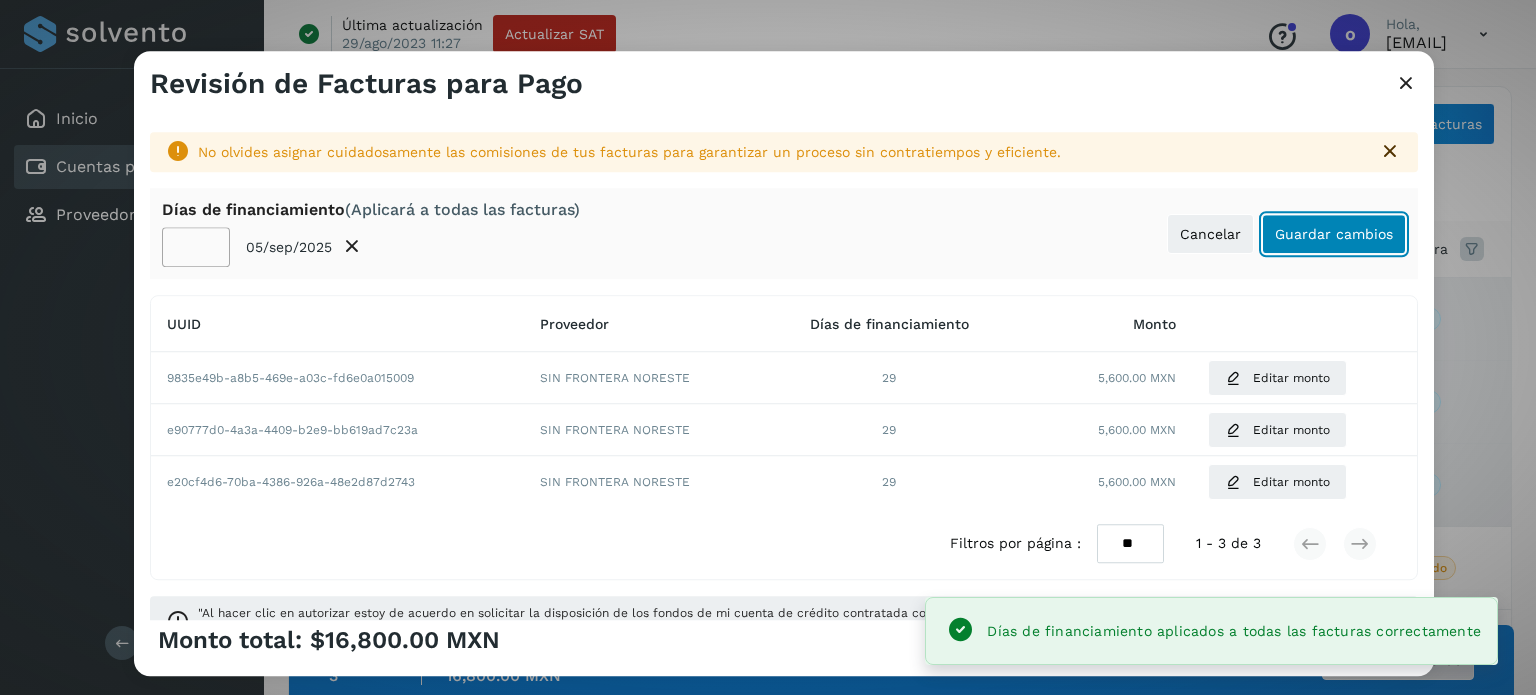 click on "Guardar cambios" 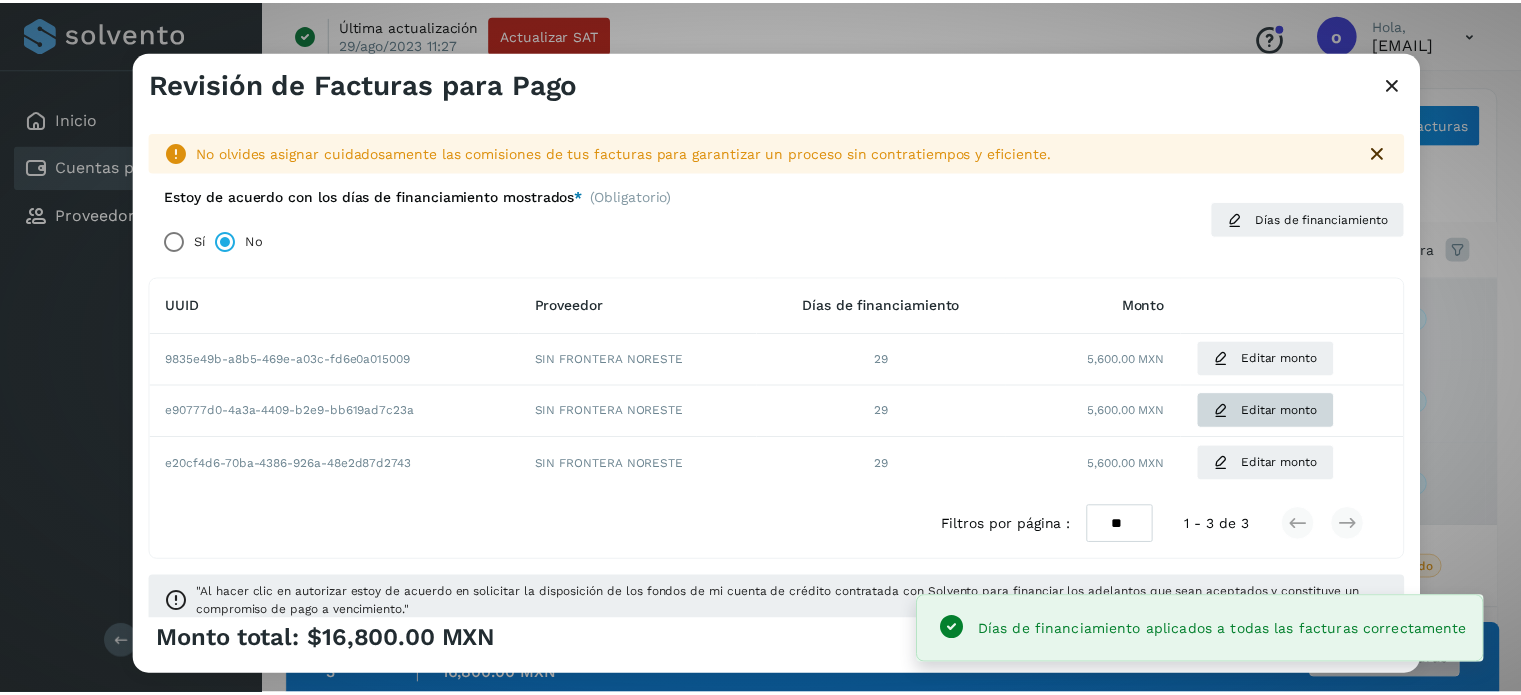 scroll, scrollTop: 28, scrollLeft: 0, axis: vertical 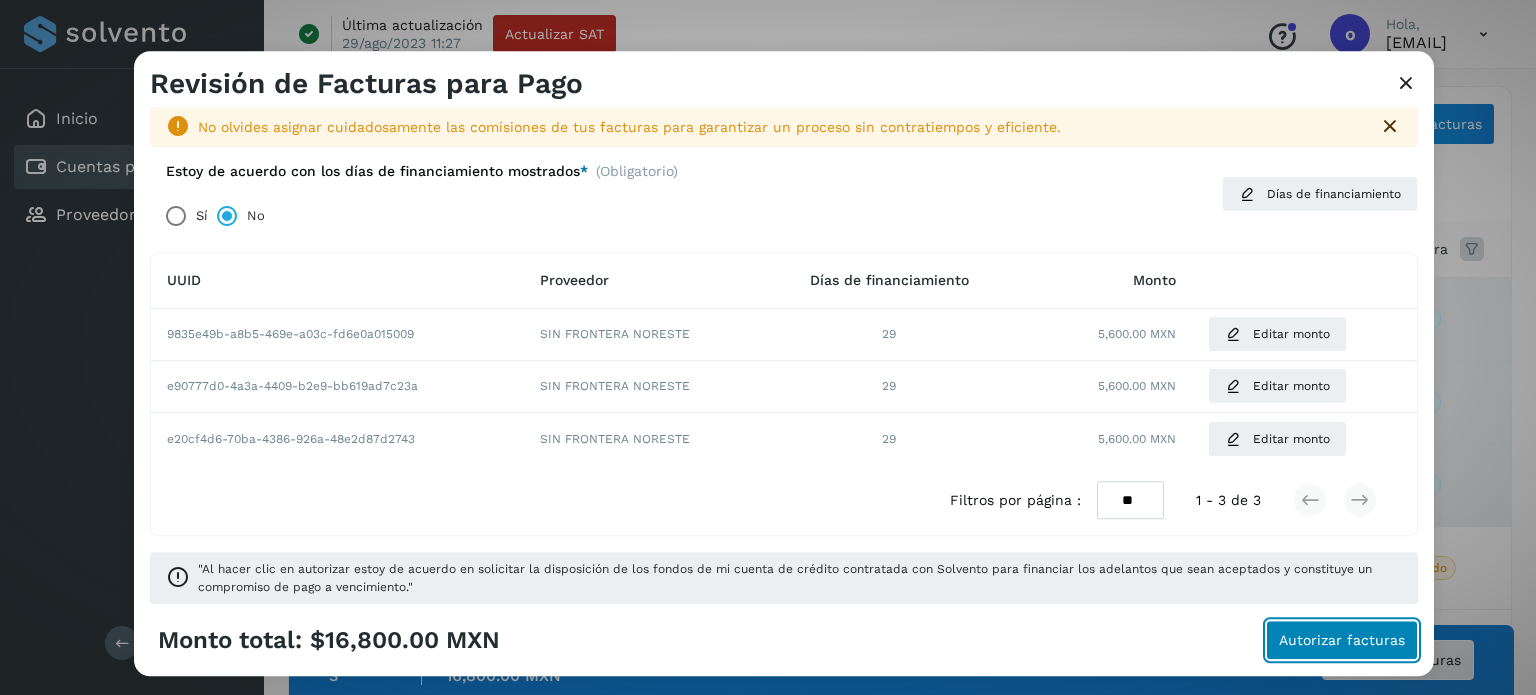 click on "Autorizar facturas" at bounding box center [1342, 640] 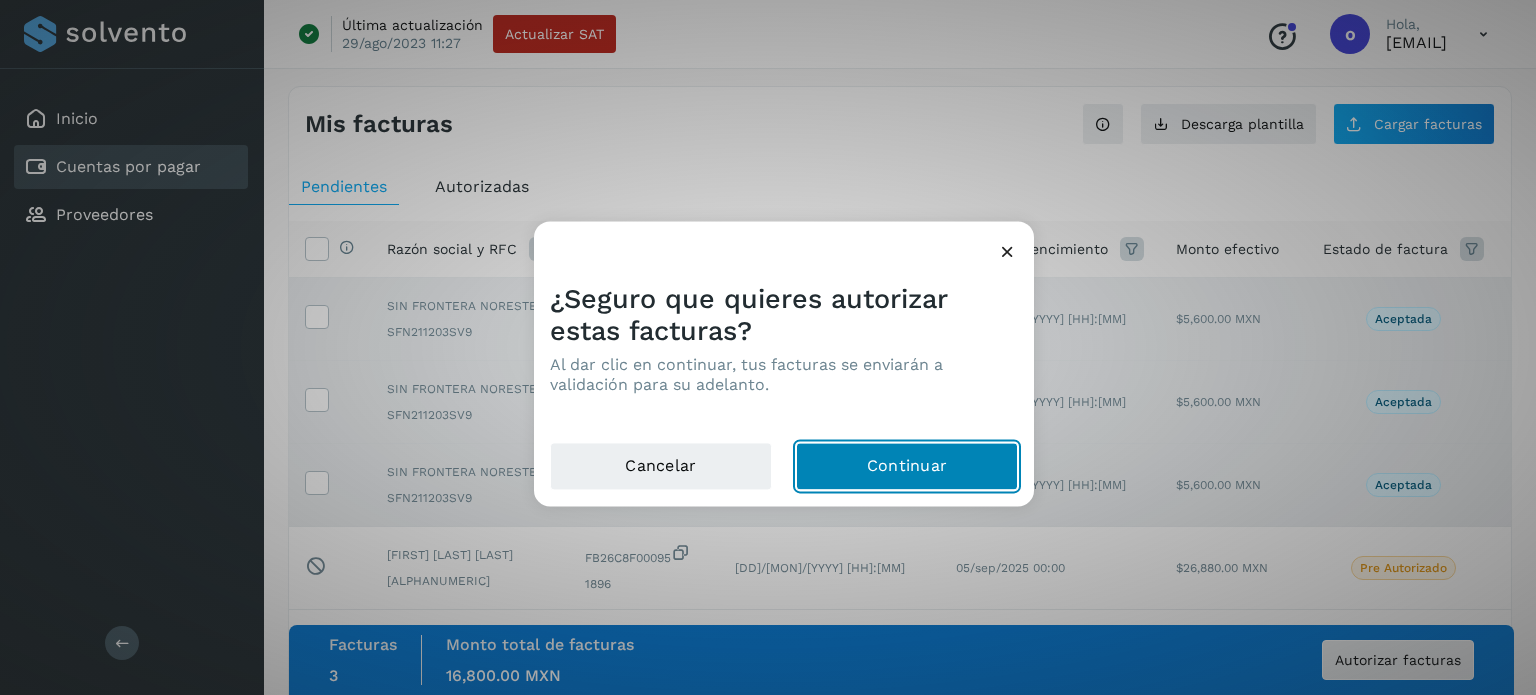 click on "Continuar" 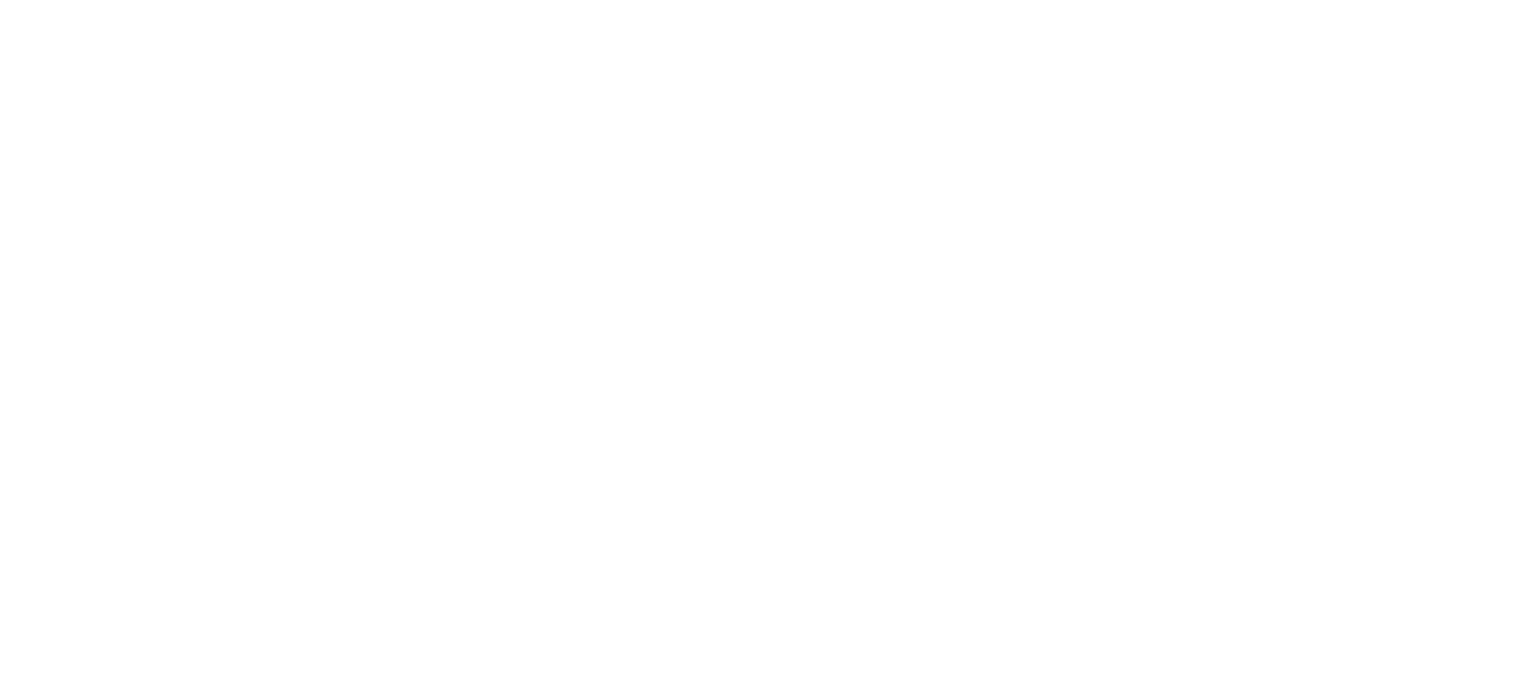 scroll, scrollTop: 0, scrollLeft: 0, axis: both 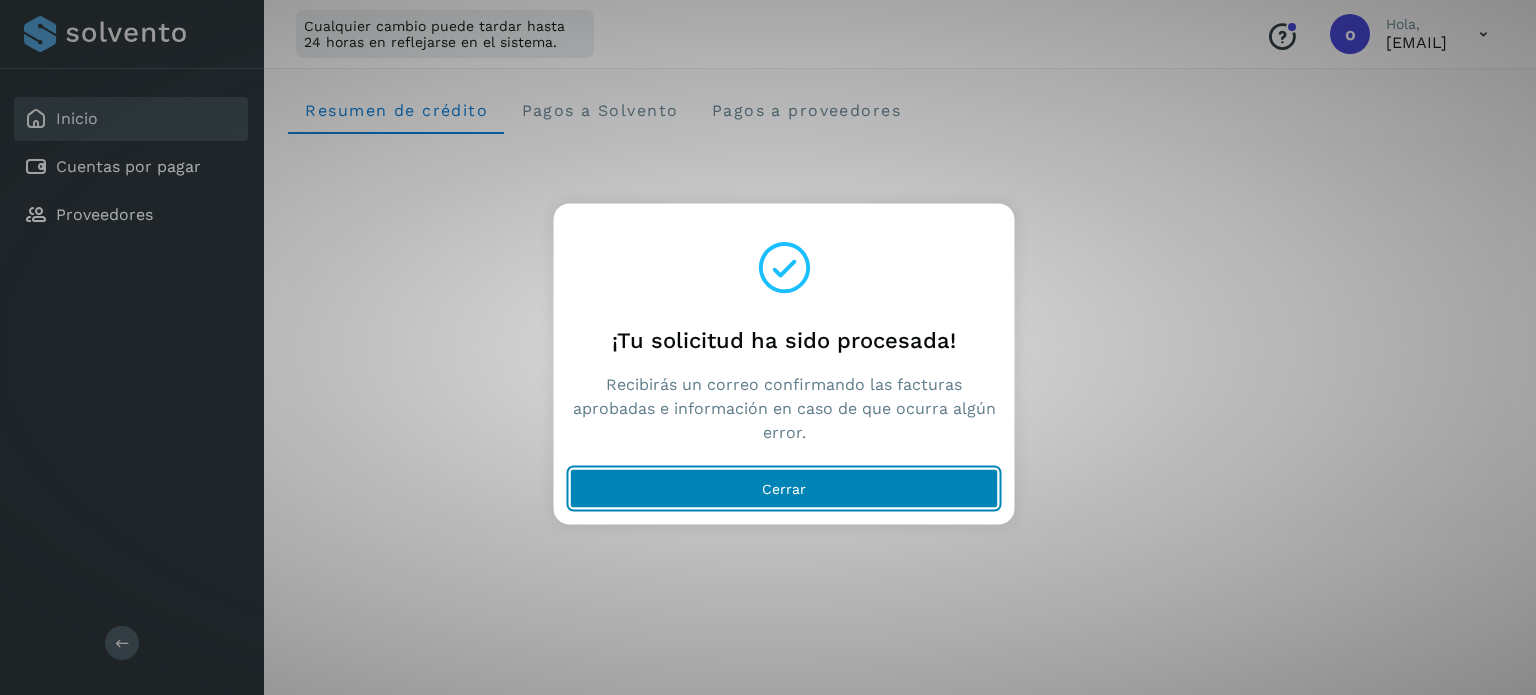 click on "Cerrar" 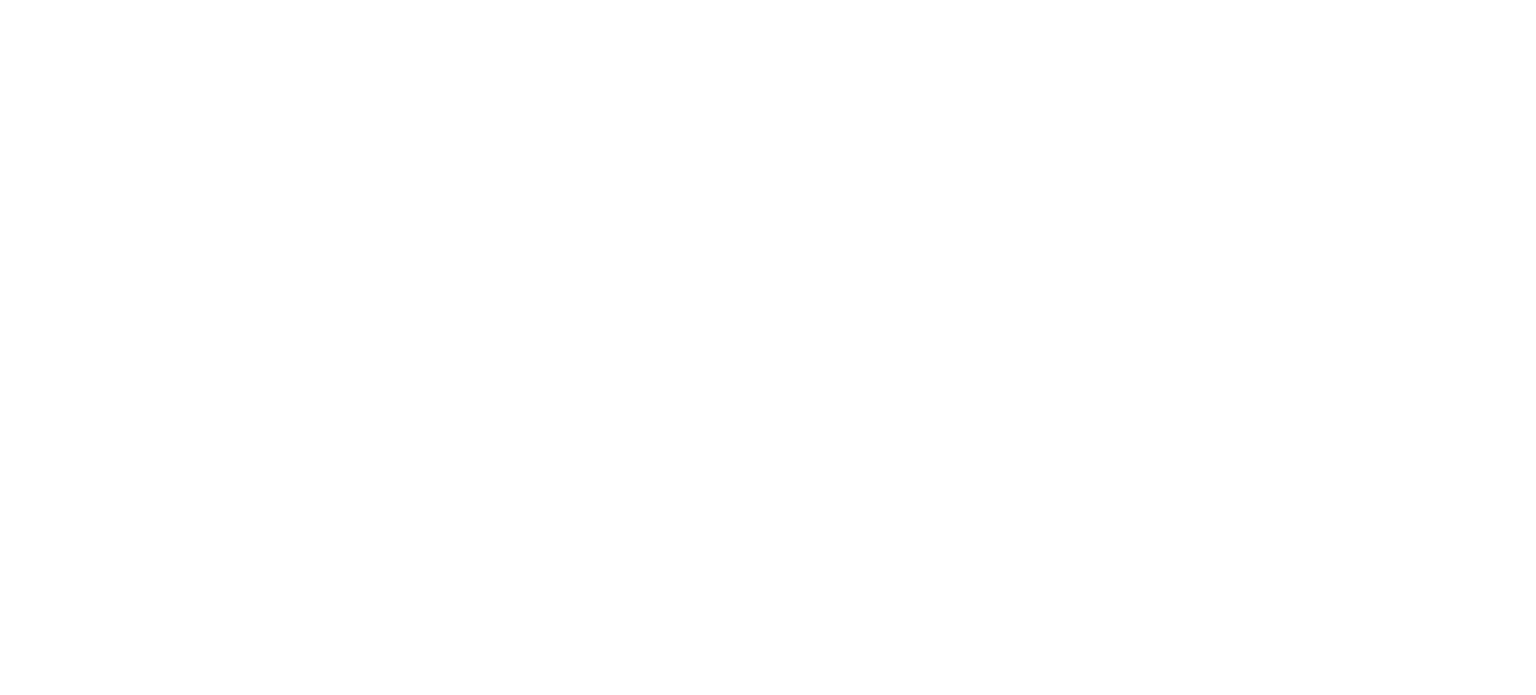 scroll, scrollTop: 0, scrollLeft: 0, axis: both 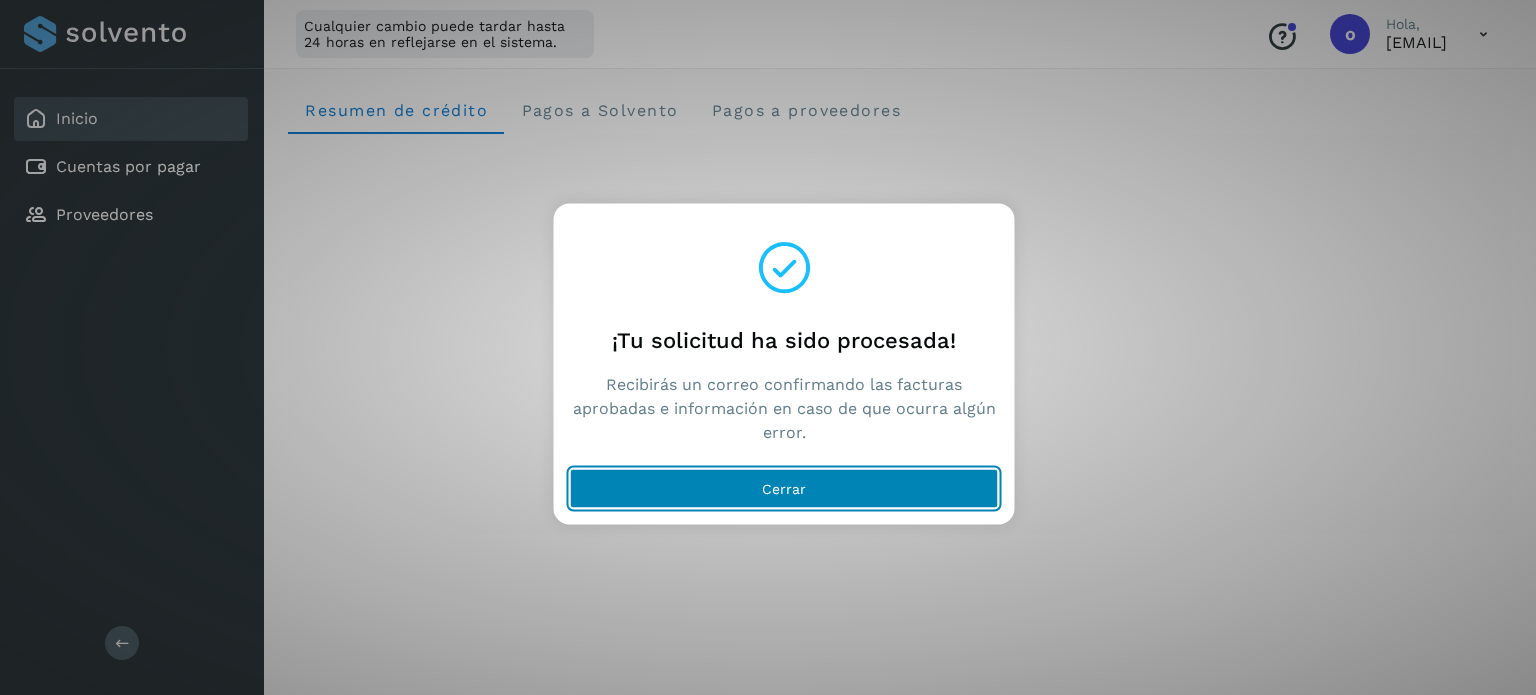 click on "Cerrar" 